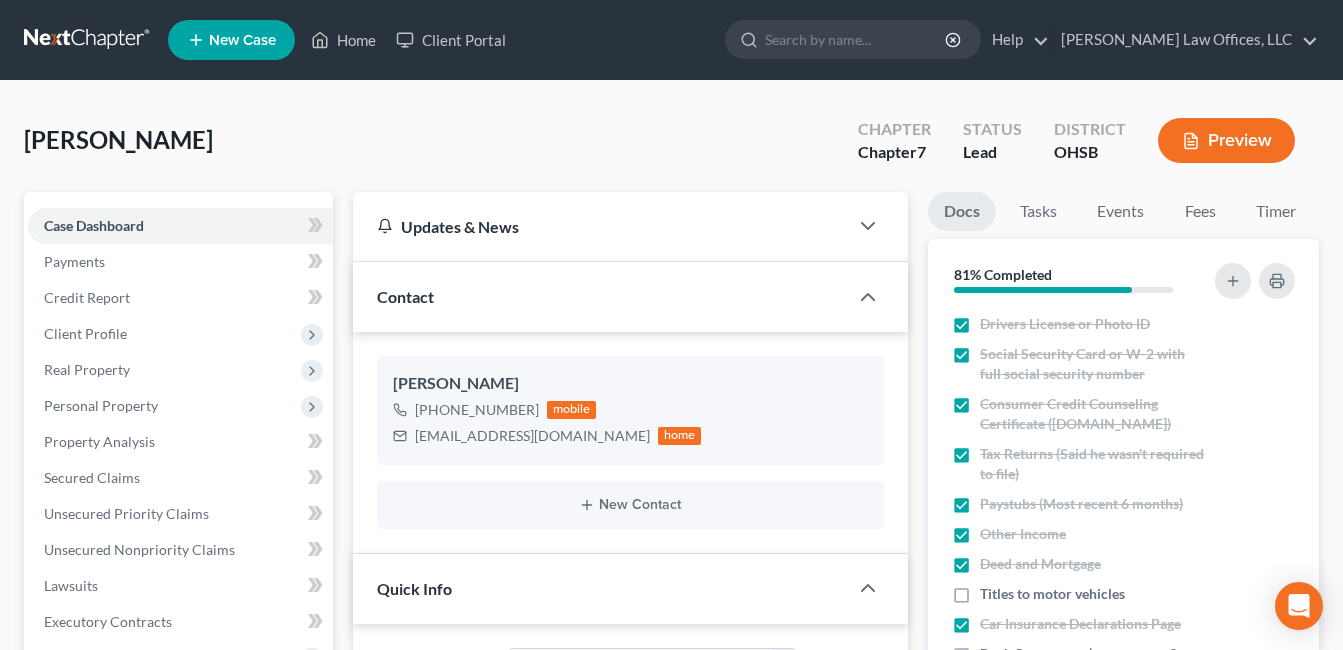 select on "5" 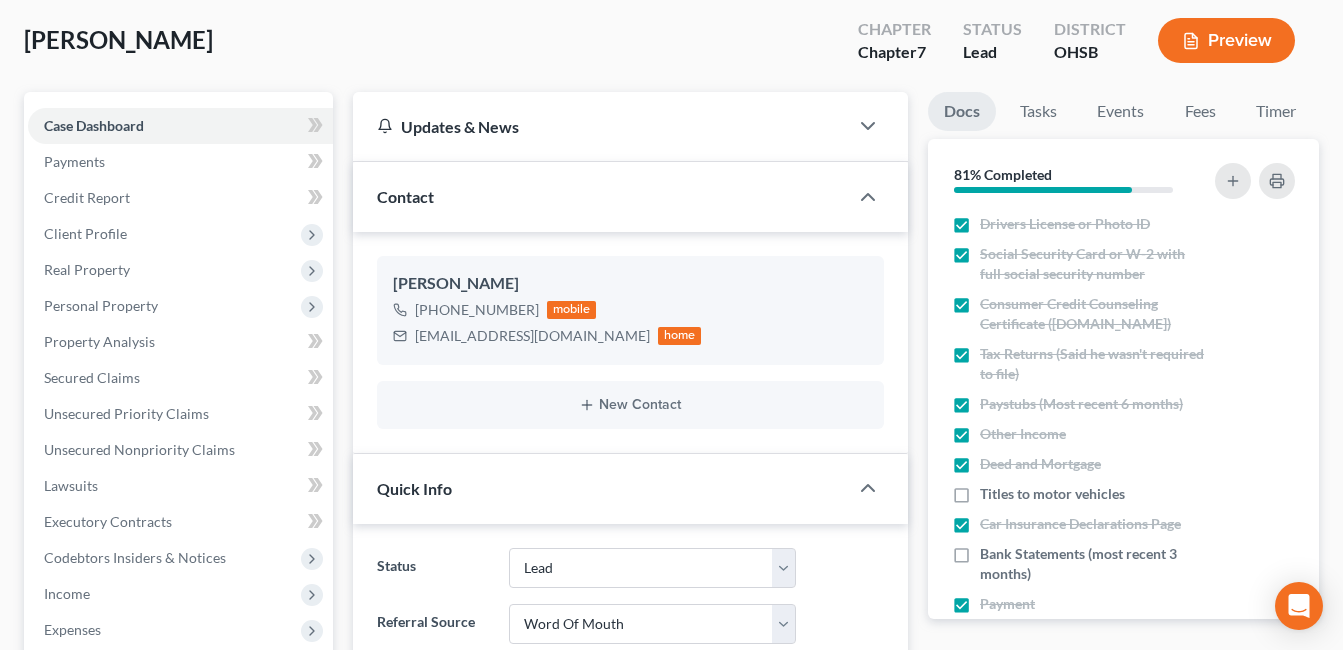 click on "[PERSON_NAME] Upgraded Chapter Chapter  7 Status Lead District OHSB Preview" at bounding box center (671, 48) 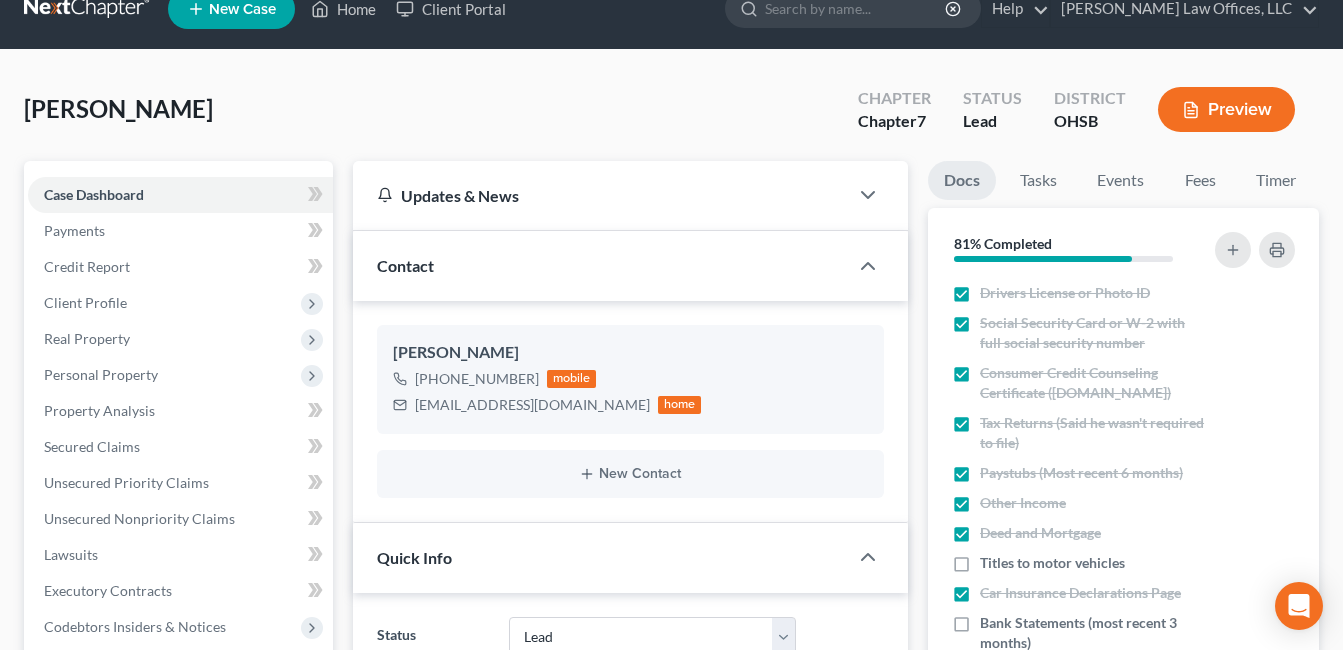 scroll, scrollTop: 0, scrollLeft: 0, axis: both 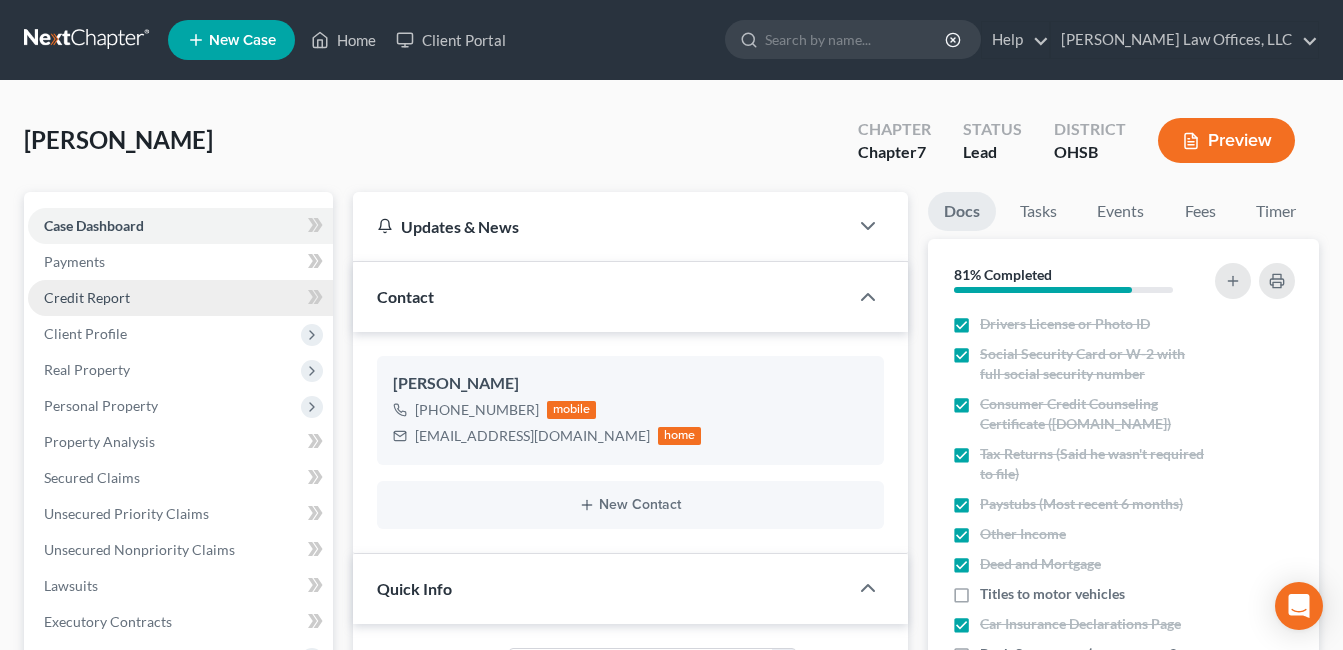 click on "Credit Report" at bounding box center (87, 297) 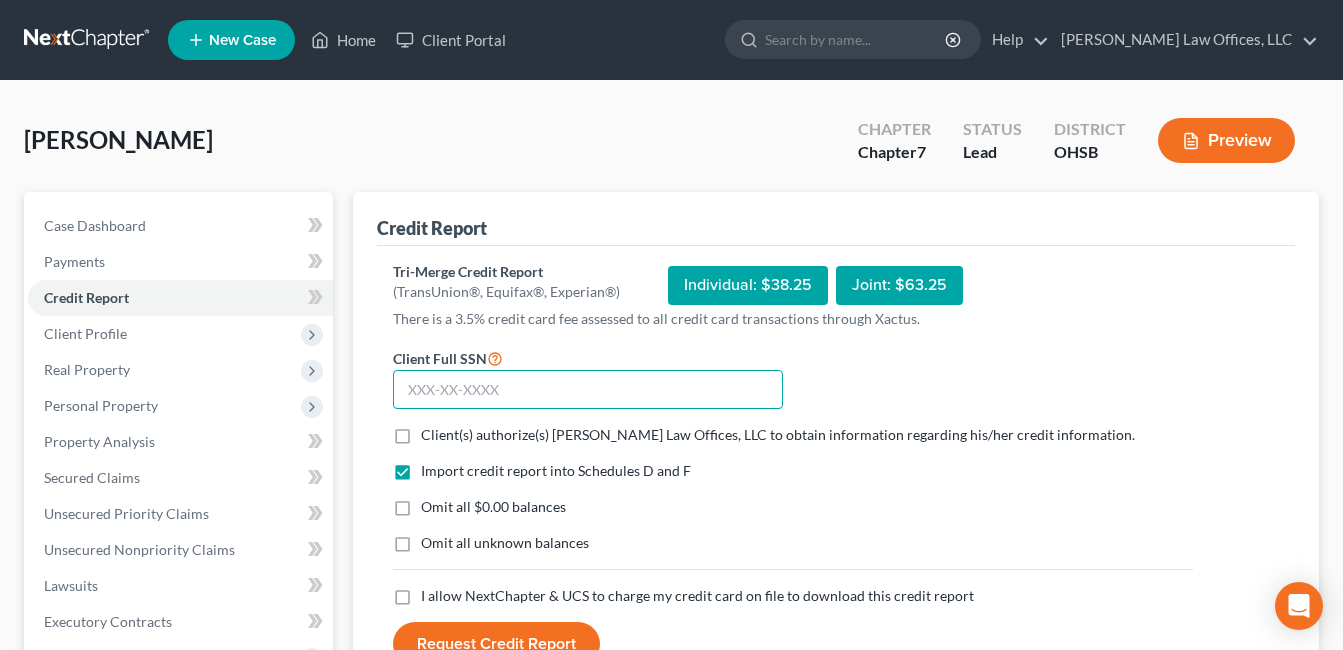 click at bounding box center [588, 390] 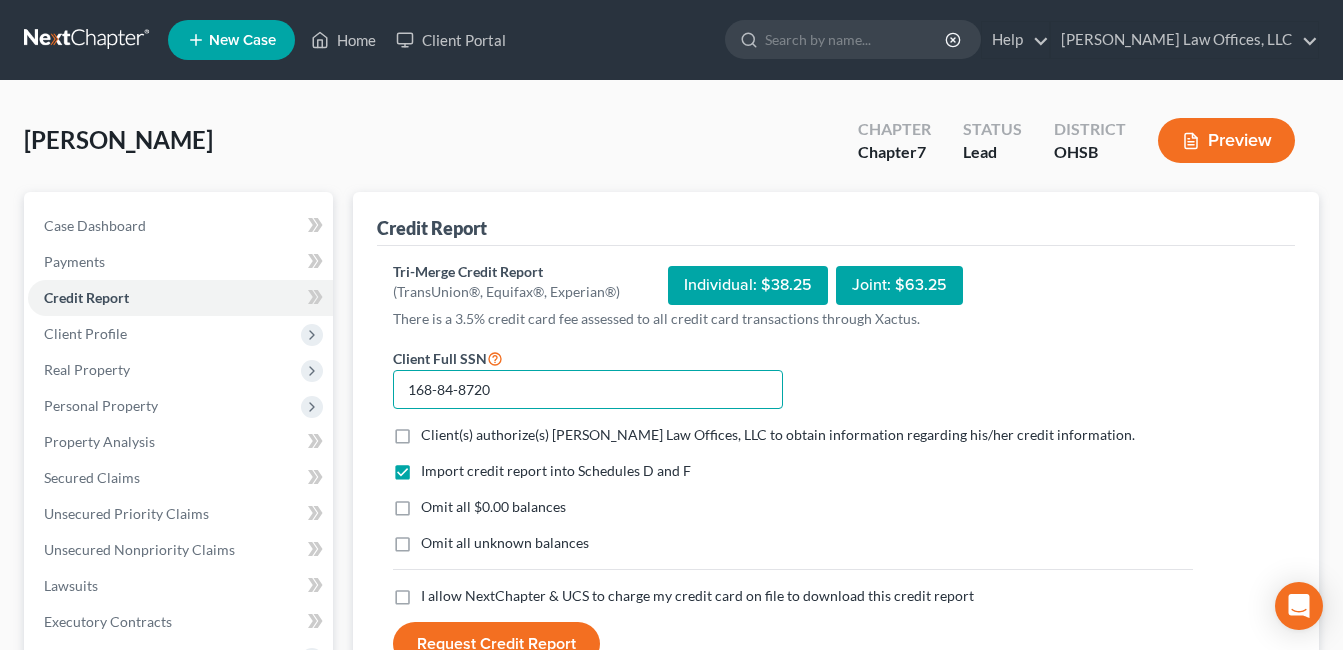 type on "168-84-8720" 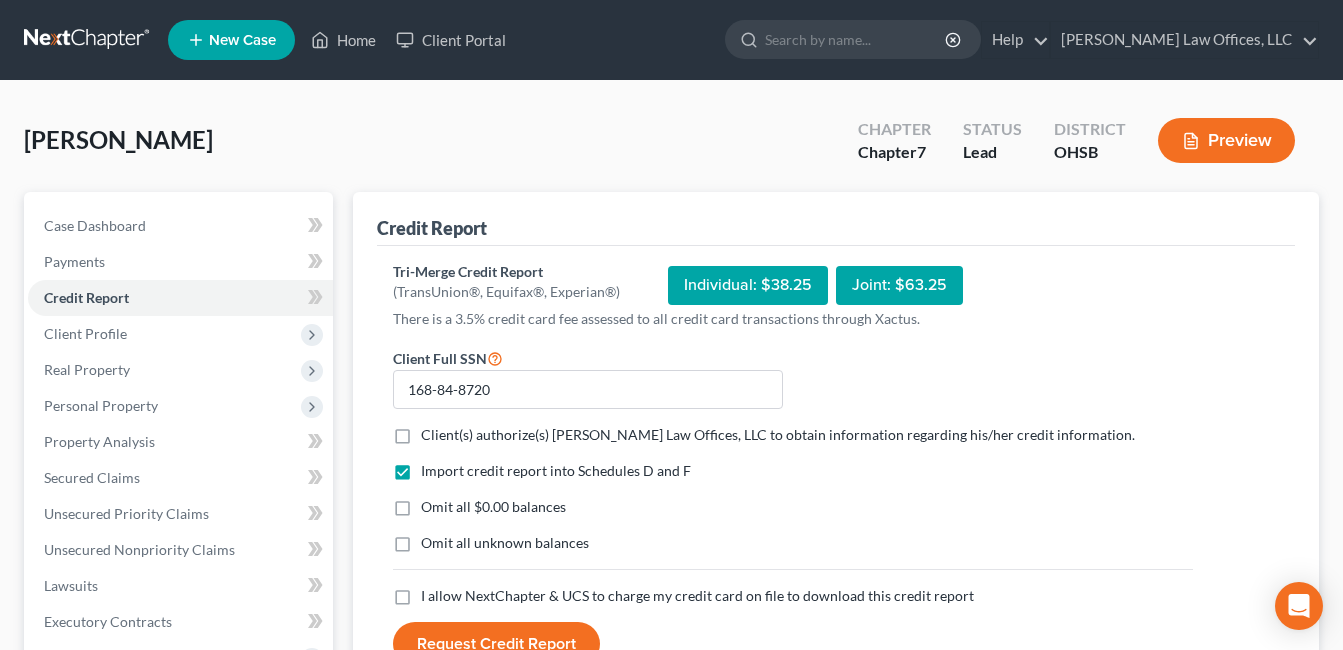 click on "Client(s) authorize(s) [PERSON_NAME] Law Offices, LLC to obtain information regarding his/her credit information.
*" at bounding box center [778, 435] 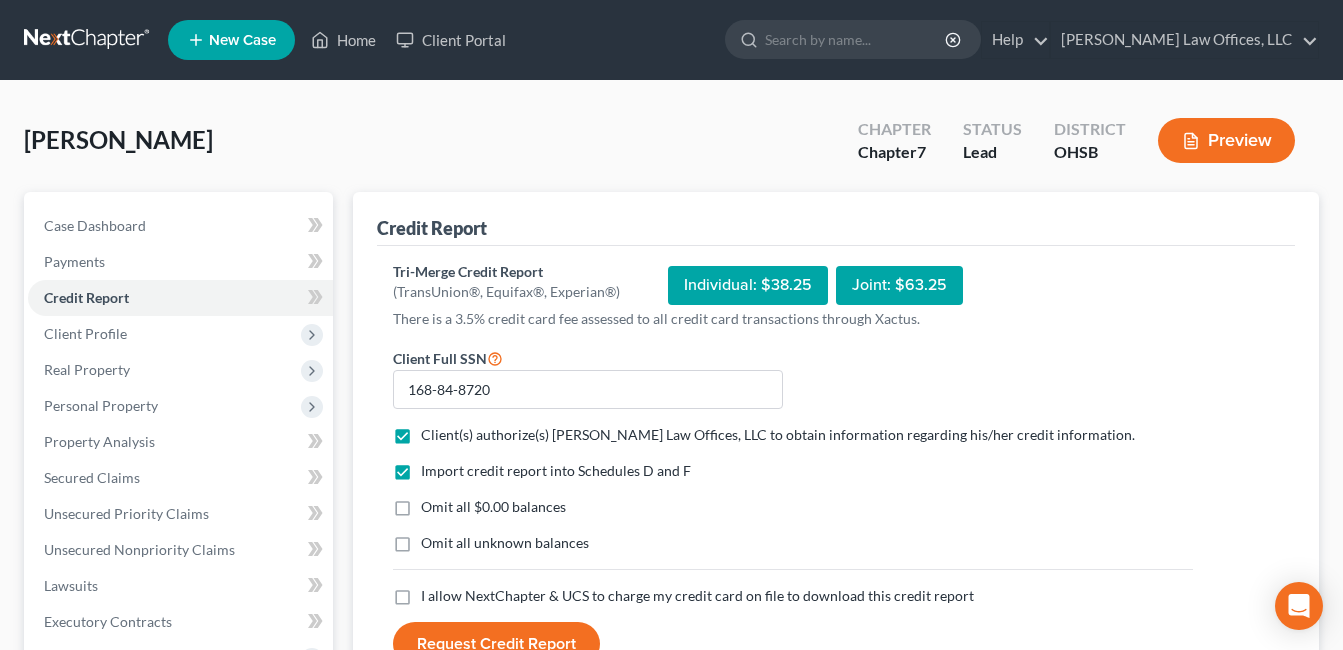 click on "Omit all $0.00 balances" at bounding box center (493, 507) 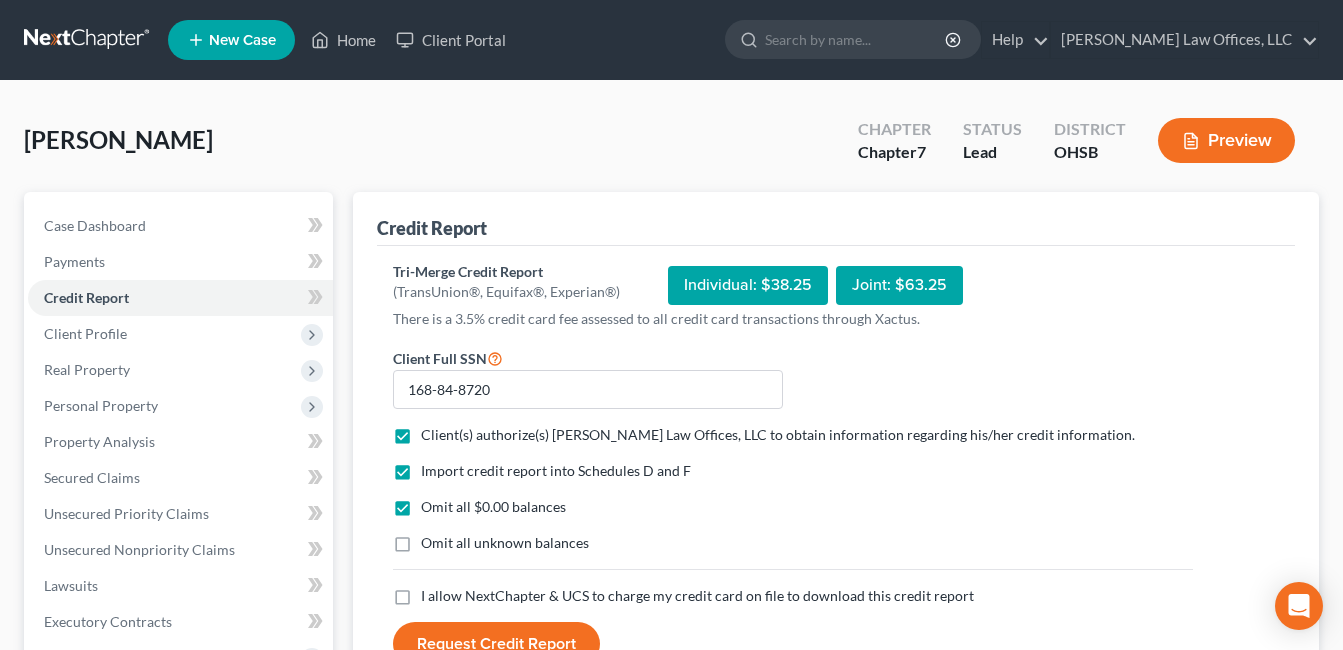click on "I allow NextChapter & UCS to charge my credit card on file to download this credit report
*" at bounding box center [697, 596] 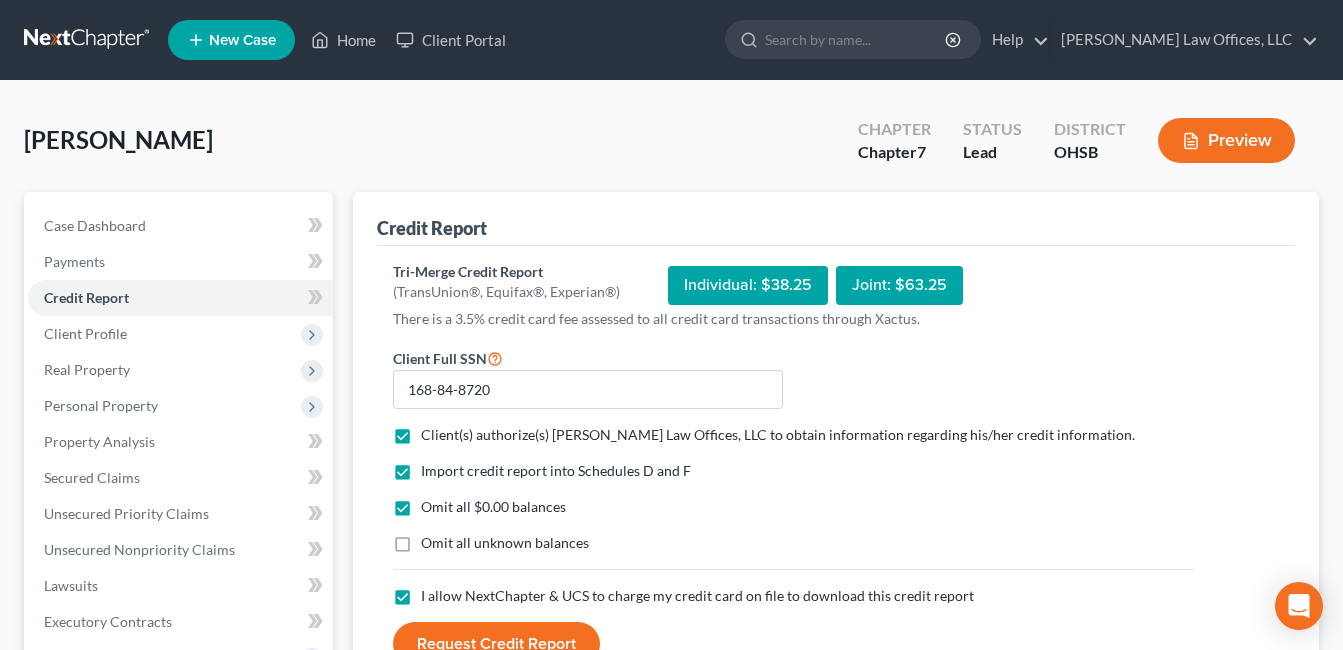 click on "Request Credit Report" at bounding box center (496, 644) 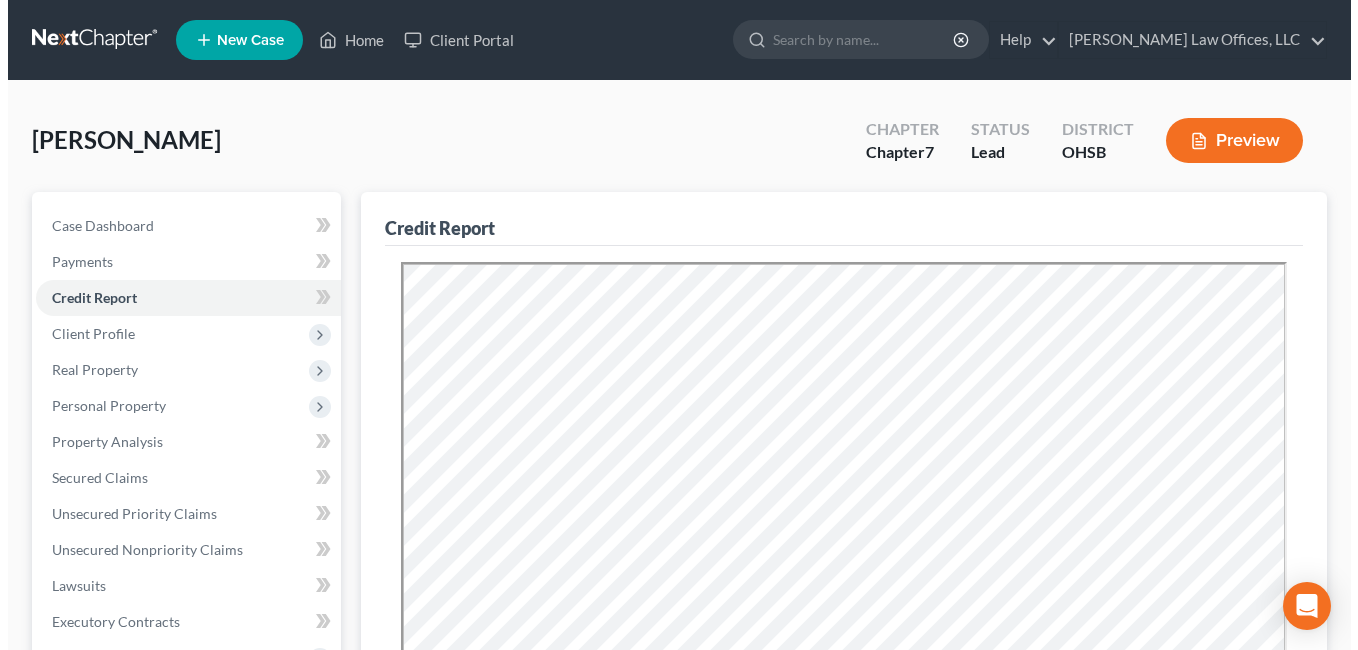 scroll, scrollTop: 0, scrollLeft: 0, axis: both 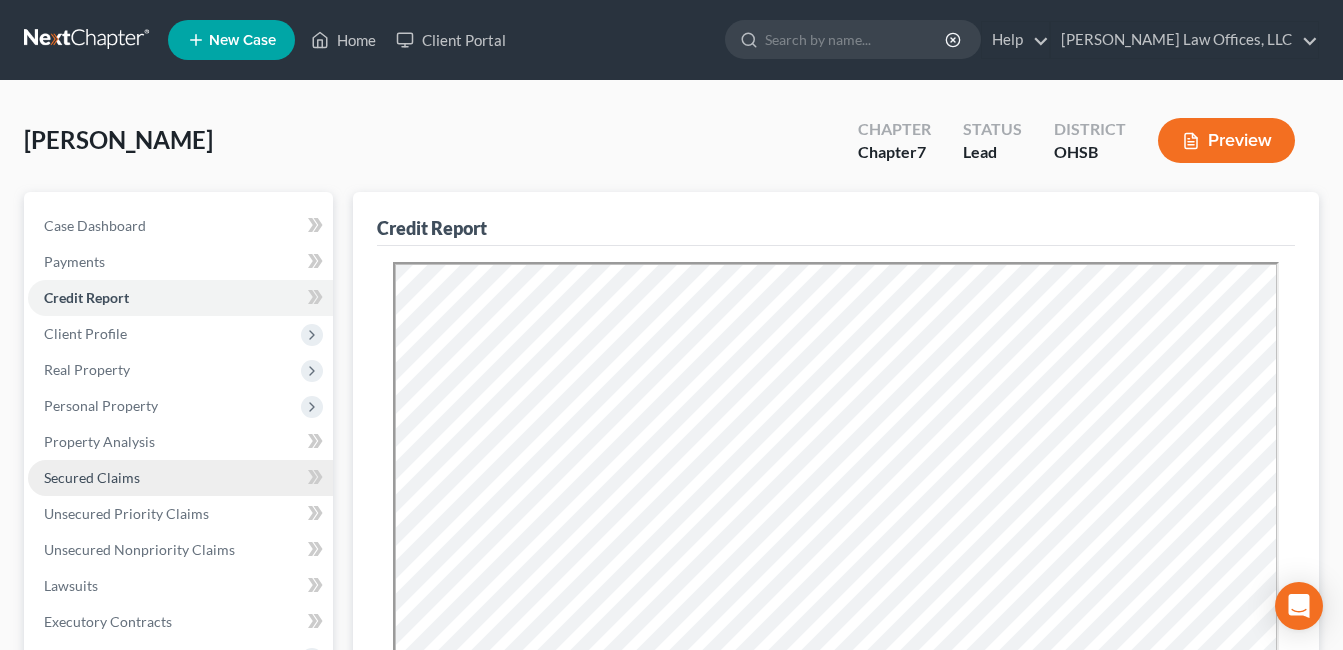 click on "Secured Claims" at bounding box center (92, 477) 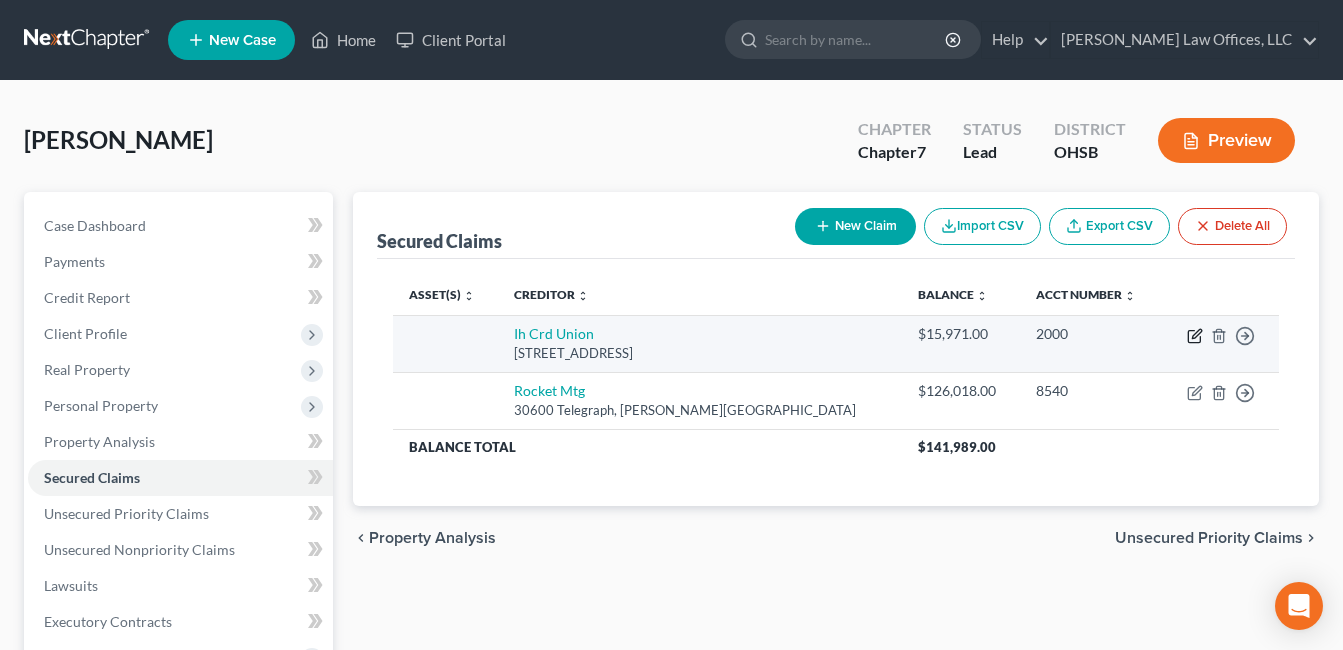 click 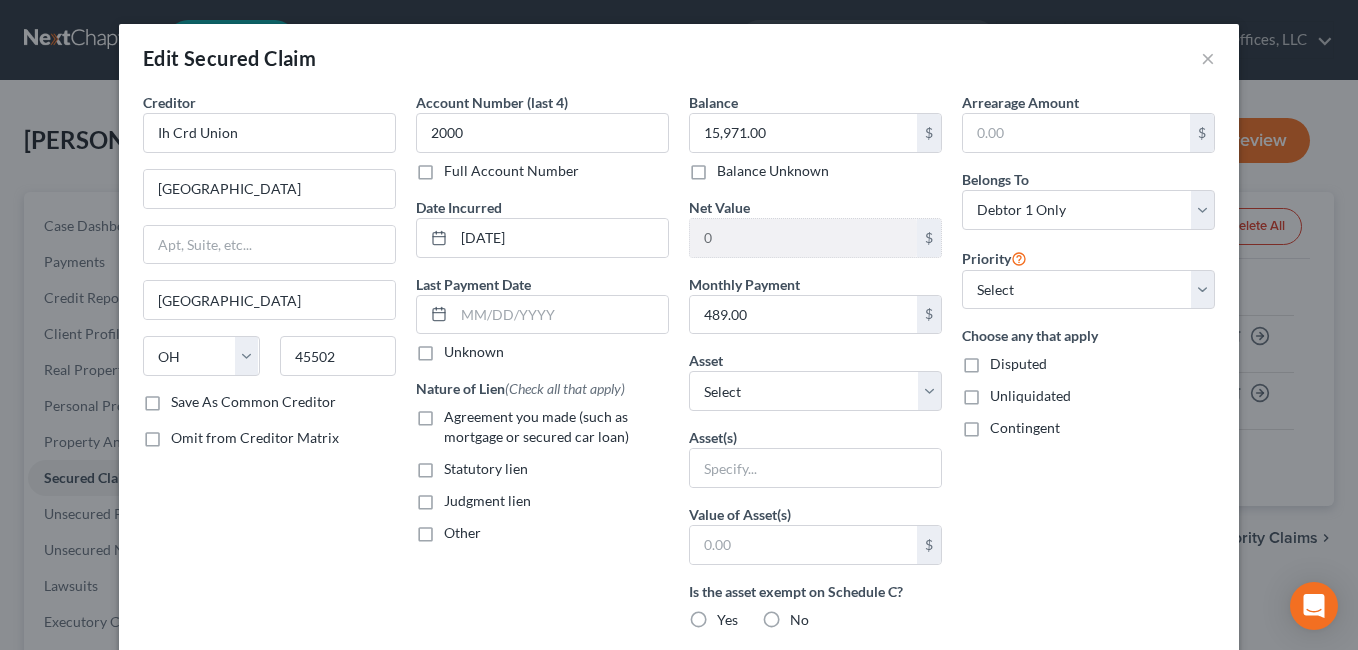 click on "Agreement you made (such as mortgage or secured car loan)" at bounding box center [556, 427] 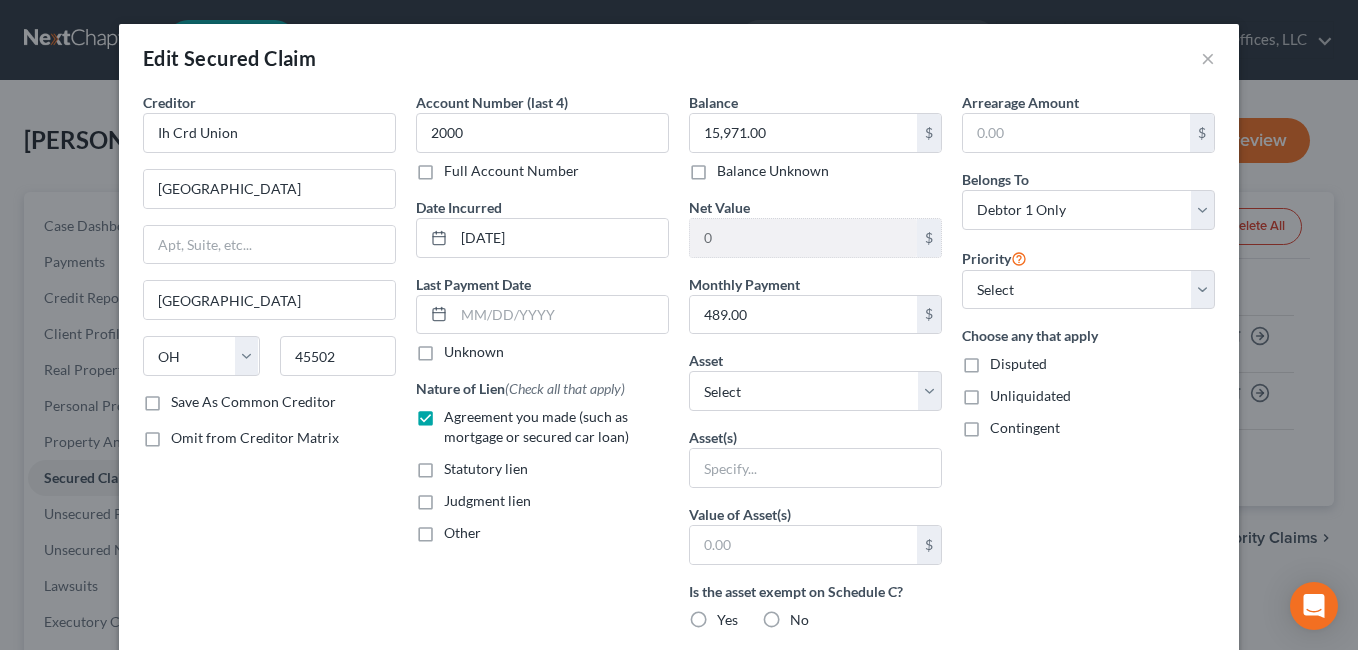 click on "Balance
15,971.00 $
Balance Unknown
Balance Undetermined
15,971.00 $
Balance Unknown
Net Value 0 $ Monthly Payment 489.00 $
Asset
*
Select Other Multiple Assets [STREET_ADDRESS] - $[FINANCIAL_ID].0 IH Credit Union (Savings Account) - $0.0 [PERSON_NAME] Credit Union (Checking Account) - $0.0 Fifth Third Bank (Checking Account) - $0.0 Cash App (Other (Credit Union, Health Savings Account, etc)) - $0.0 PayPal Account (Other (Credit Union, Health Savings Account, etc)) - $0.0 IH Credit Union (Checking Account) - $0.0 2016 Chevrolet Impala - $7050.0 Venmo App (Other (Credit Union, Health Savings Account, etc)) - $0.0 Sports & Hobby Equipment - Exercise Equipment - $300.0 [PERSON_NAME] Credit Union (Savings Account) - $0.0 Fifth Third Bank (Savings Account) - $0.0 Clothing - Clothes
Clothes, shoes, accessories
Location: Residence - $500.0 Anticipated tax refund (owed to debtor) - $0.0            $" at bounding box center (815, 538) 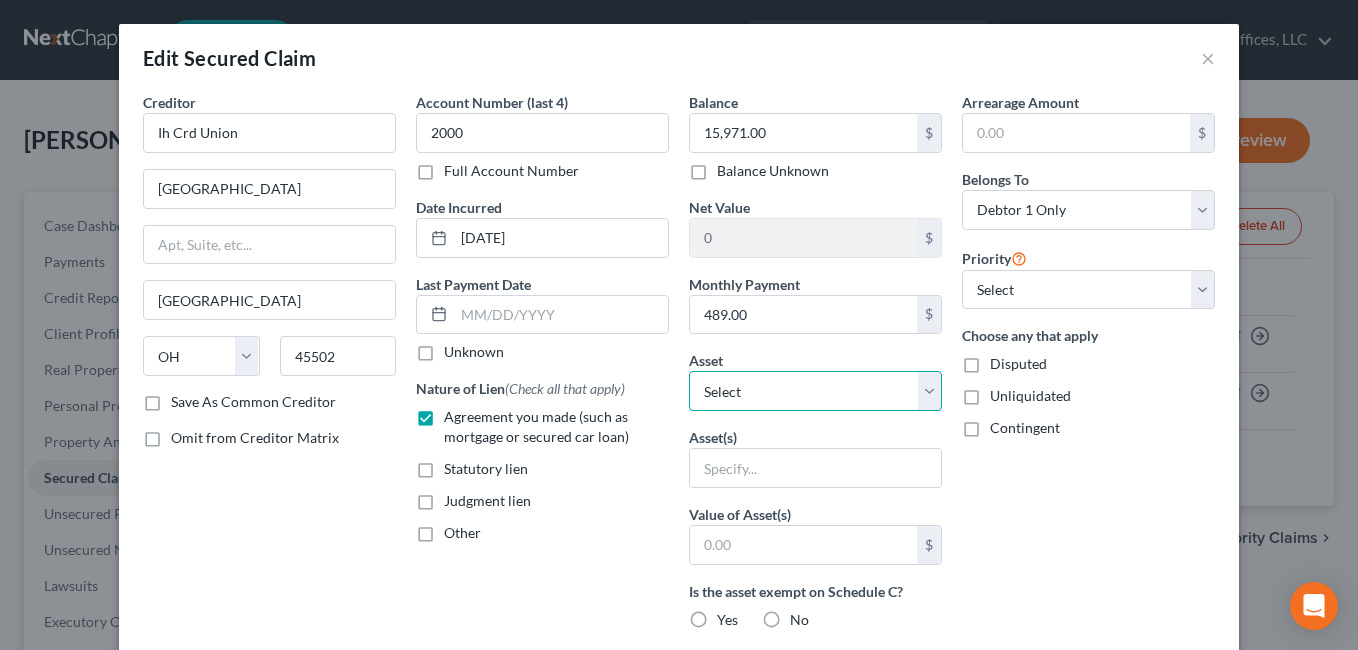 click on "Select Other Multiple Assets [STREET_ADDRESS] - $[FINANCIAL_ID].0 IH Credit Union (Savings Account) - $0.0 [PERSON_NAME] Credit Union (Checking Account) - $0.0 Fifth Third Bank (Checking Account) - $0.0 Cash App (Other (Credit Union, Health Savings Account, etc)) - $0.0 PayPal Account (Other (Credit Union, Health Savings Account, etc)) - $0.0 IH Credit Union (Checking Account) - $0.0 2016 Chevrolet Impala - $7050.0 Venmo App (Other (Credit Union, Health Savings Account, etc)) - $0.0 Sports & Hobby Equipment - Exercise Equipment - $300.0 [PERSON_NAME] Credit Union (Savings Account) - $0.0 Fifth Third Bank (Savings Account) - $0.0 Household Goods - Household Goods and Furnishings
Major appliances, furniture, towels, bedding, kitchenware
Location: Residence - $5000.0 Electronics - Electronics
Televisions and radios; audio, video, stereo, and digital equipment; computers, printers, scanners; music collections; electronic devices including cell phones, camera, media players, games - $2000.0" at bounding box center [815, 391] 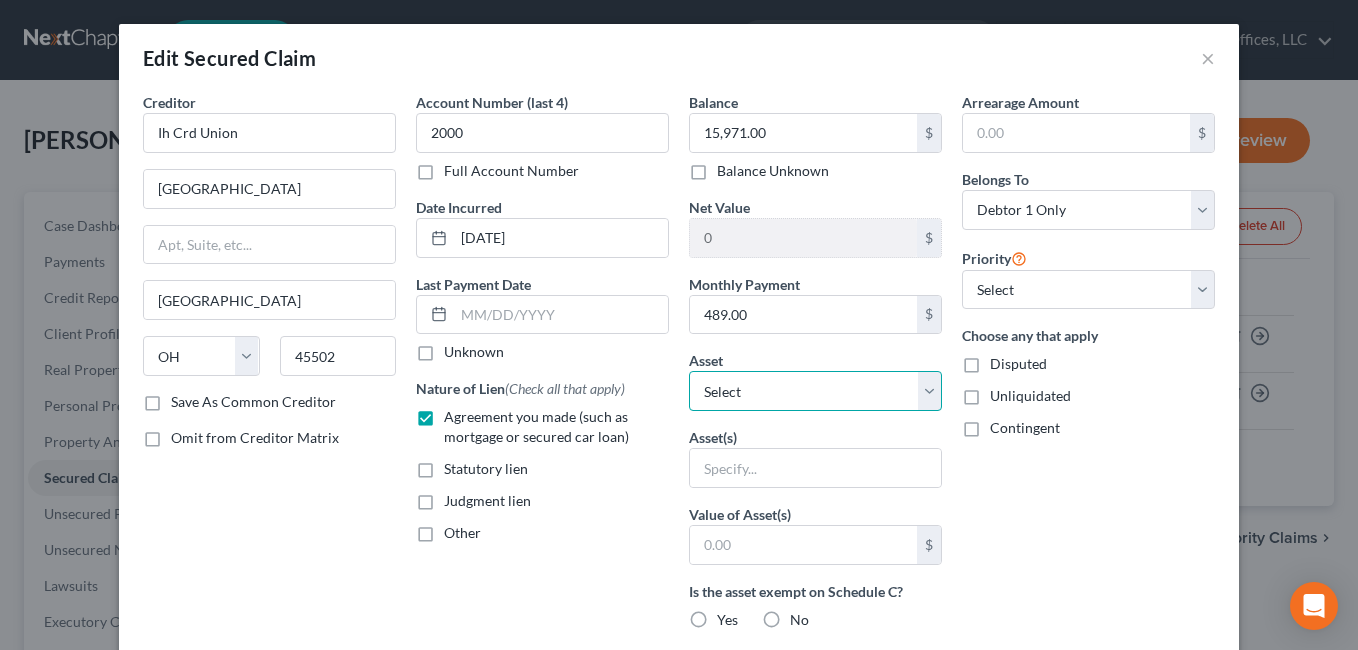 select on "9" 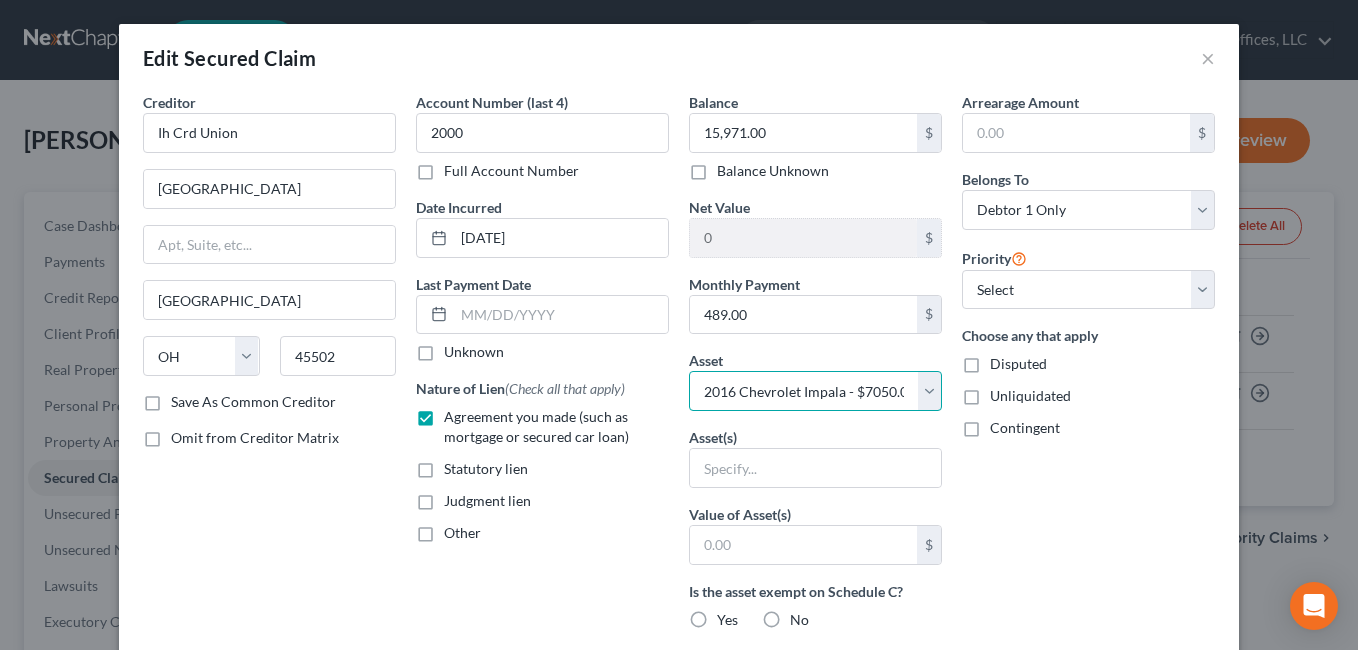 click on "Select Other Multiple Assets [STREET_ADDRESS] - $[FINANCIAL_ID].0 IH Credit Union (Savings Account) - $0.0 [PERSON_NAME] Credit Union (Checking Account) - $0.0 Fifth Third Bank (Checking Account) - $0.0 Cash App (Other (Credit Union, Health Savings Account, etc)) - $0.0 PayPal Account (Other (Credit Union, Health Savings Account, etc)) - $0.0 IH Credit Union (Checking Account) - $0.0 2016 Chevrolet Impala - $7050.0 Venmo App (Other (Credit Union, Health Savings Account, etc)) - $0.0 Sports & Hobby Equipment - Exercise Equipment - $300.0 [PERSON_NAME] Credit Union (Savings Account) - $0.0 Fifth Third Bank (Savings Account) - $0.0 Household Goods - Household Goods and Furnishings
Major appliances, furniture, towels, bedding, kitchenware
Location: Residence - $5000.0 Electronics - Electronics
Televisions and radios; audio, video, stereo, and digital equipment; computers, printers, scanners; music collections; electronic devices including cell phones, camera, media players, games - $2000.0" at bounding box center (815, 391) 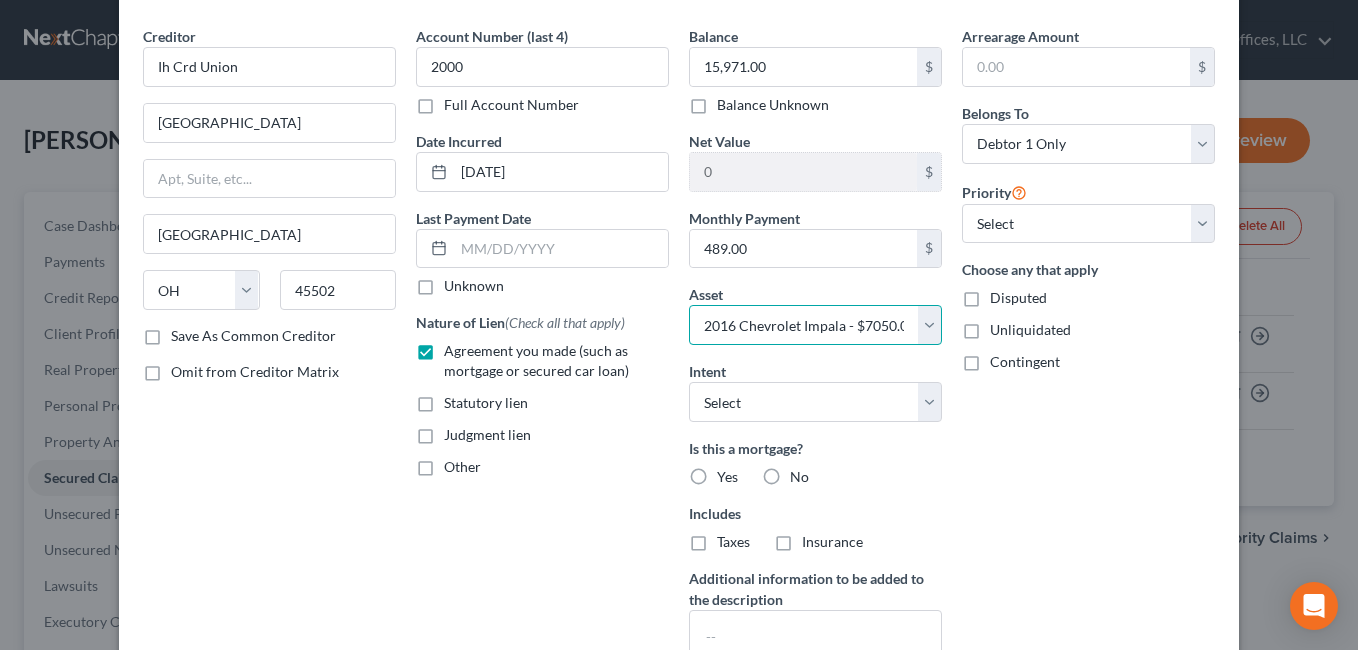 scroll, scrollTop: 100, scrollLeft: 0, axis: vertical 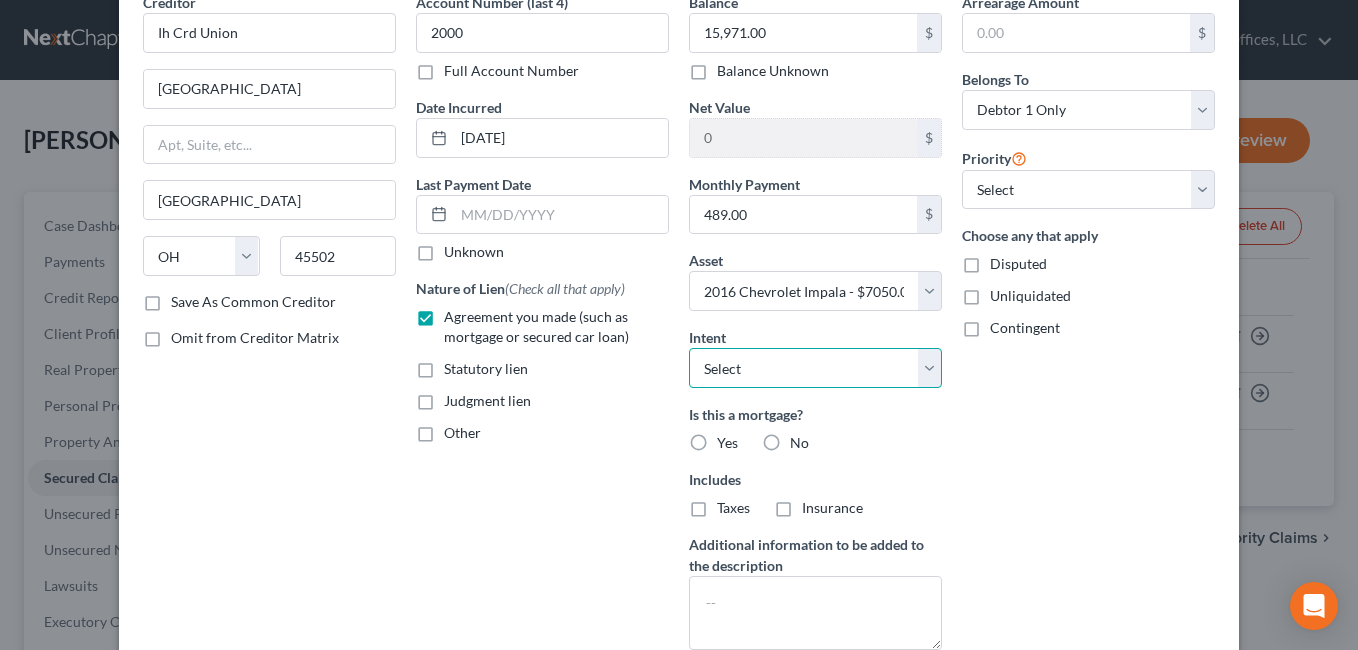click on "Select Surrender Redeem Reaffirm Avoid Other" at bounding box center (815, 368) 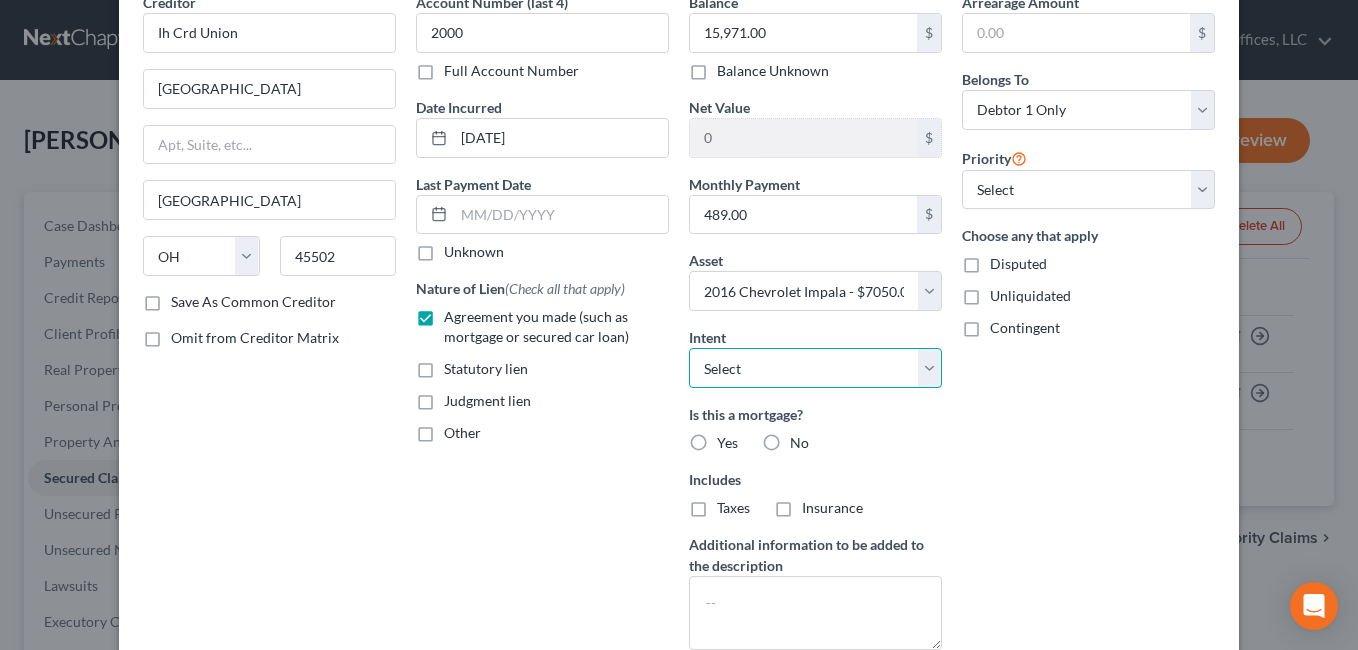 select on "0" 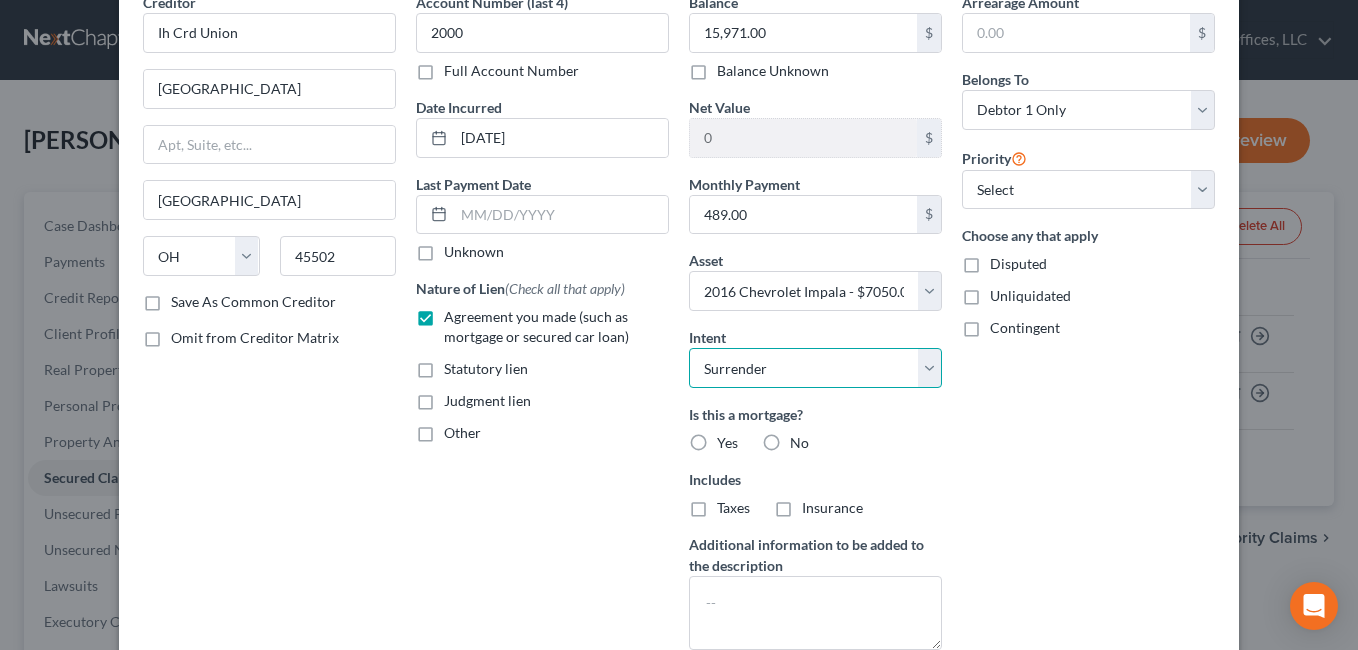 click on "Select Surrender Redeem Reaffirm Avoid Other" at bounding box center (815, 368) 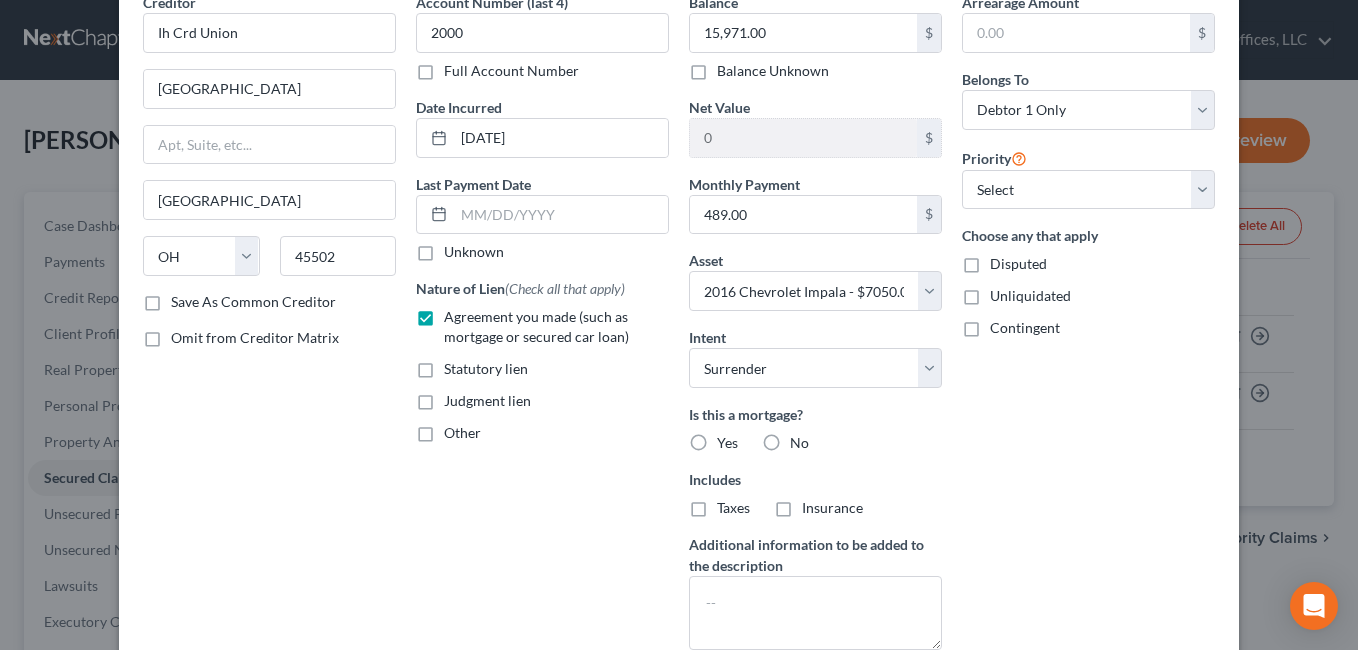click on "No" at bounding box center (799, 443) 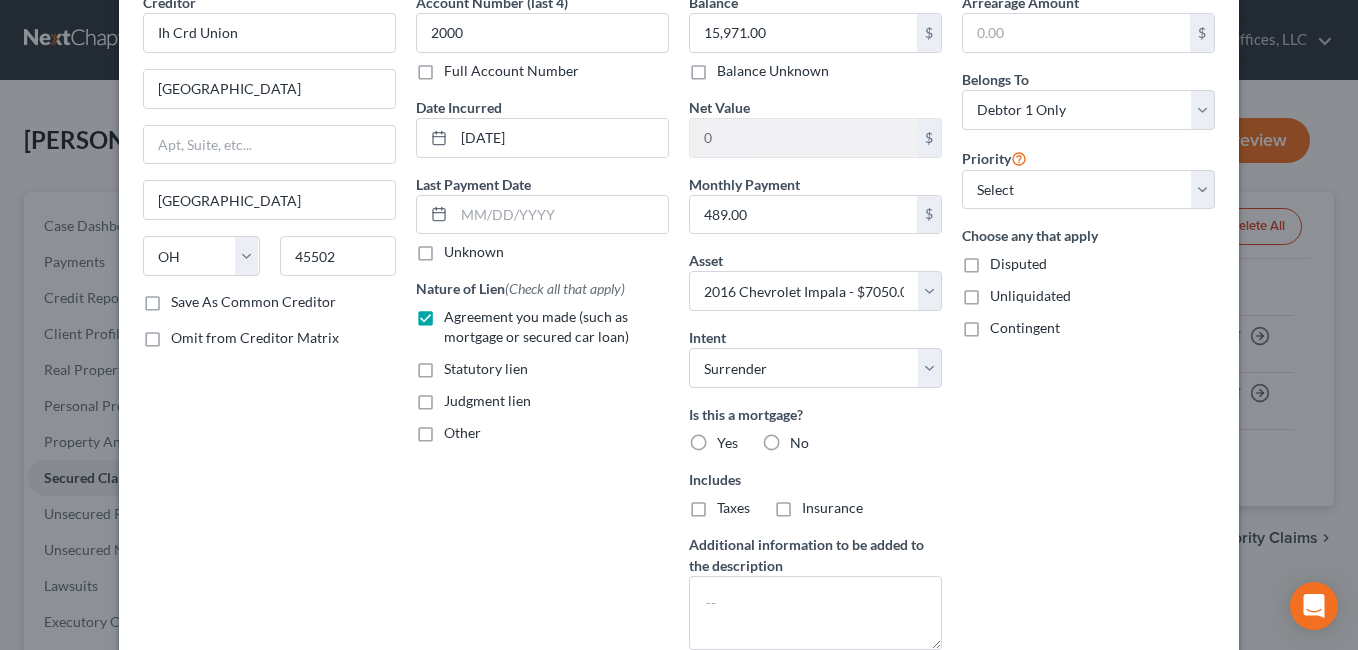 click on "No" at bounding box center [804, 439] 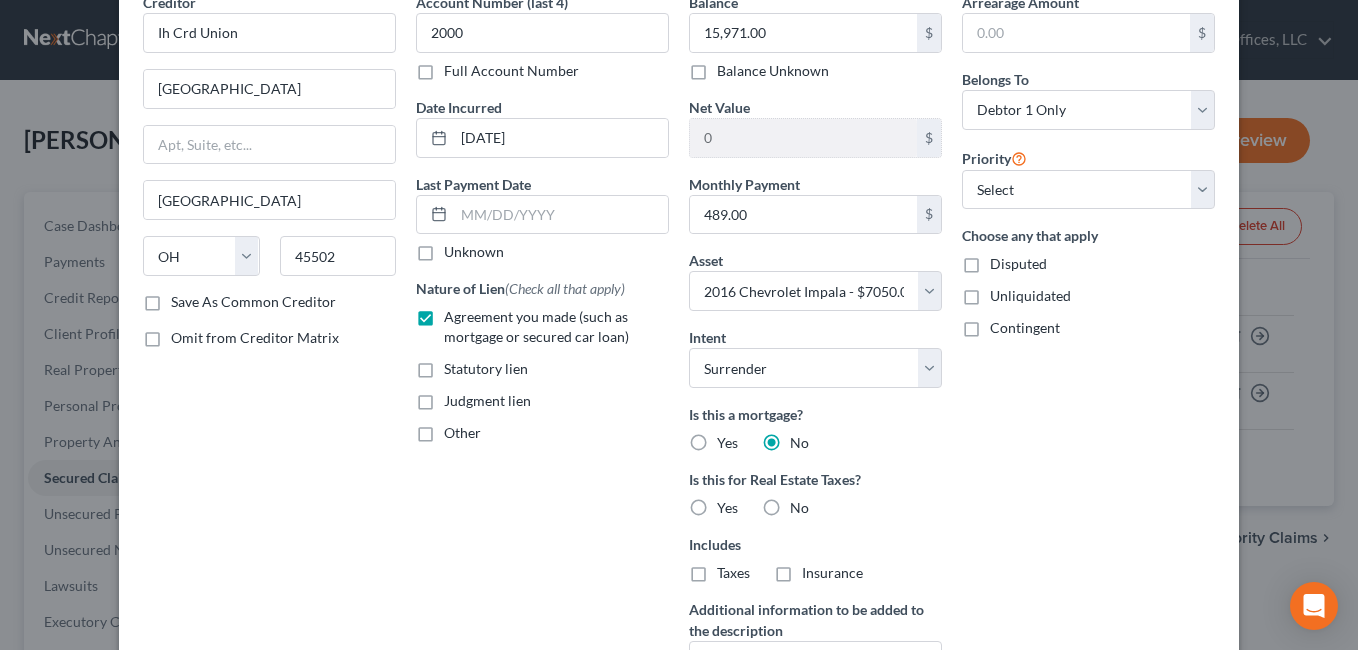 click on "No" at bounding box center [799, 508] 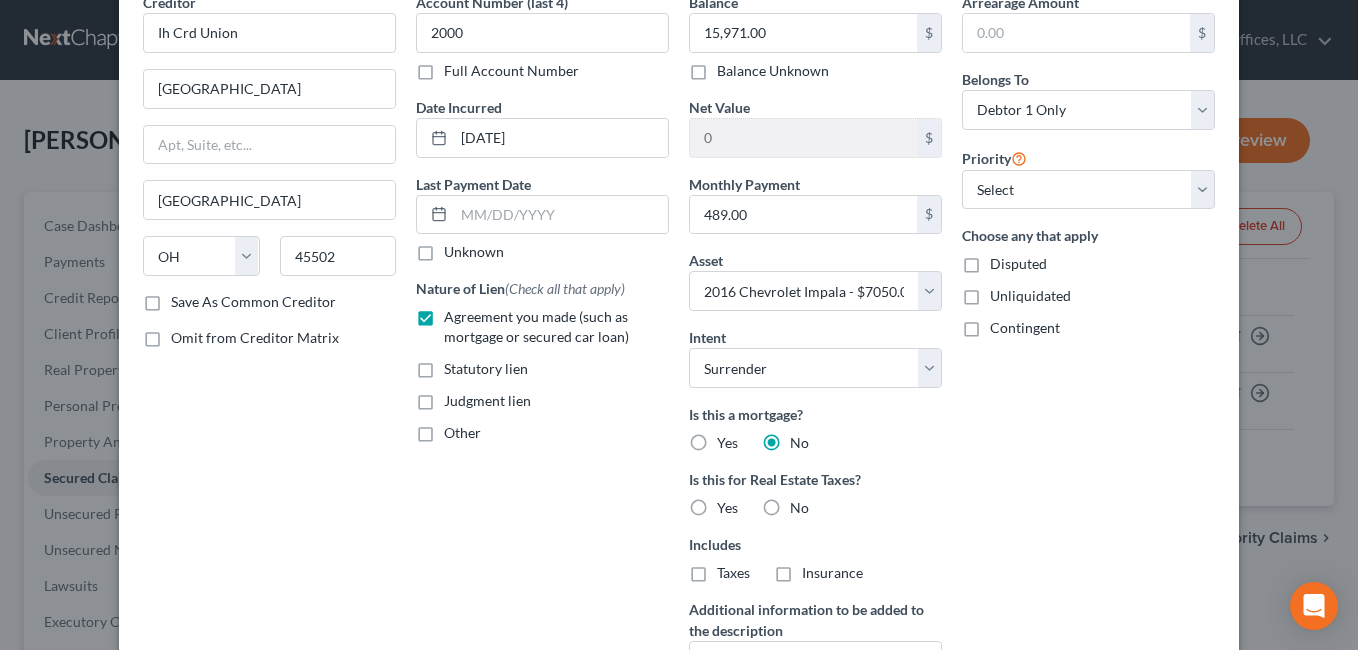 click on "No" at bounding box center [804, 504] 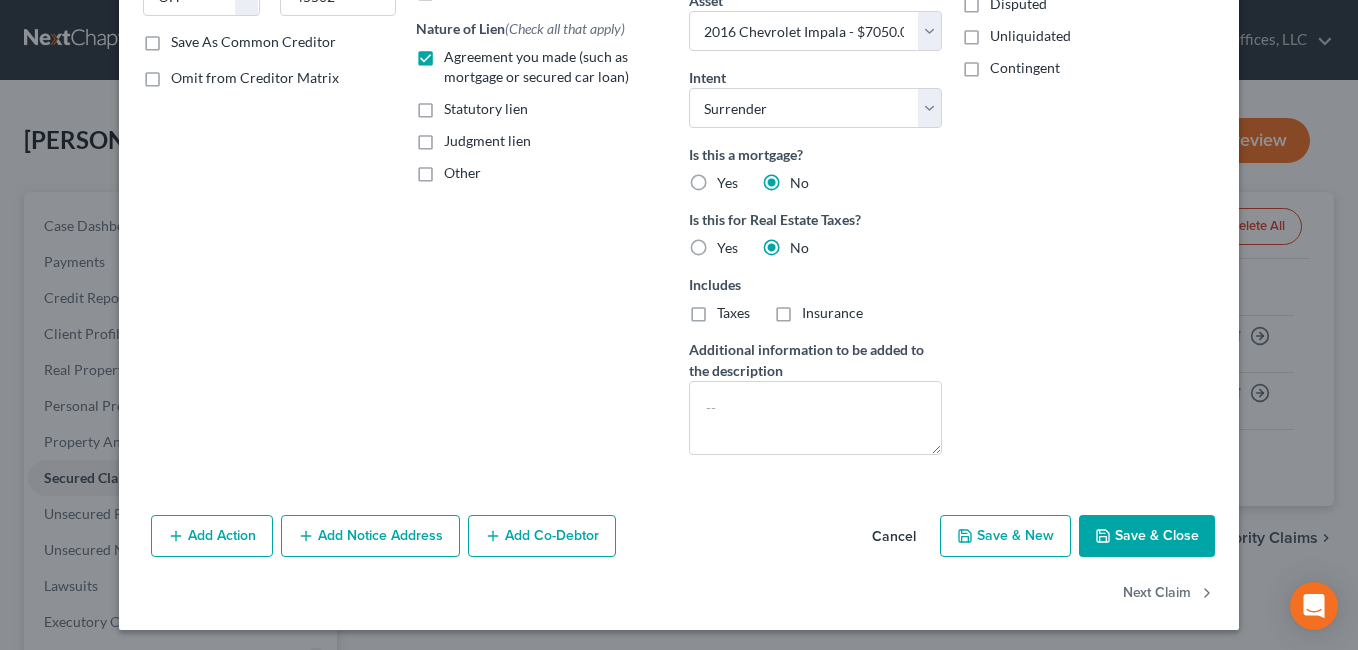 scroll, scrollTop: 364, scrollLeft: 0, axis: vertical 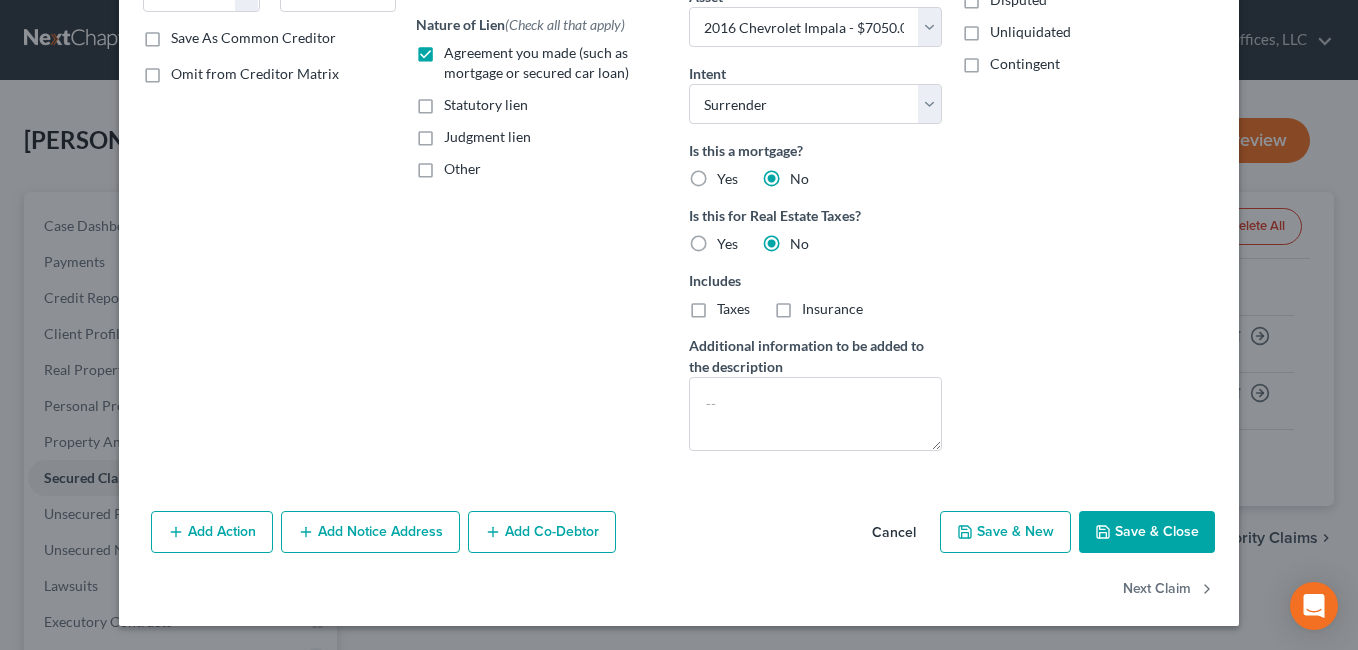 click on "Save & Close" at bounding box center [1147, 532] 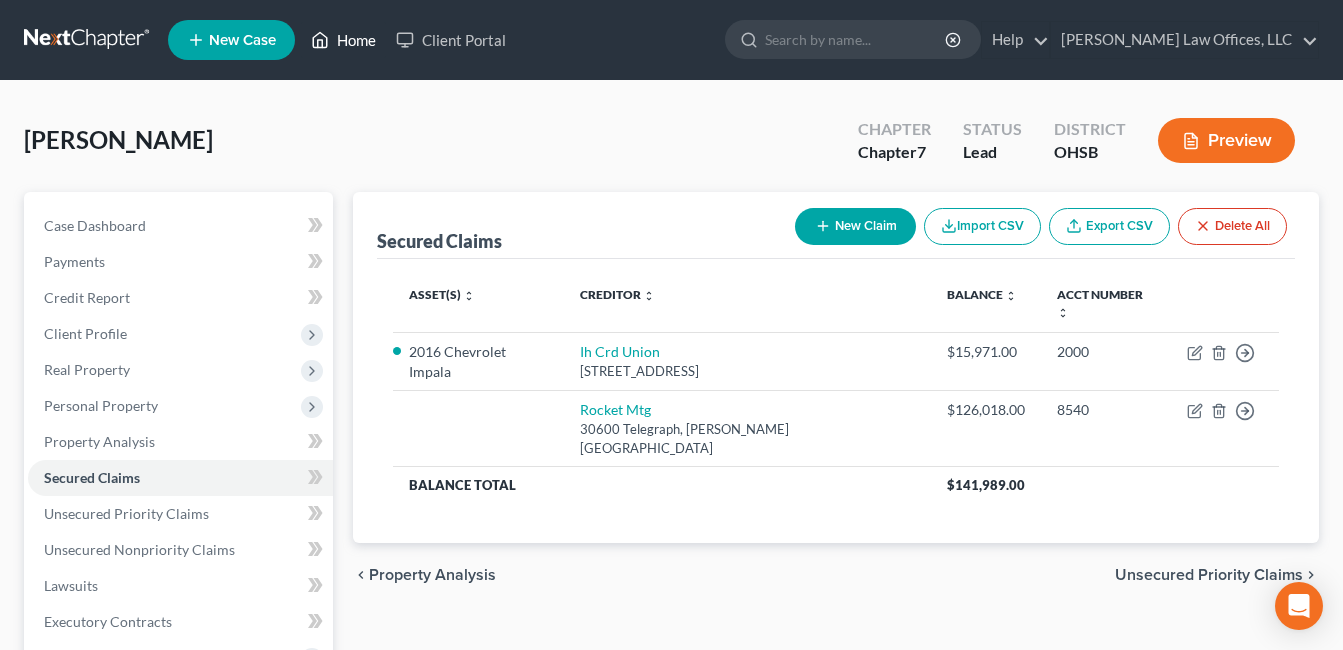click on "Home" at bounding box center (343, 40) 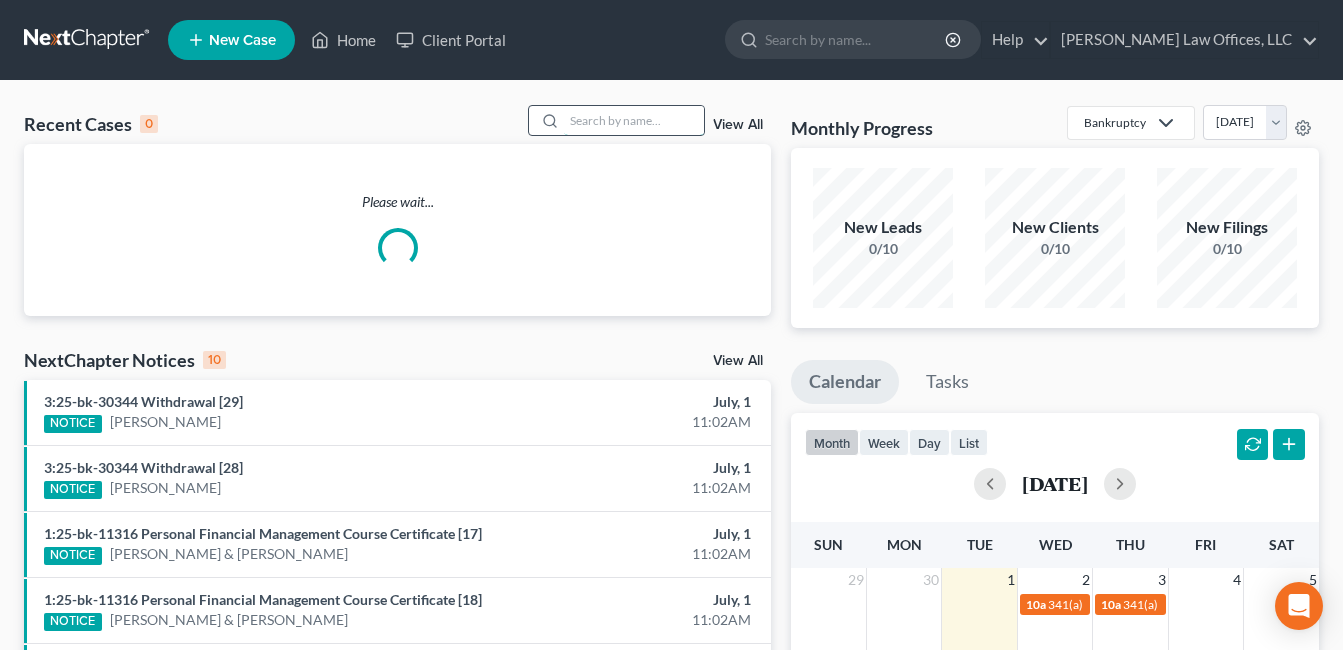 click at bounding box center [634, 120] 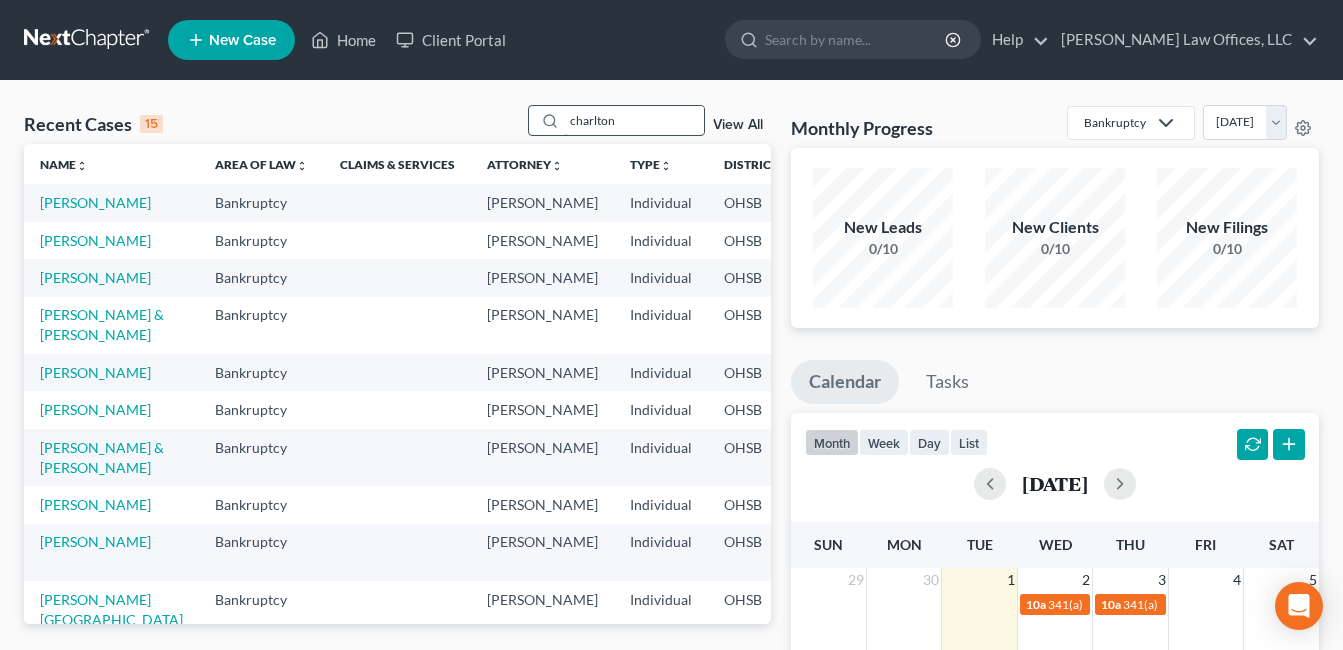type on "charlton" 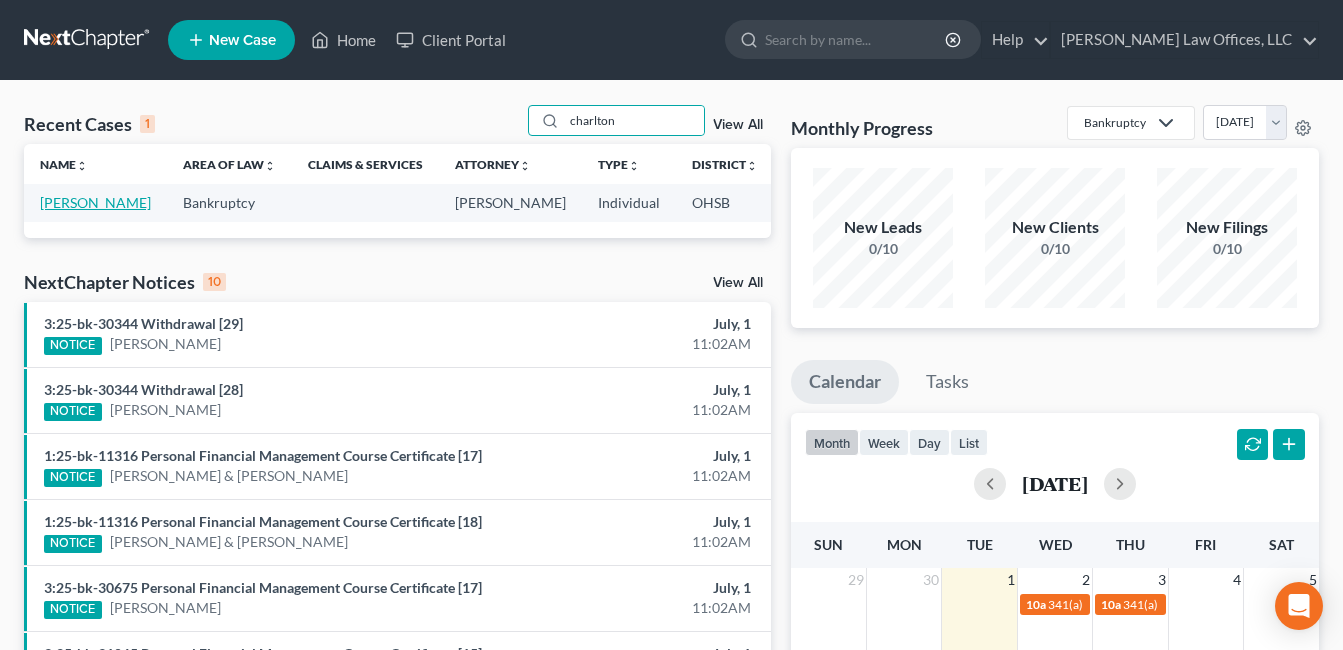 click on "[PERSON_NAME]" at bounding box center (95, 202) 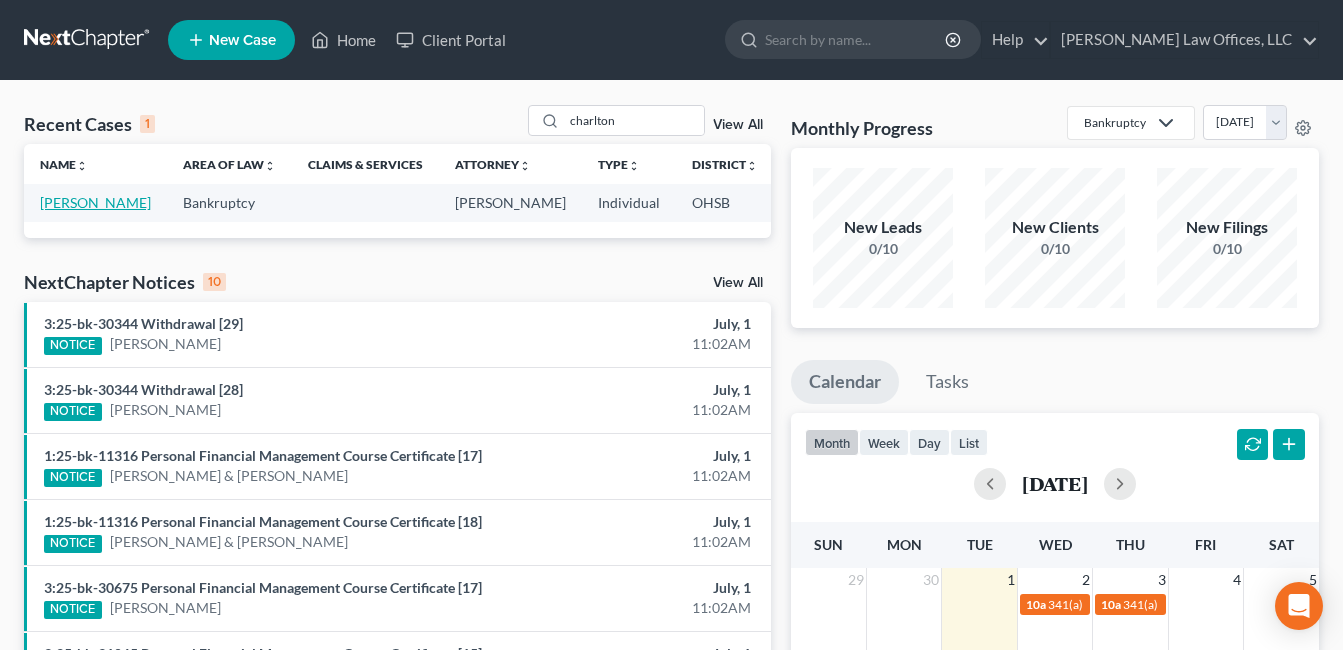 select on "4" 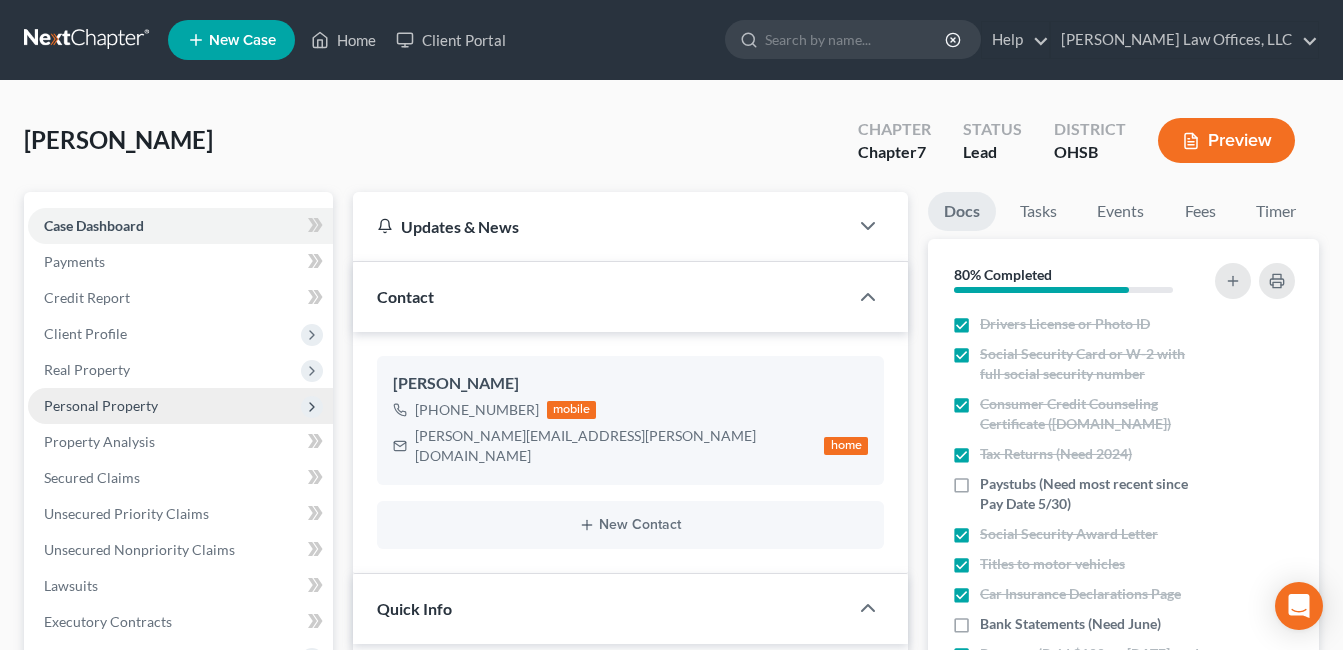 click on "Personal Property" at bounding box center [101, 405] 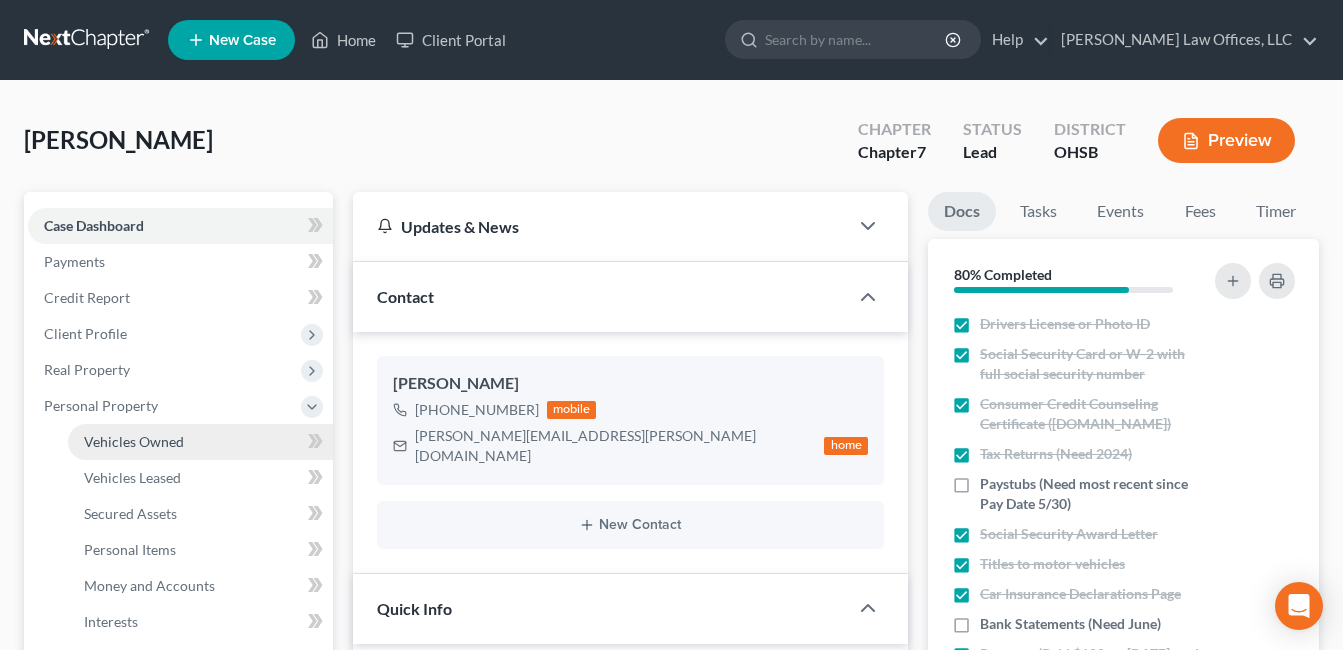 click on "Vehicles Owned" at bounding box center [134, 441] 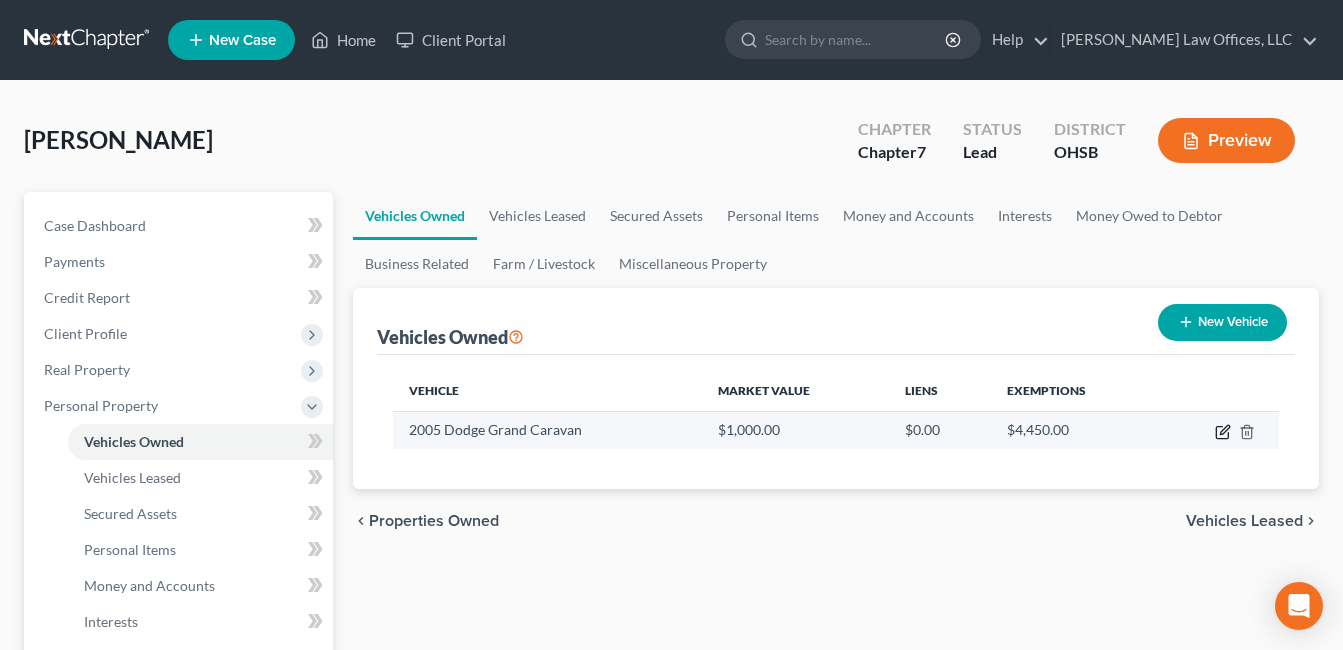 click 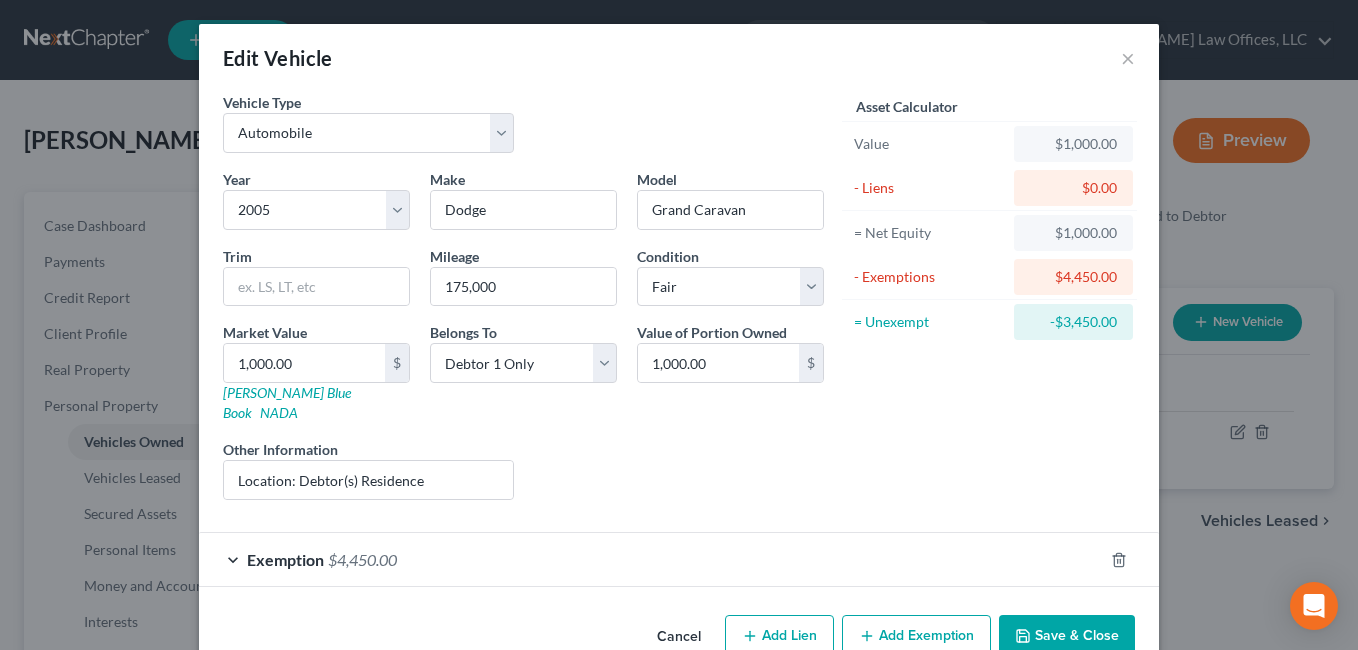 click on "Save & Close" at bounding box center [1067, 636] 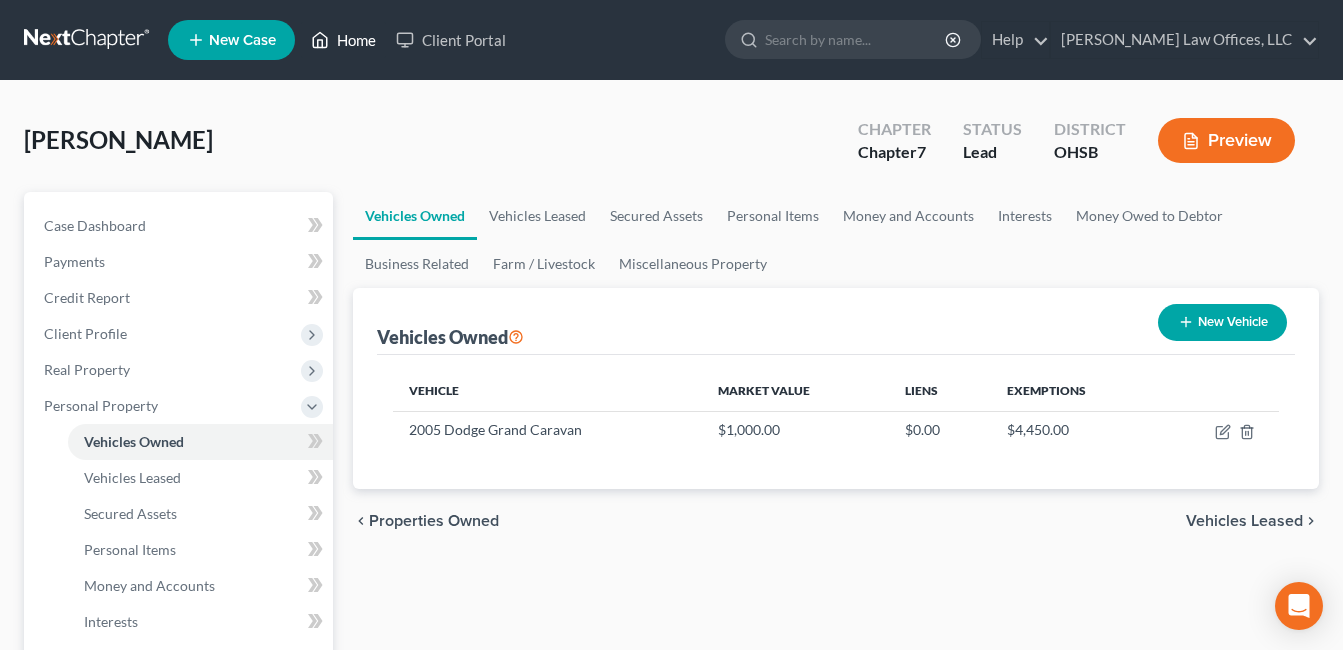 click on "Home" at bounding box center (343, 40) 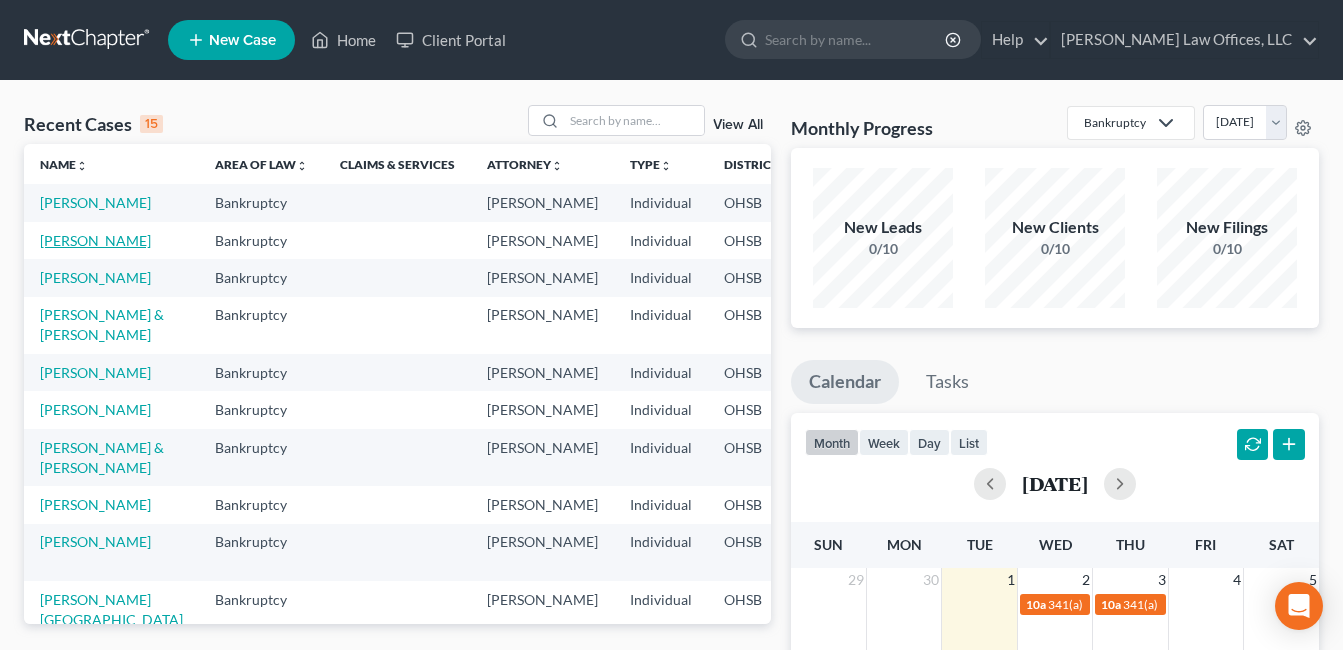 click on "[PERSON_NAME]" at bounding box center (95, 240) 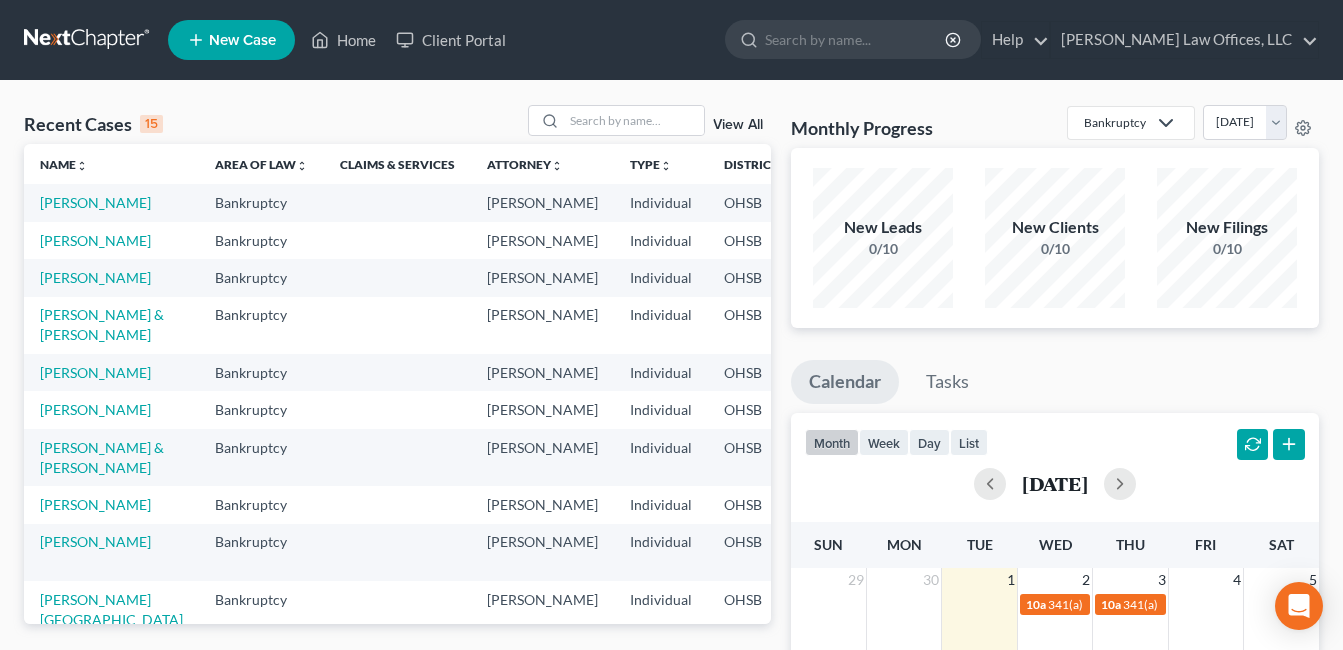select on "0" 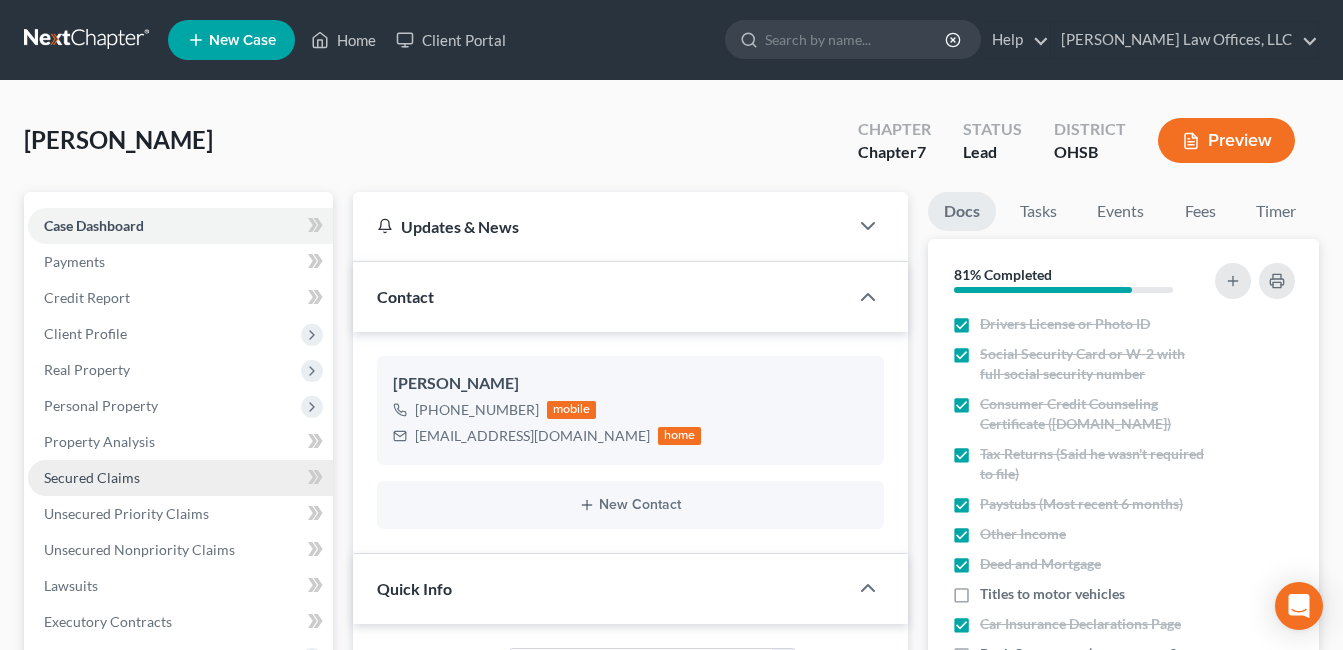 click on "Secured Claims" at bounding box center [92, 477] 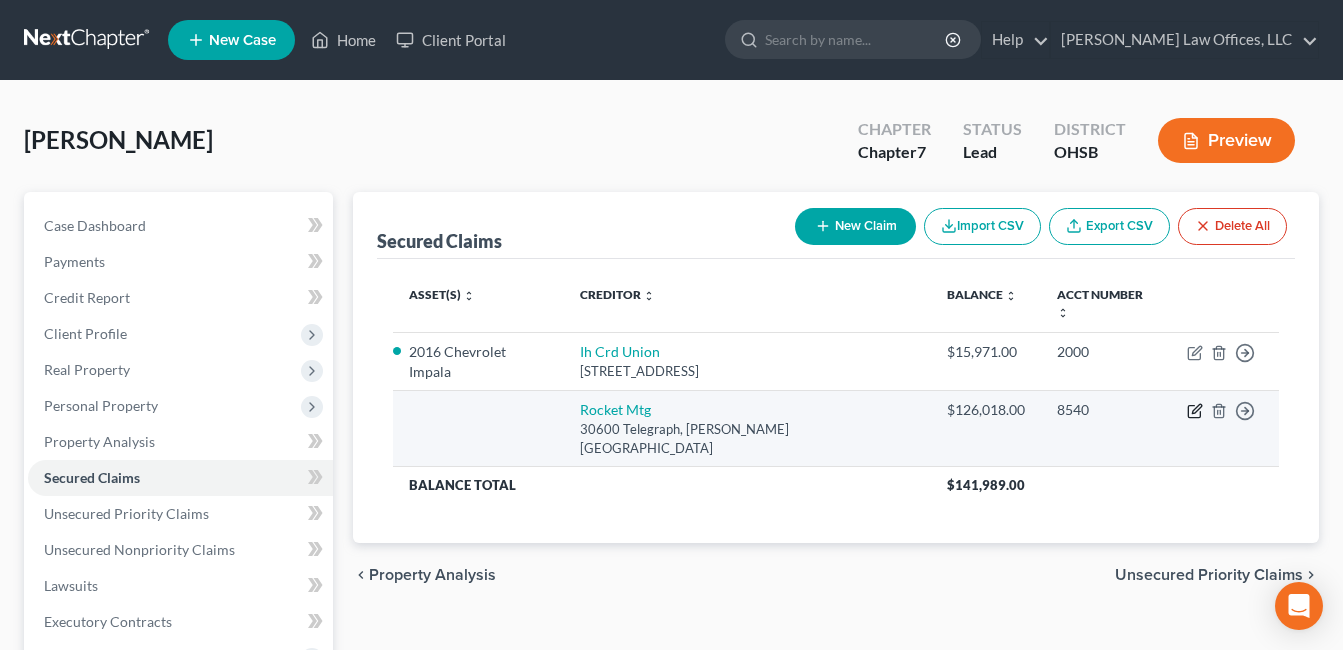 click 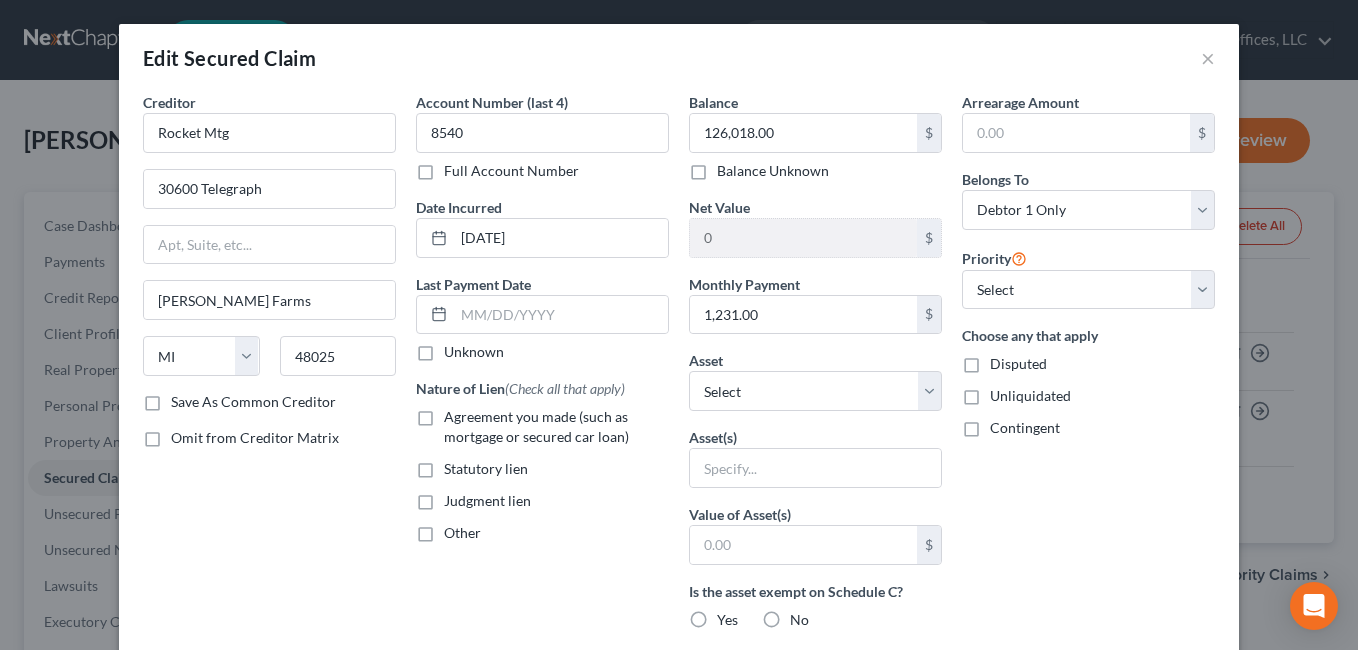 click on "Agreement you made (such as mortgage or secured car loan)" at bounding box center (556, 427) 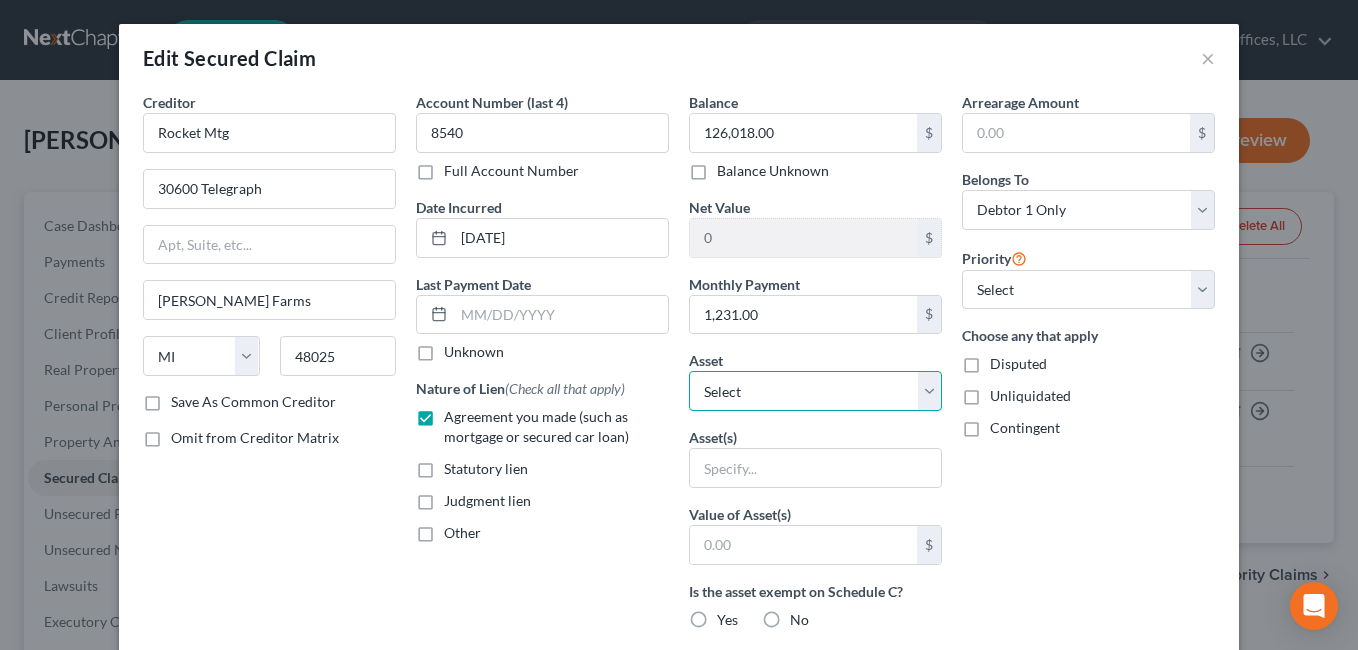 click on "Select Other Multiple Assets [STREET_ADDRESS] - $[FINANCIAL_ID].0 IH Credit Union (Savings Account) - $0.0 [PERSON_NAME] Credit Union (Checking Account) - $0.0 Fifth Third Bank (Checking Account) - $0.0 Cash App (Other (Credit Union, Health Savings Account, etc)) - $0.0 PayPal Account (Other (Credit Union, Health Savings Account, etc)) - $0.0 IH Credit Union (Checking Account) - $0.0 2016 Chevrolet Impala - $7050.0 Venmo App (Other (Credit Union, Health Savings Account, etc)) - $0.0 Sports & Hobby Equipment - Exercise Equipment - $300.0 [PERSON_NAME] Credit Union (Savings Account) - $0.0 Fifth Third Bank (Savings Account) - $0.0 Household Goods - Household Goods and Furnishings
Major appliances, furniture, towels, bedding, kitchenware
Location: Residence - $5000.0 Electronics - Electronics
Televisions and radios; audio, video, stereo, and digital equipment; computers, printers, scanners; music collections; electronic devices including cell phones, camera, media players, games - $2000.0" at bounding box center (815, 391) 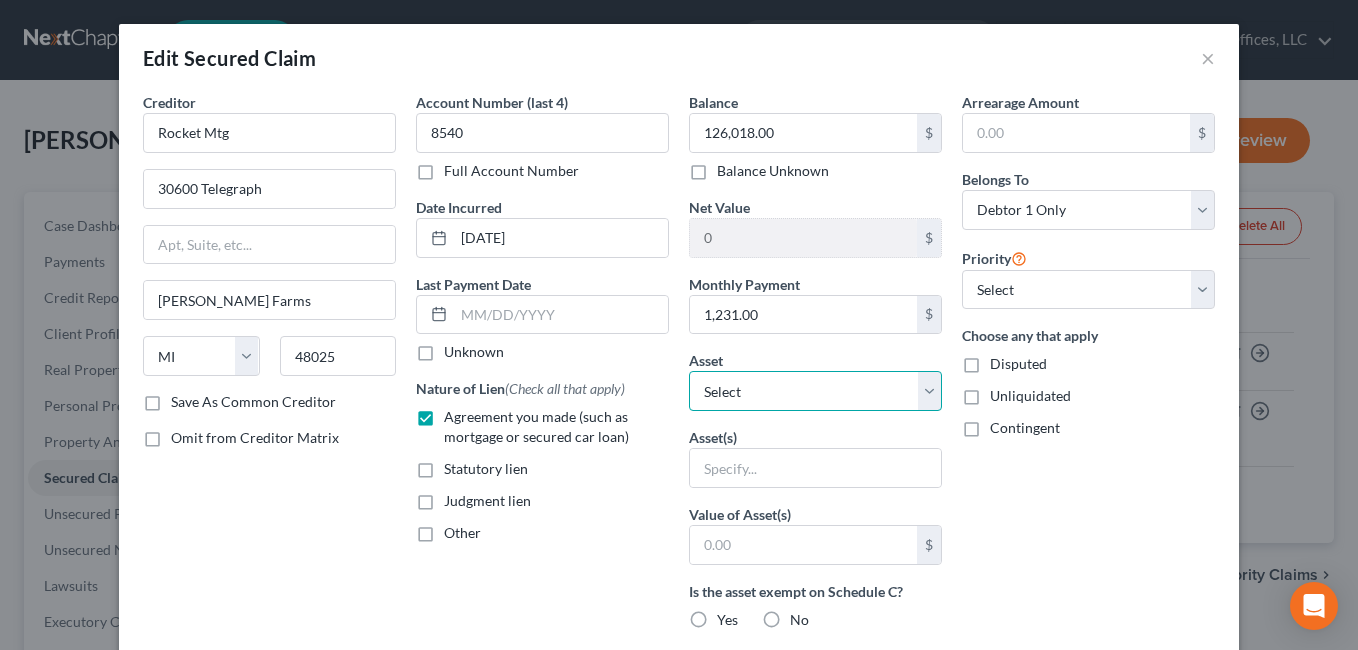 select on "2" 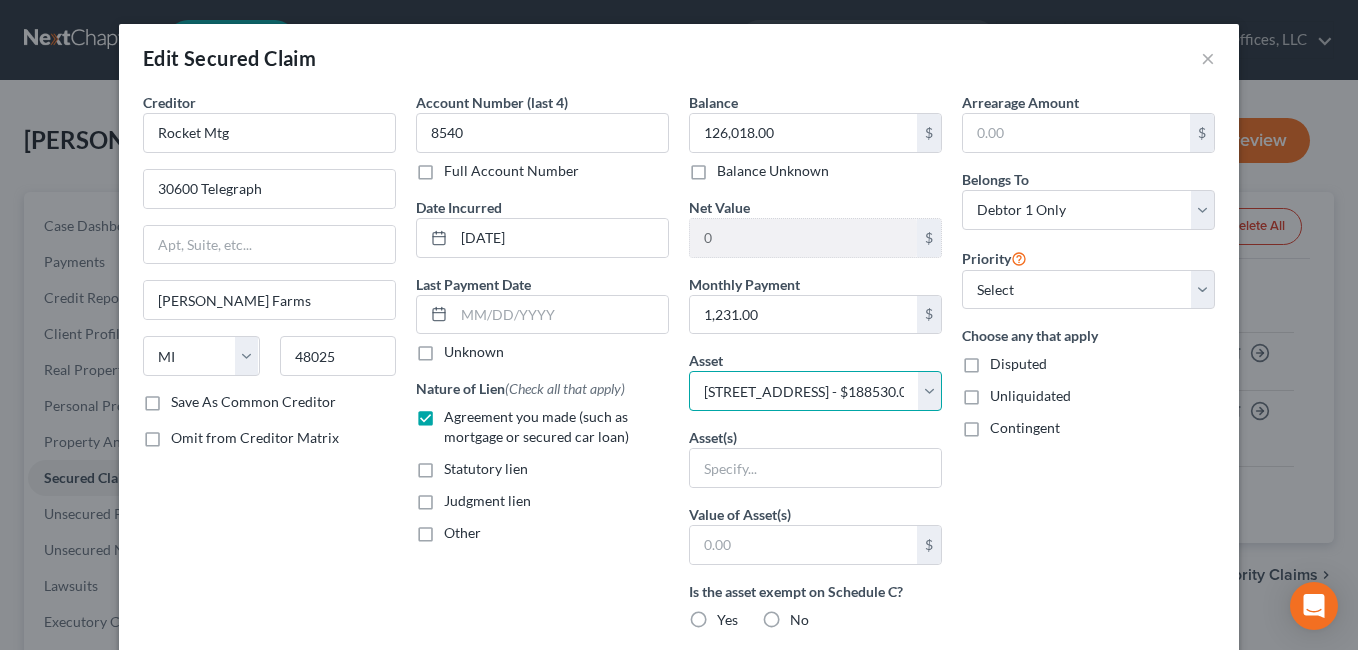 click on "Select Other Multiple Assets [STREET_ADDRESS] - $[FINANCIAL_ID].0 IH Credit Union (Savings Account) - $0.0 [PERSON_NAME] Credit Union (Checking Account) - $0.0 Fifth Third Bank (Checking Account) - $0.0 Cash App (Other (Credit Union, Health Savings Account, etc)) - $0.0 PayPal Account (Other (Credit Union, Health Savings Account, etc)) - $0.0 IH Credit Union (Checking Account) - $0.0 2016 Chevrolet Impala - $7050.0 Venmo App (Other (Credit Union, Health Savings Account, etc)) - $0.0 Sports & Hobby Equipment - Exercise Equipment - $300.0 [PERSON_NAME] Credit Union (Savings Account) - $0.0 Fifth Third Bank (Savings Account) - $0.0 Household Goods - Household Goods and Furnishings
Major appliances, furniture, towels, bedding, kitchenware
Location: Residence - $5000.0 Electronics - Electronics
Televisions and radios; audio, video, stereo, and digital equipment; computers, printers, scanners; music collections; electronic devices including cell phones, camera, media players, games - $2000.0" at bounding box center (815, 391) 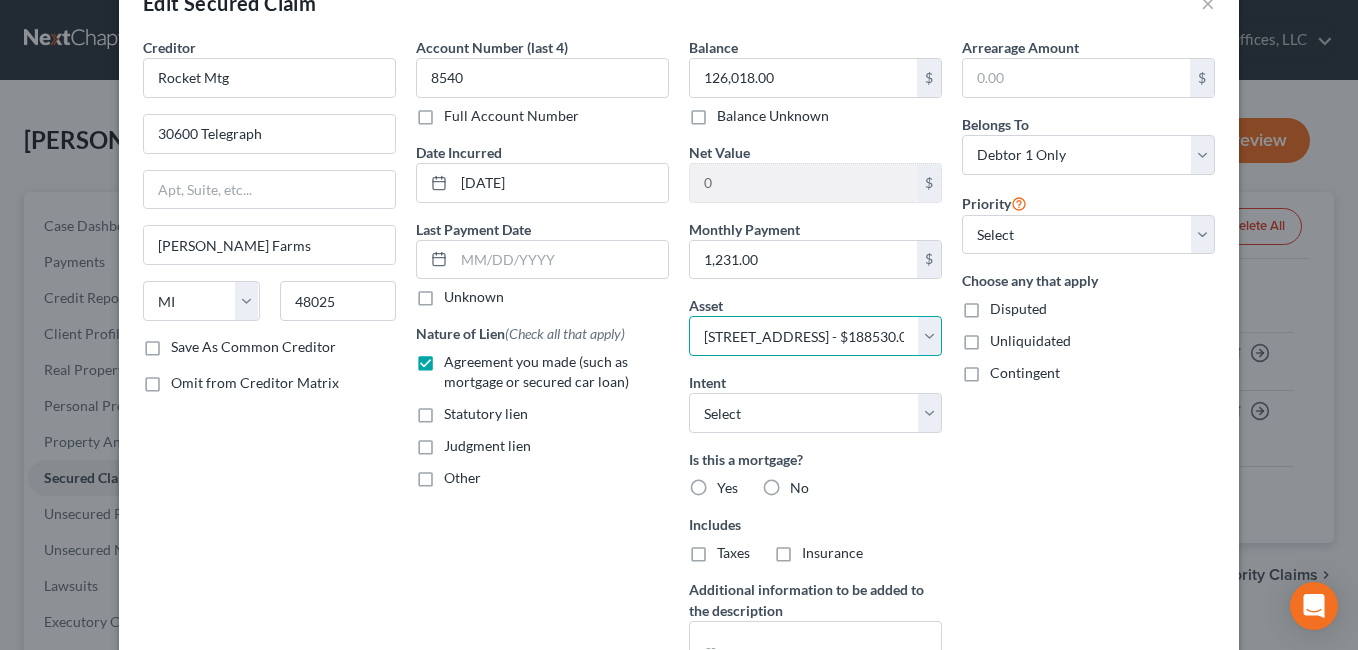 scroll, scrollTop: 100, scrollLeft: 0, axis: vertical 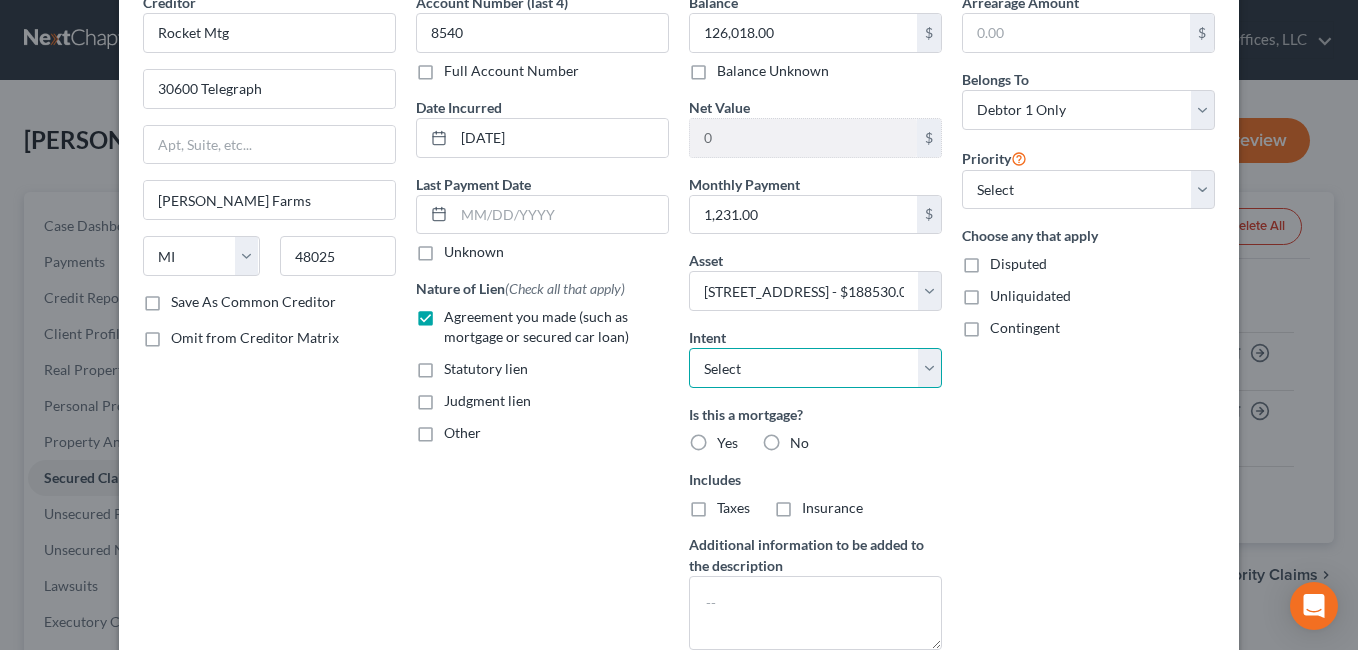 click on "Select Surrender Redeem Reaffirm Avoid Other" at bounding box center [815, 368] 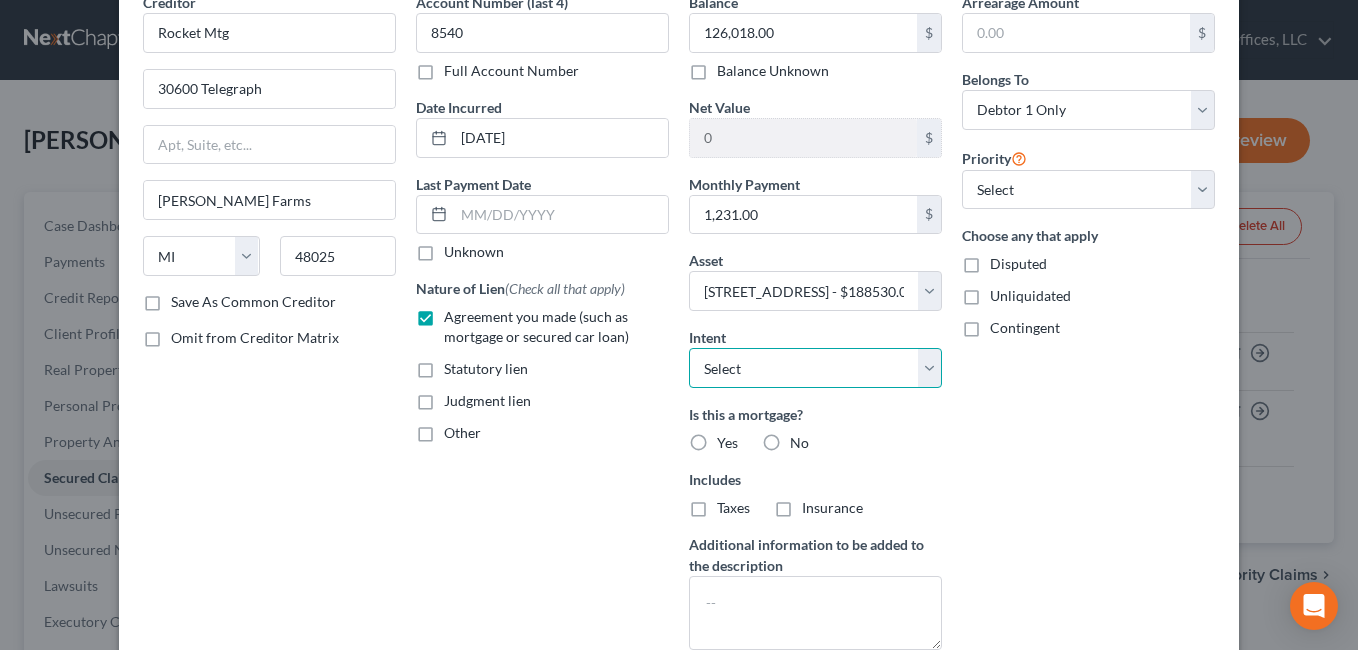 select on "2" 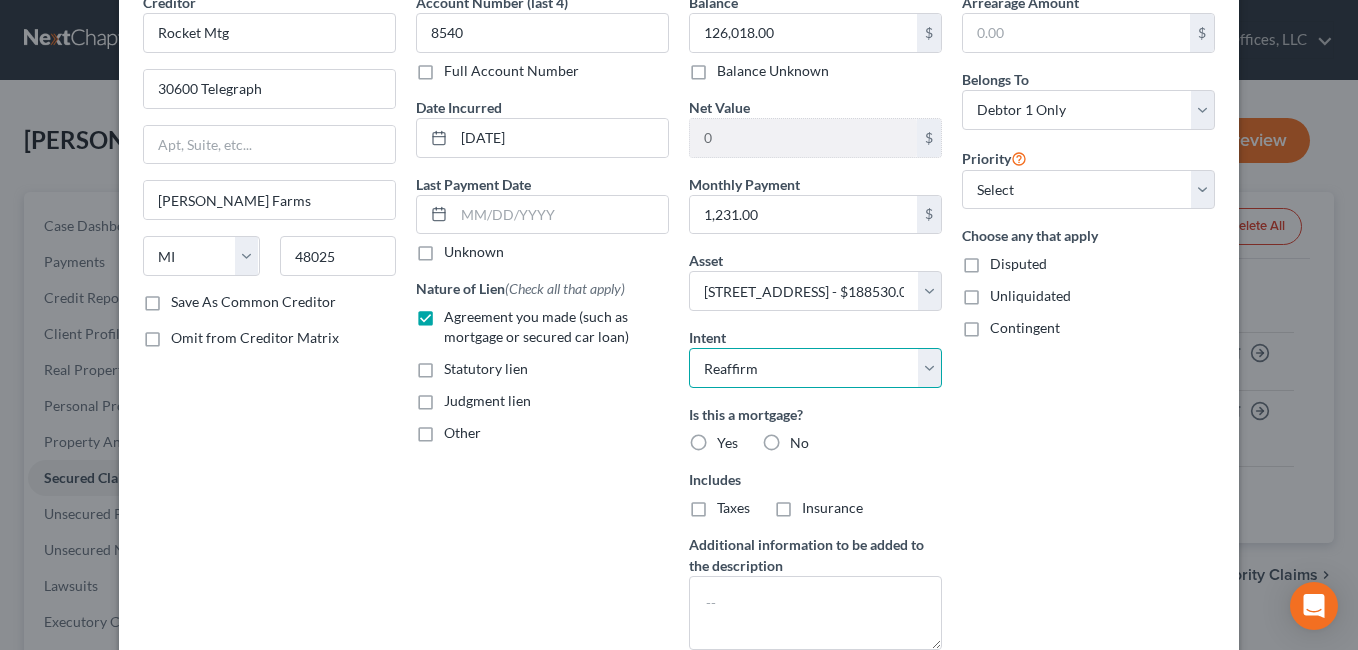 click on "Select Surrender Redeem Reaffirm Avoid Other" at bounding box center [815, 368] 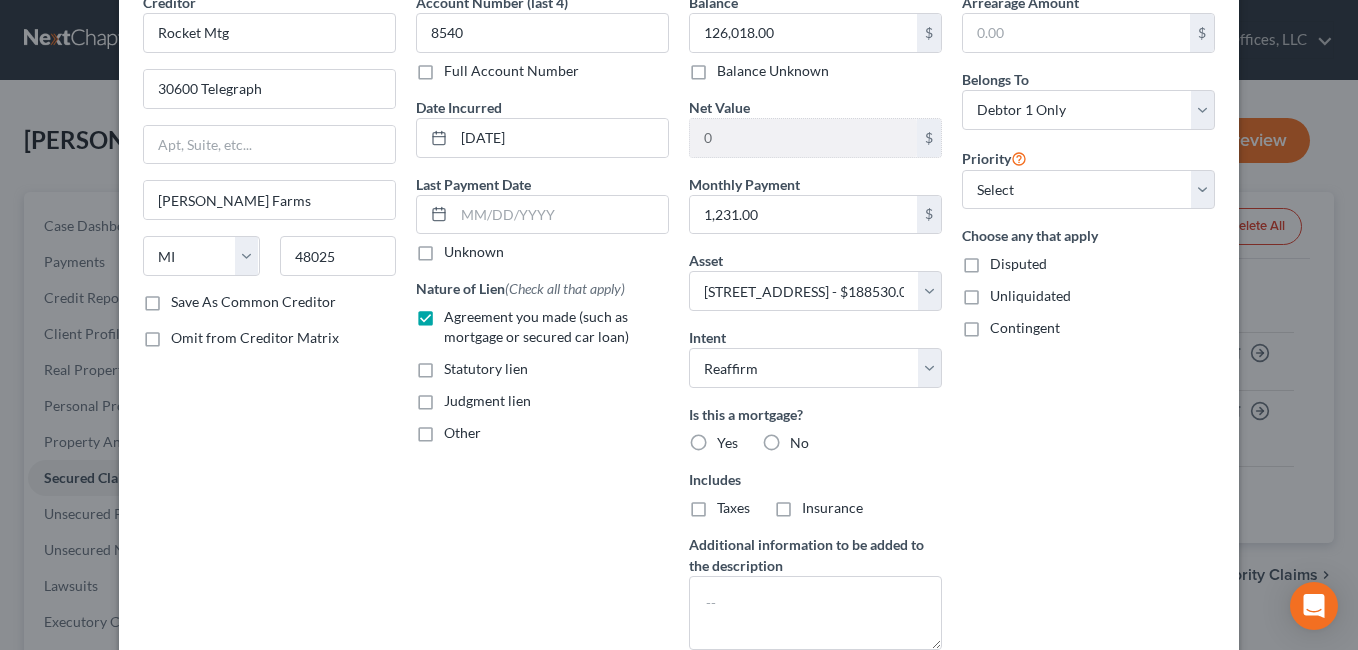 click on "Yes" at bounding box center (727, 443) 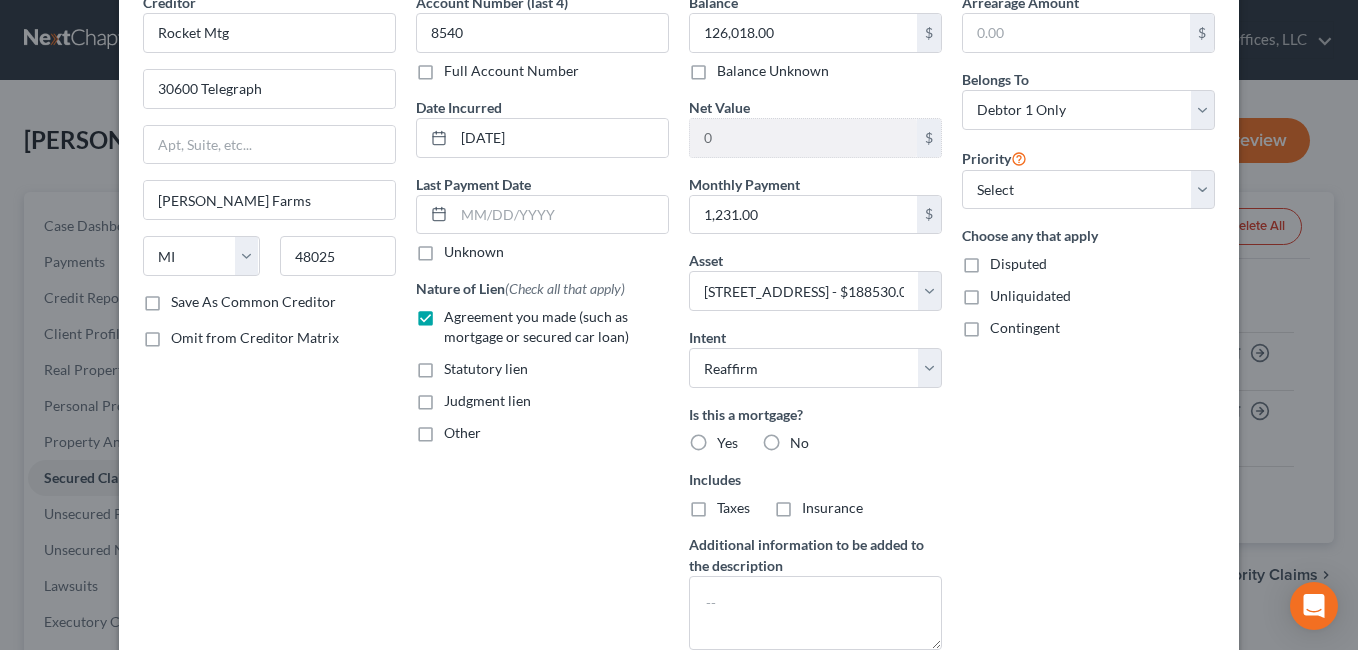 click on "Yes" at bounding box center [731, 439] 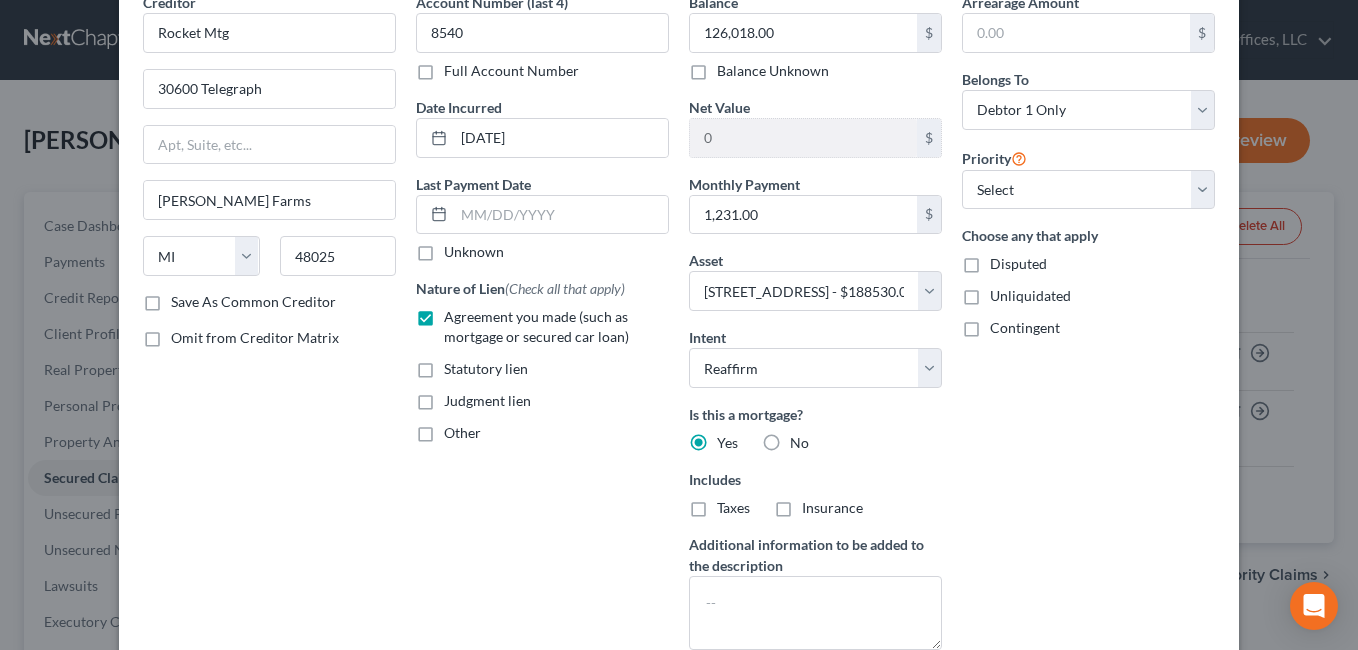 click on "Taxes" at bounding box center (733, 508) 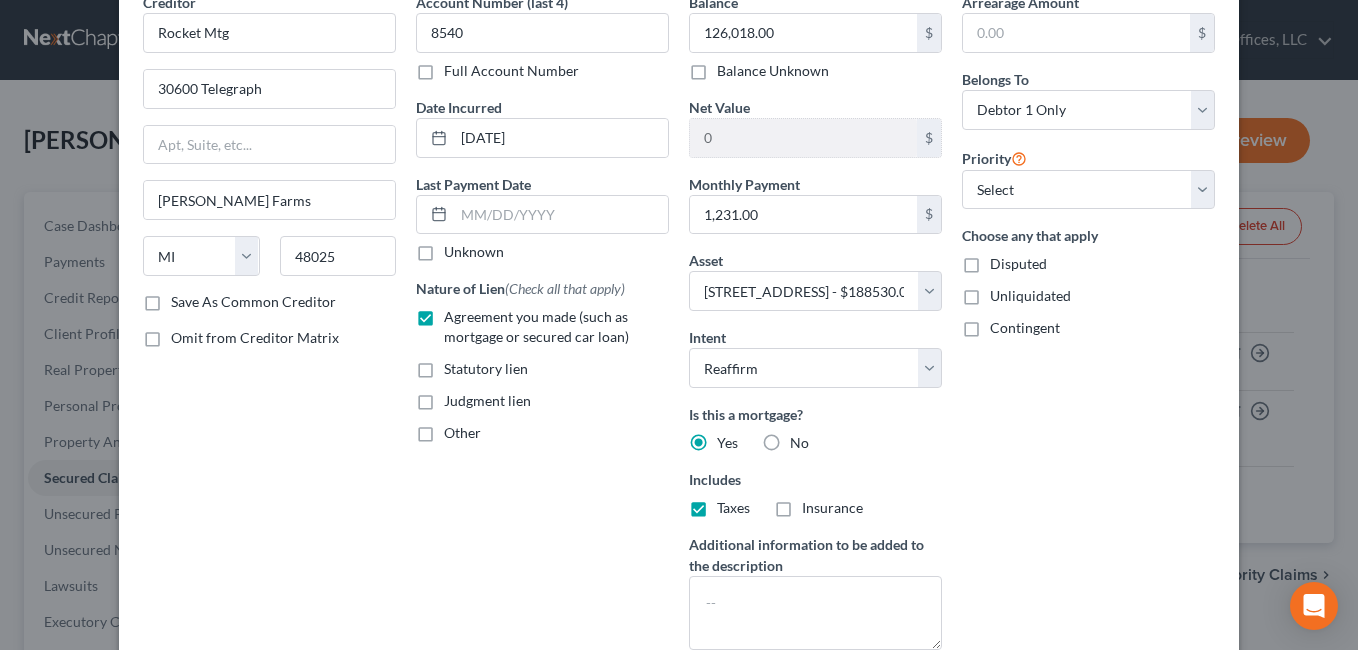 click on "Insurance" at bounding box center [832, 508] 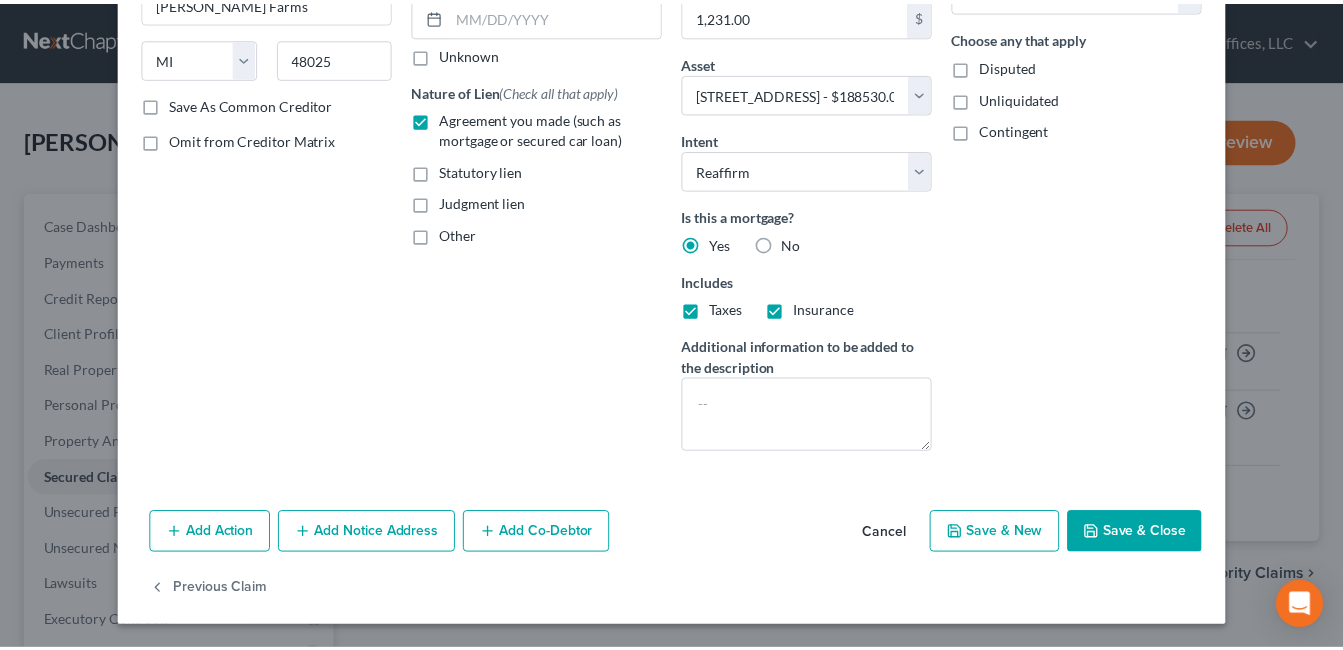 scroll, scrollTop: 299, scrollLeft: 0, axis: vertical 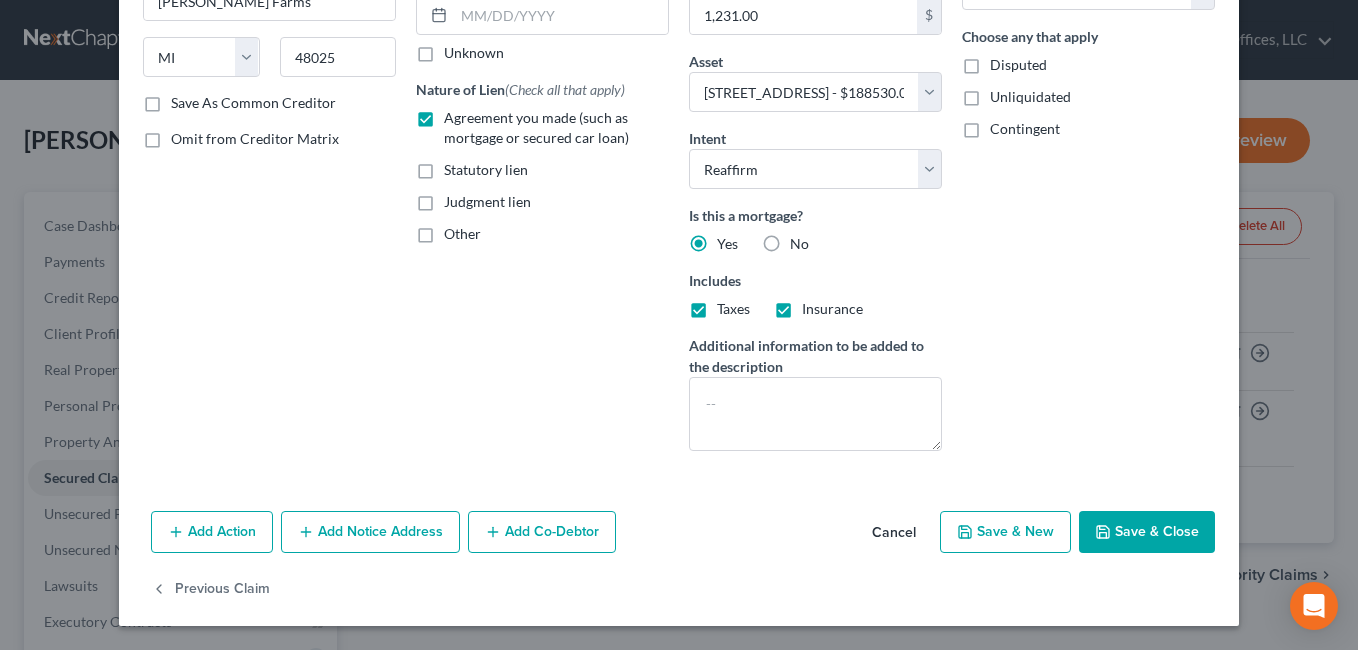 drag, startPoint x: 1123, startPoint y: 529, endPoint x: 1110, endPoint y: 518, distance: 17.029387 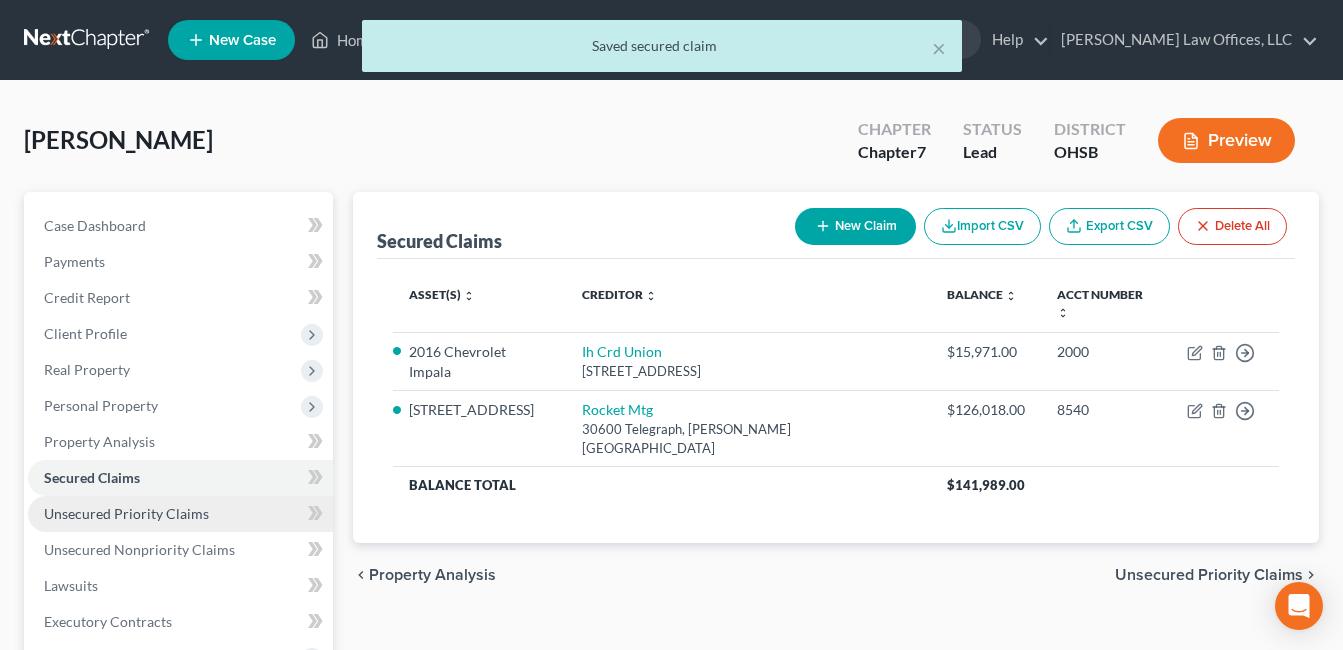 drag, startPoint x: 139, startPoint y: 529, endPoint x: 148, endPoint y: 521, distance: 12.0415945 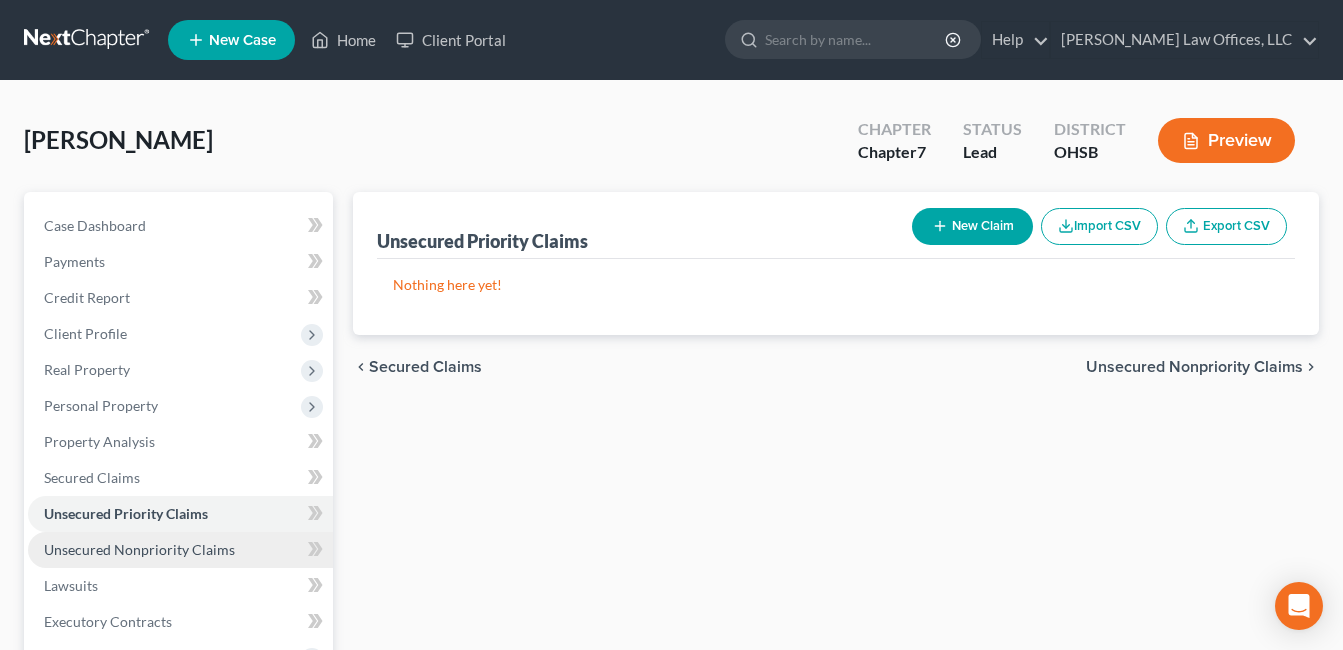 click on "Unsecured Nonpriority Claims" at bounding box center [139, 549] 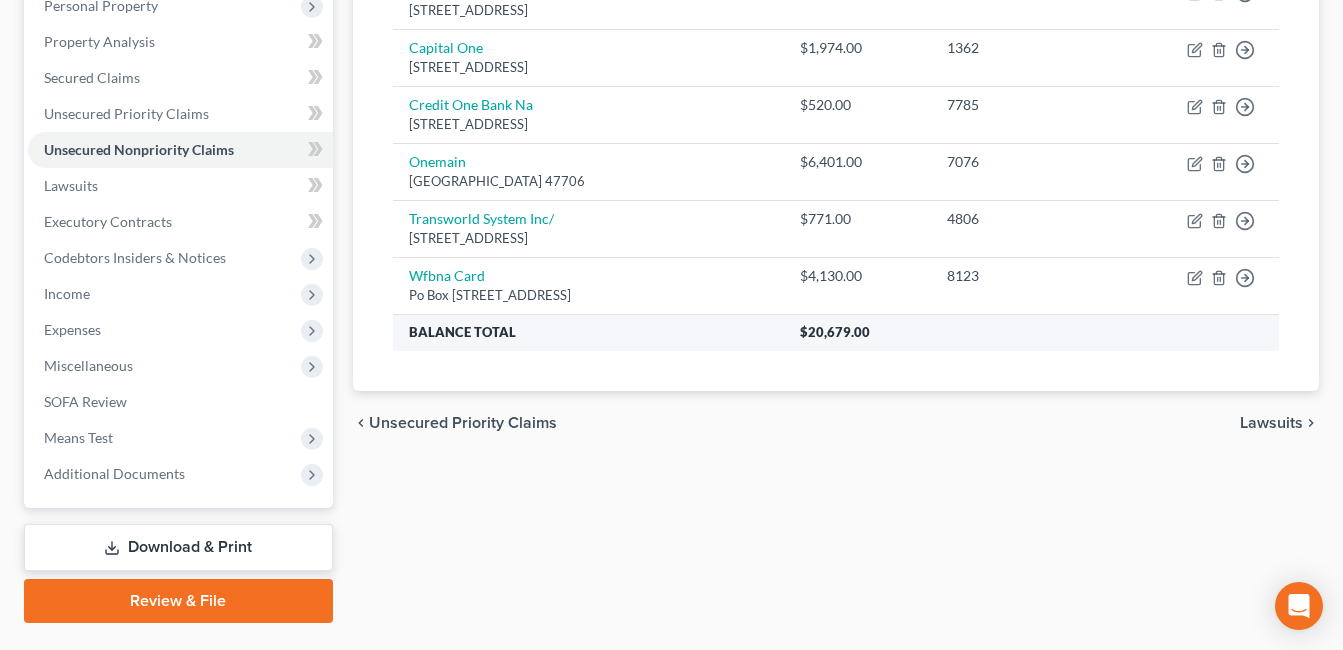 scroll, scrollTop: 300, scrollLeft: 0, axis: vertical 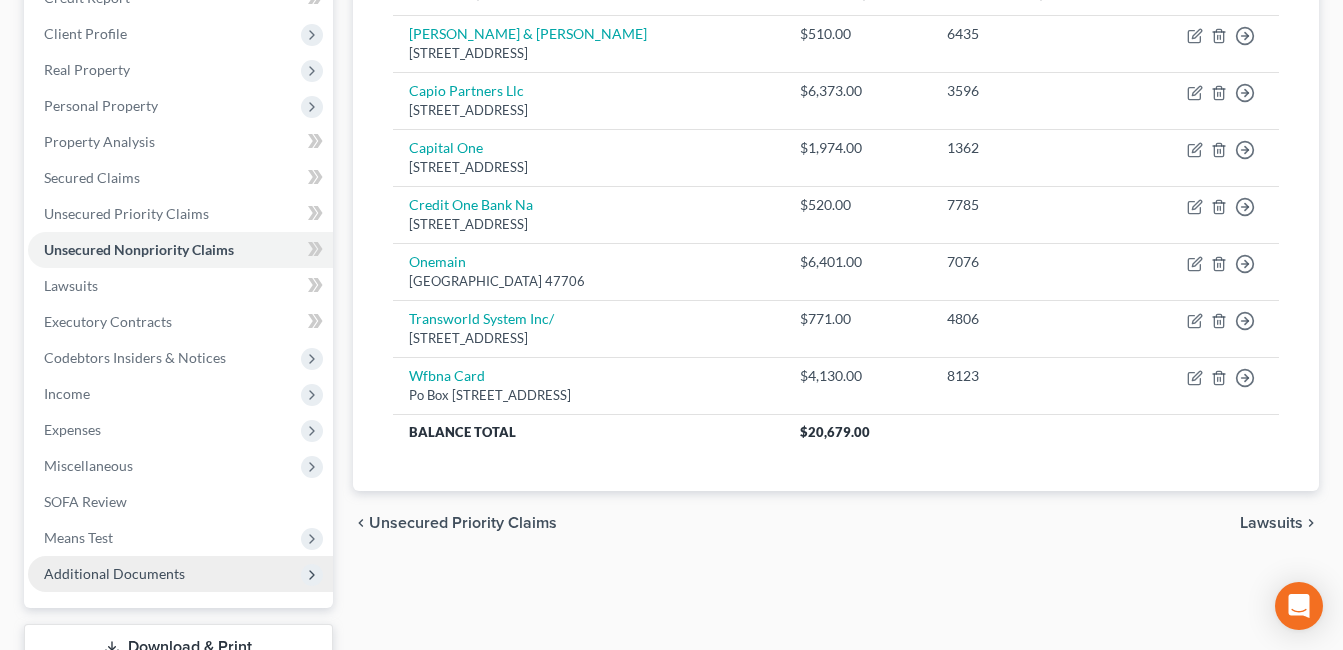 click on "Additional Documents" at bounding box center (180, 574) 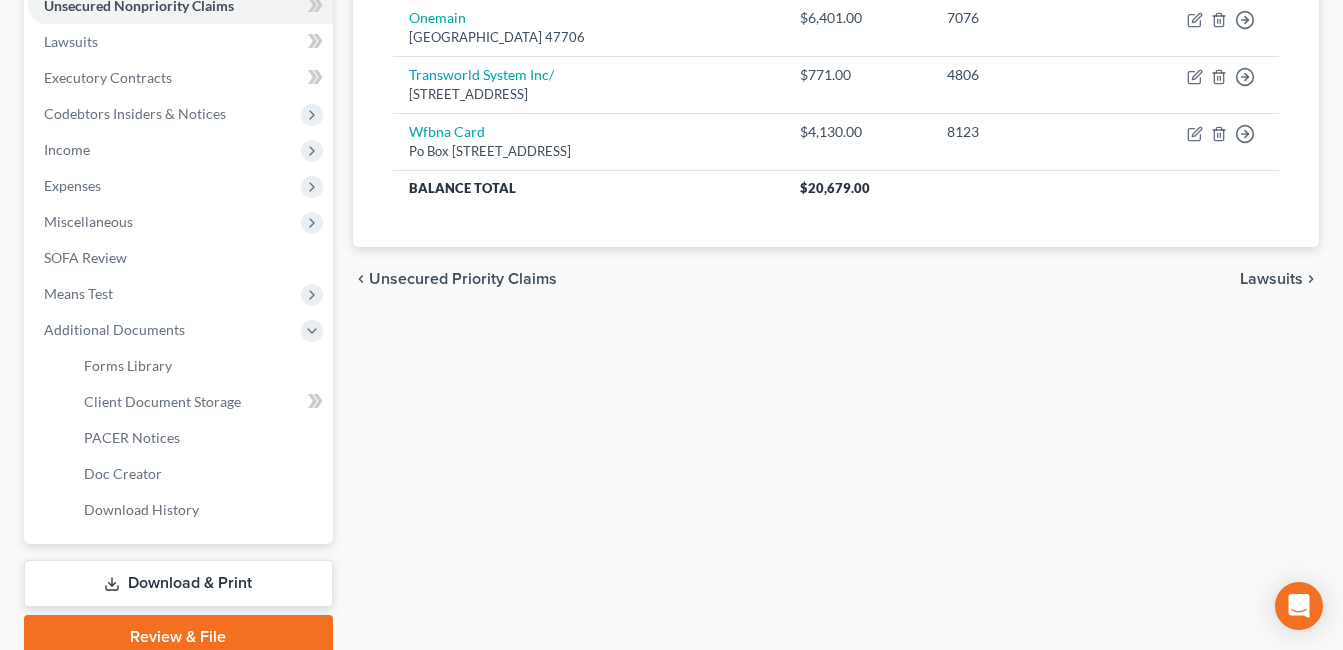 scroll, scrollTop: 600, scrollLeft: 0, axis: vertical 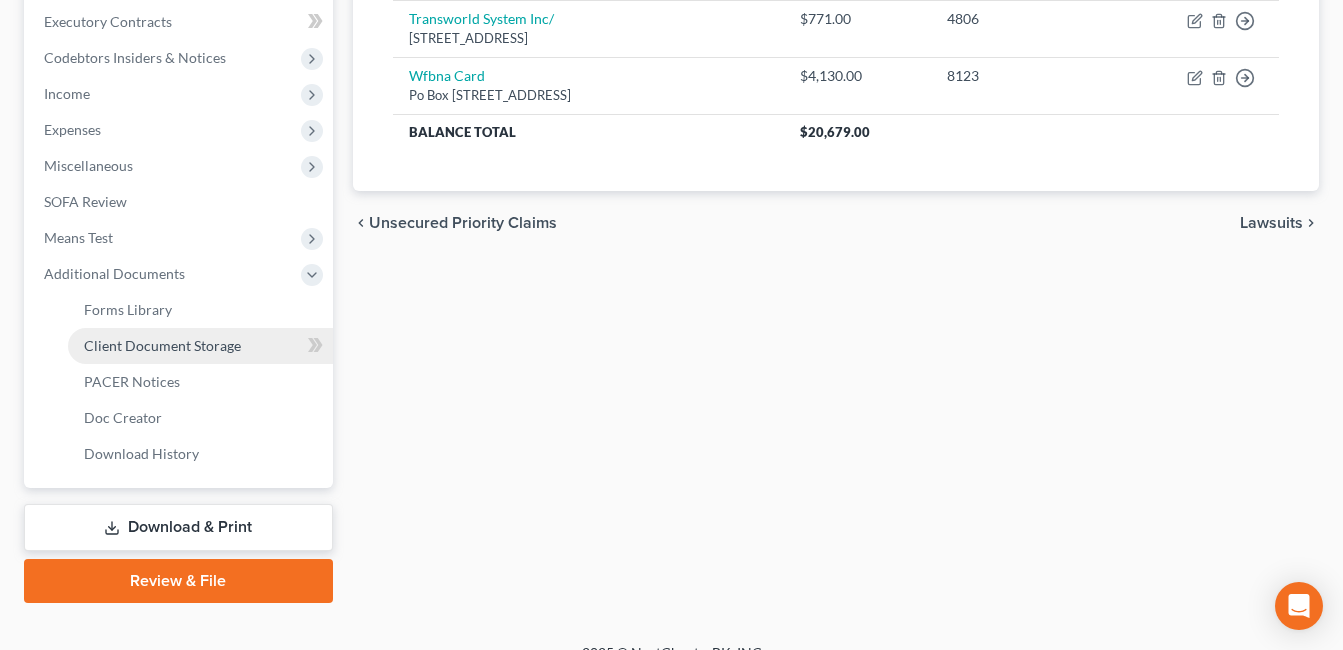 click on "Client Document Storage" at bounding box center (162, 345) 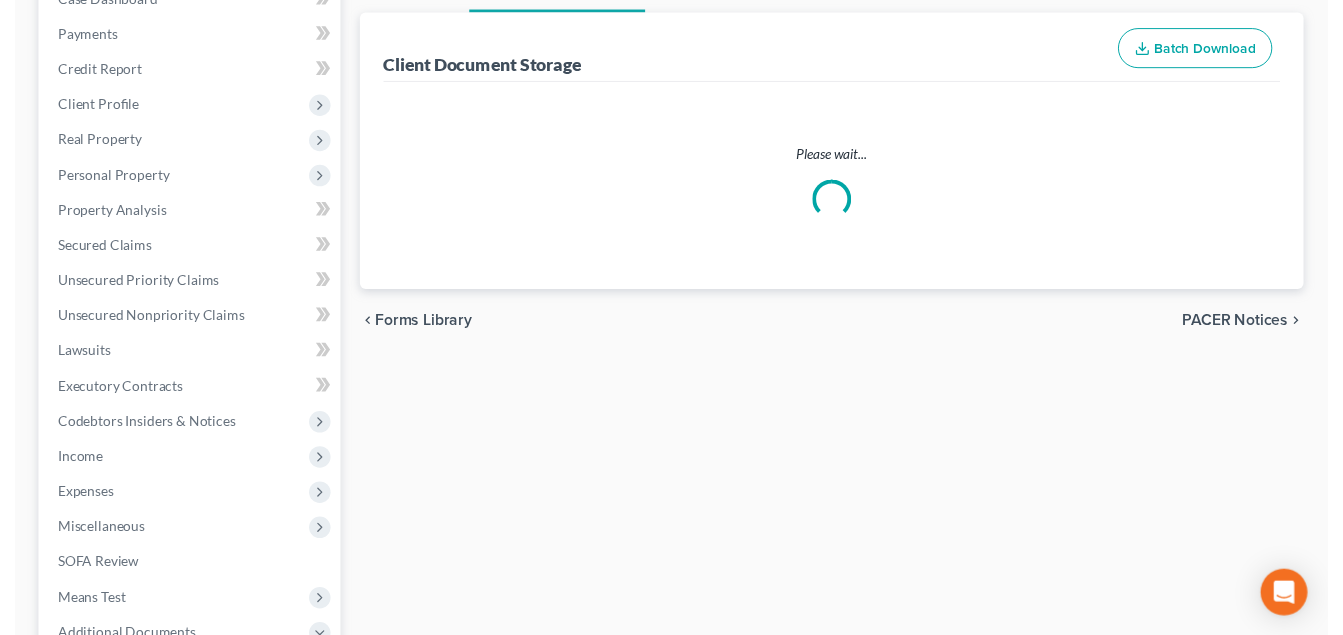 scroll, scrollTop: 0, scrollLeft: 0, axis: both 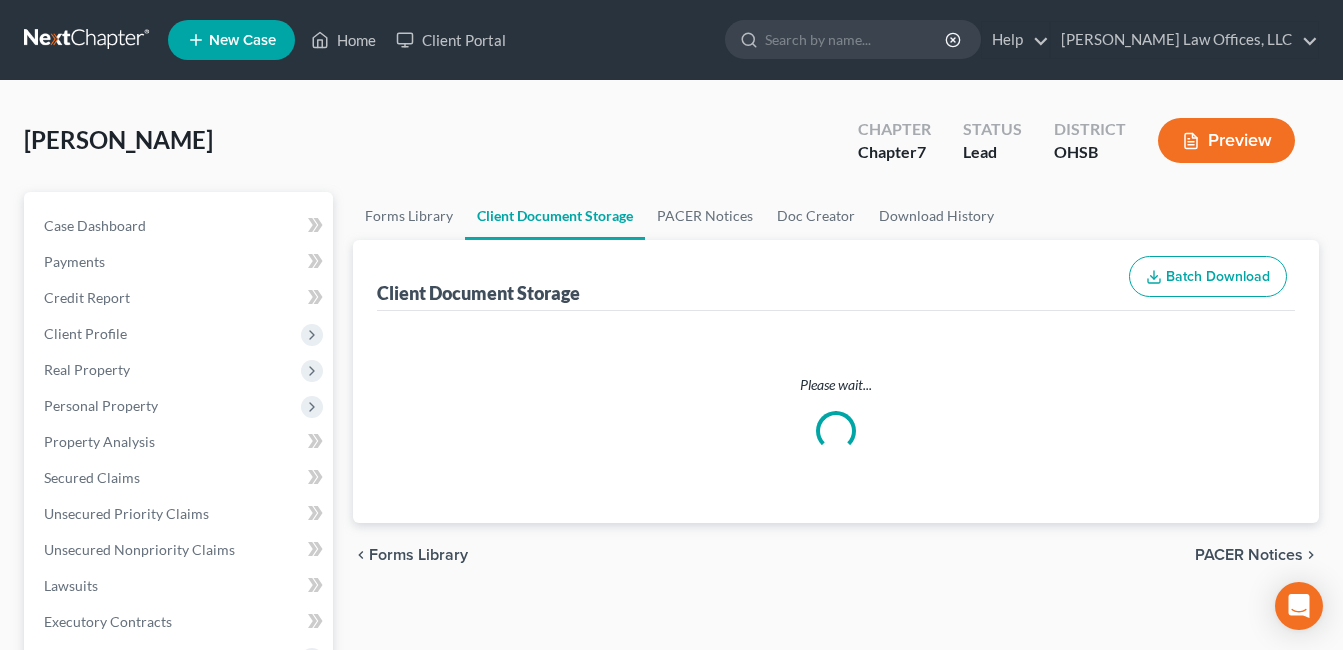select on "7" 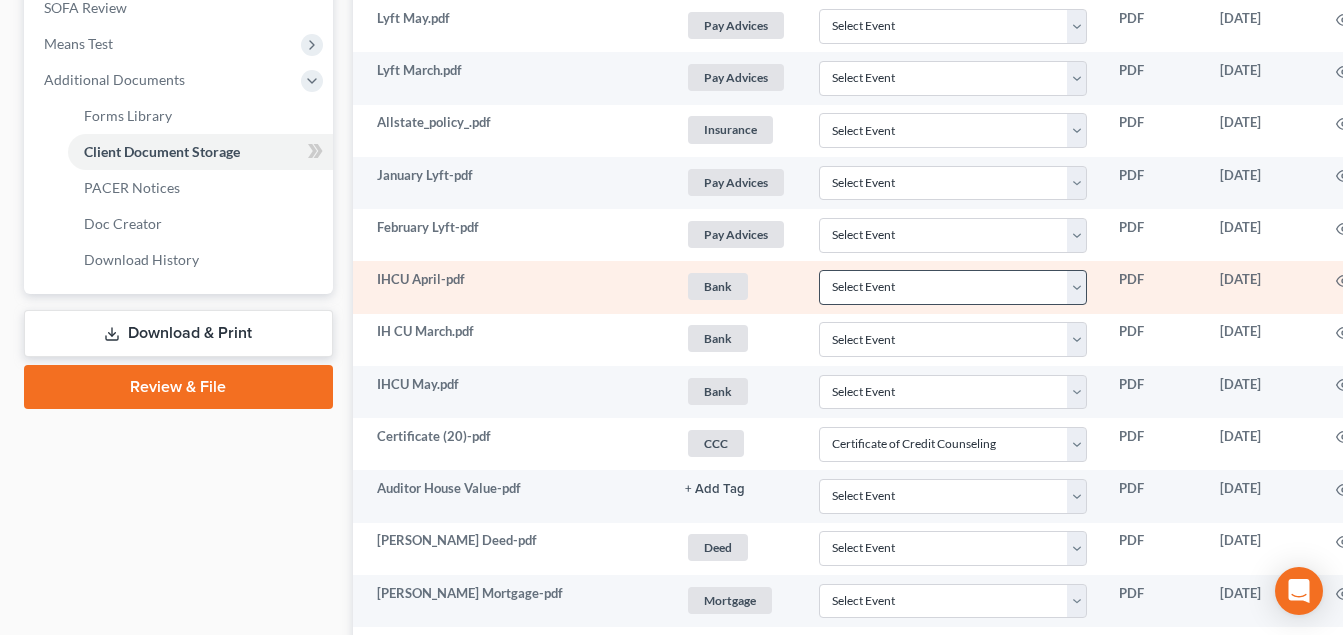scroll, scrollTop: 1100, scrollLeft: 0, axis: vertical 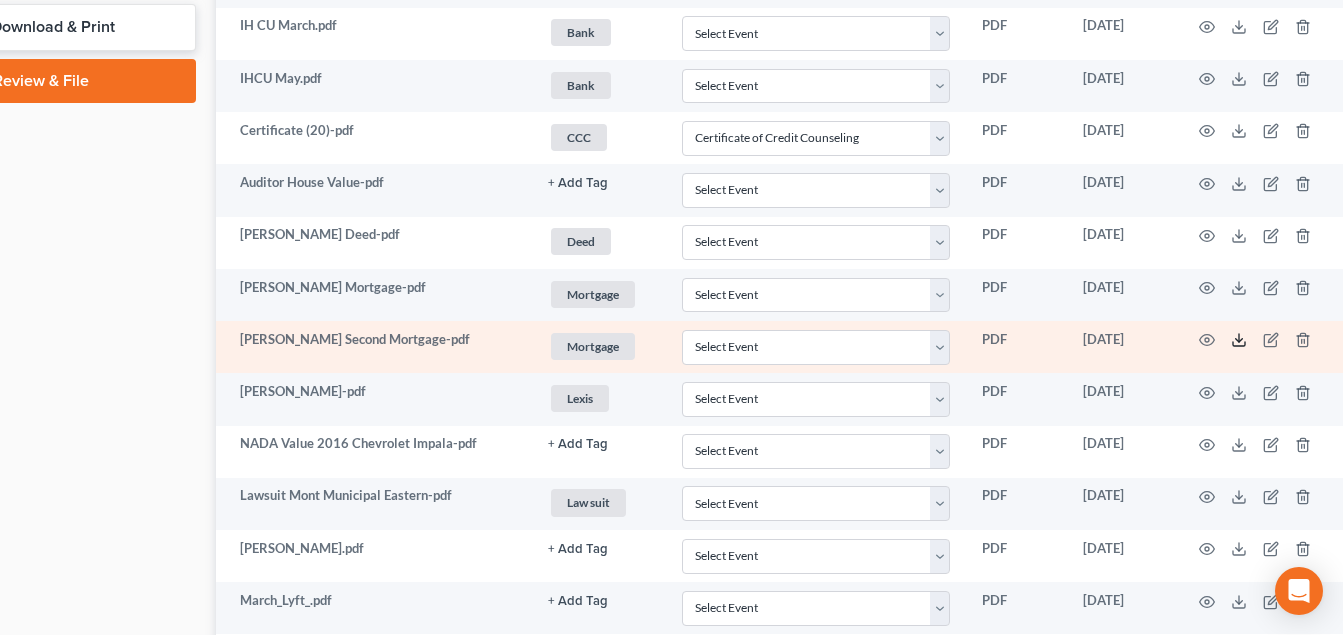 click 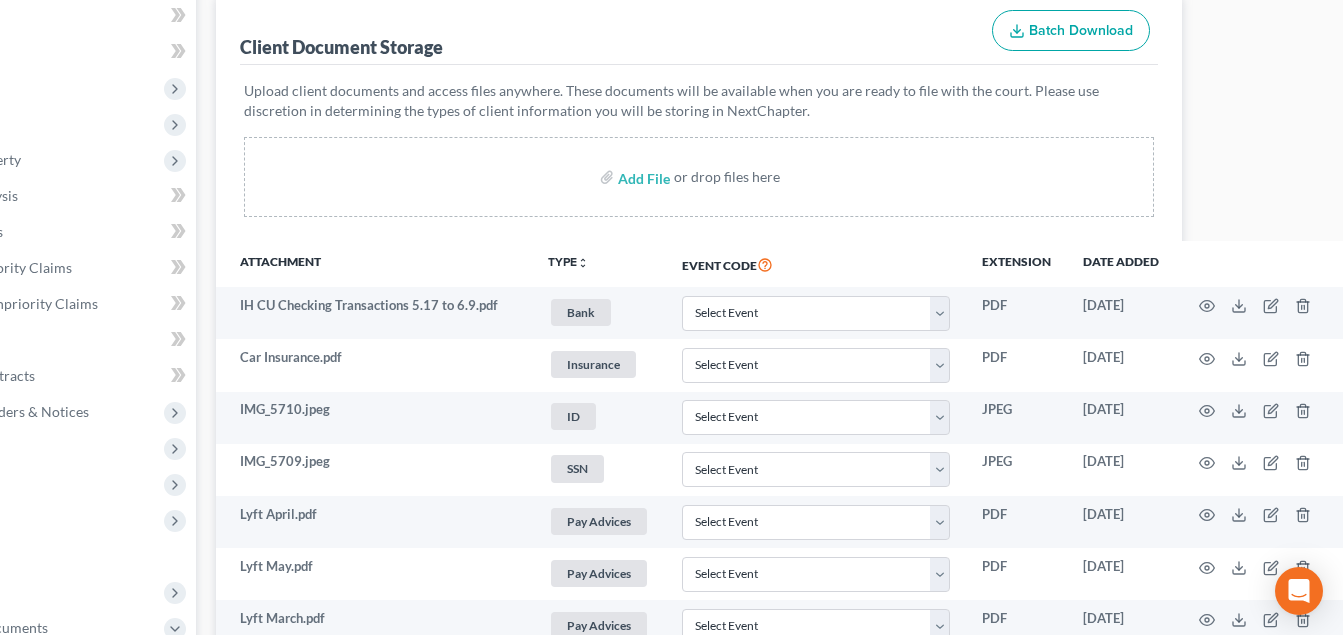 scroll, scrollTop: 300, scrollLeft: 140, axis: both 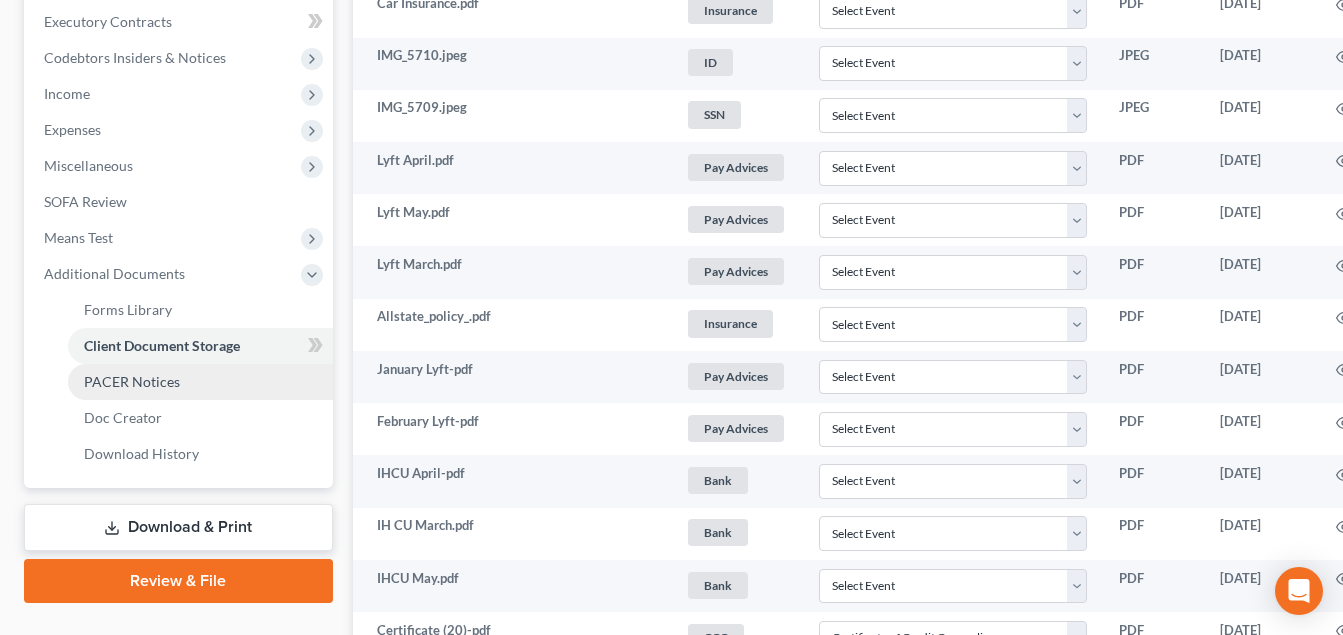click on "PACER Notices" at bounding box center [132, 381] 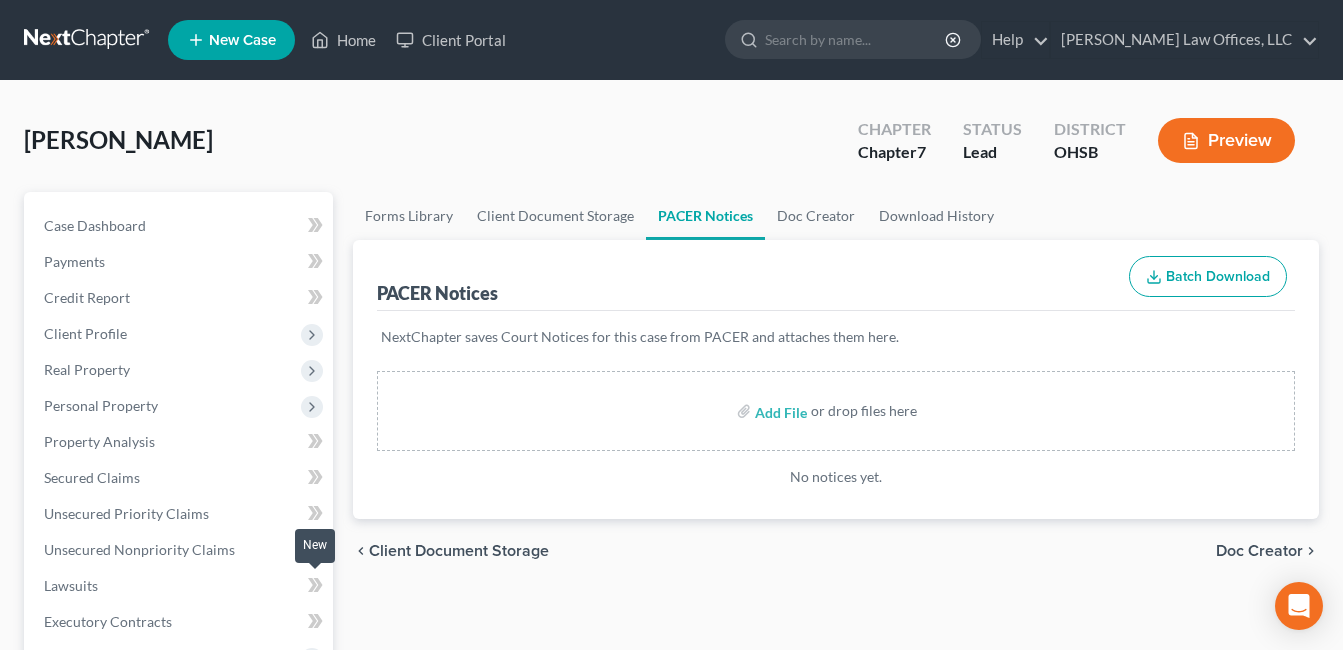 scroll, scrollTop: 600, scrollLeft: 0, axis: vertical 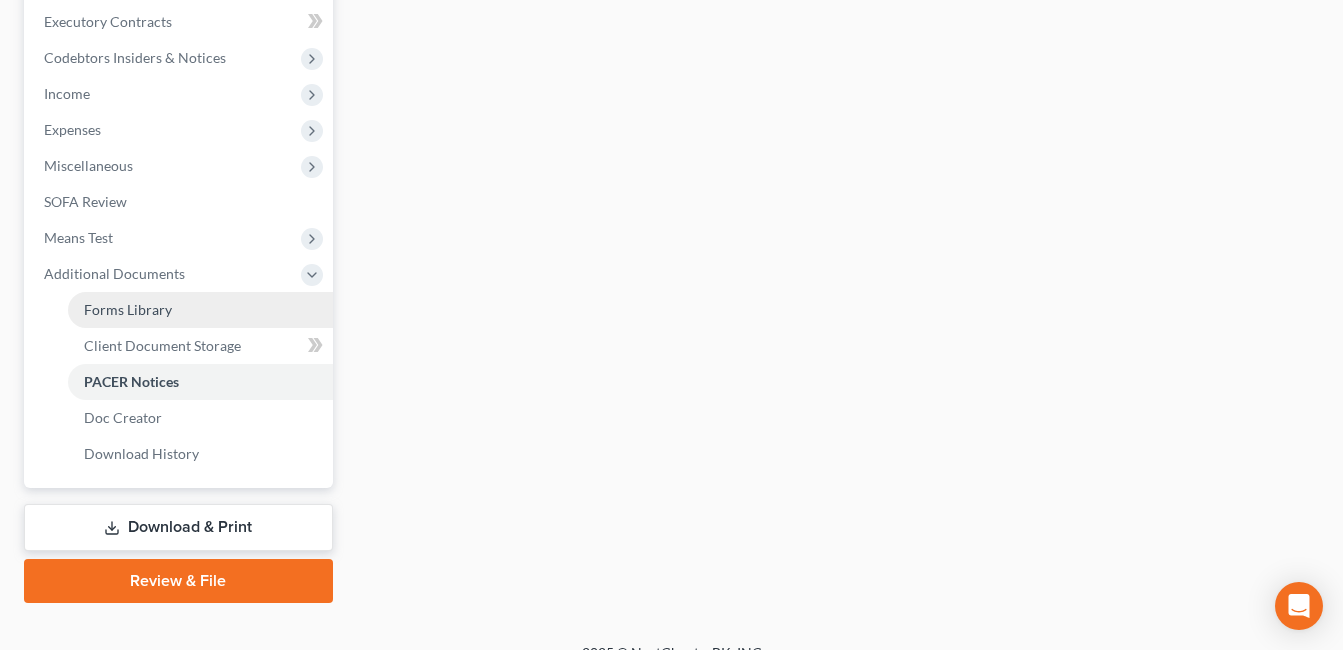 click on "Forms Library" at bounding box center (200, 310) 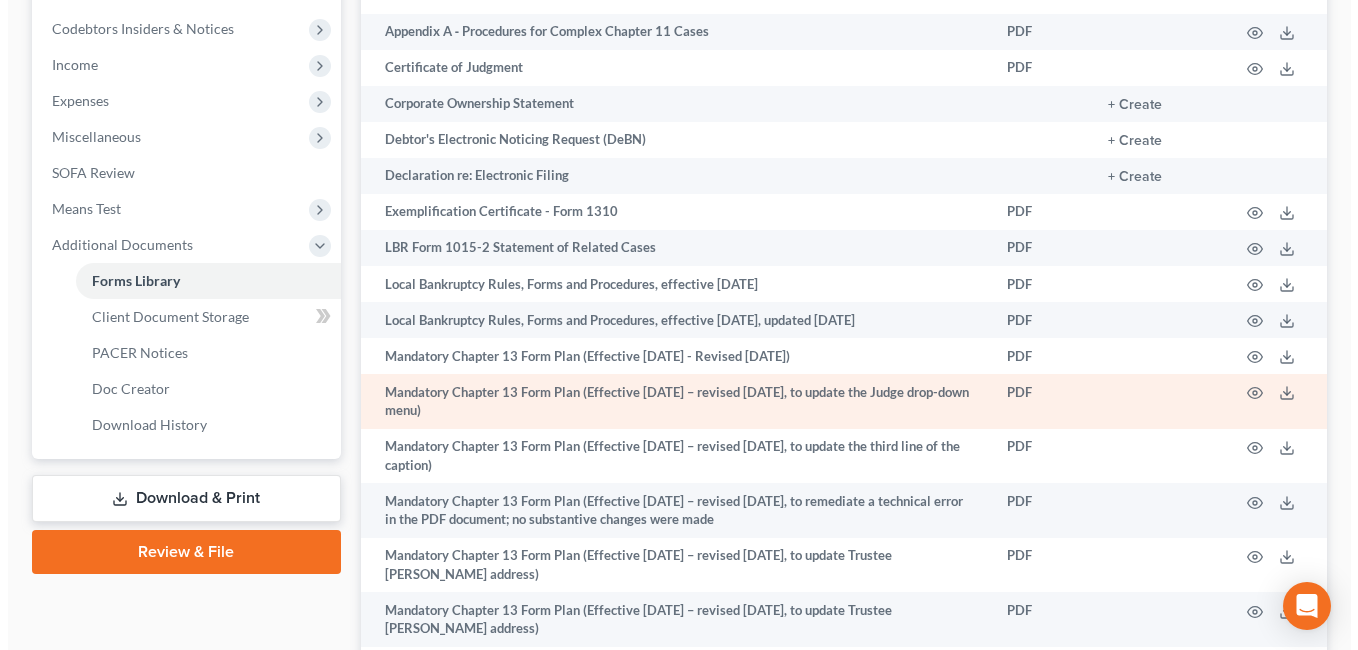 scroll, scrollTop: 1229, scrollLeft: 0, axis: vertical 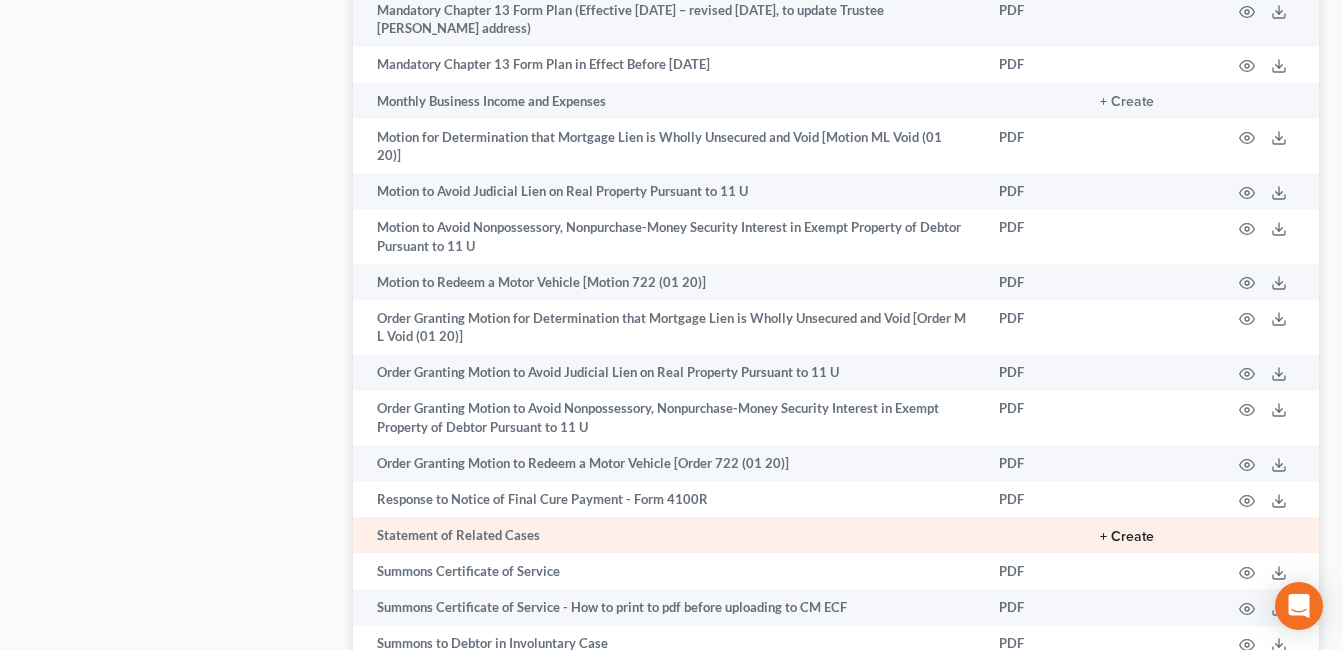click on "+ Create" at bounding box center (1127, 537) 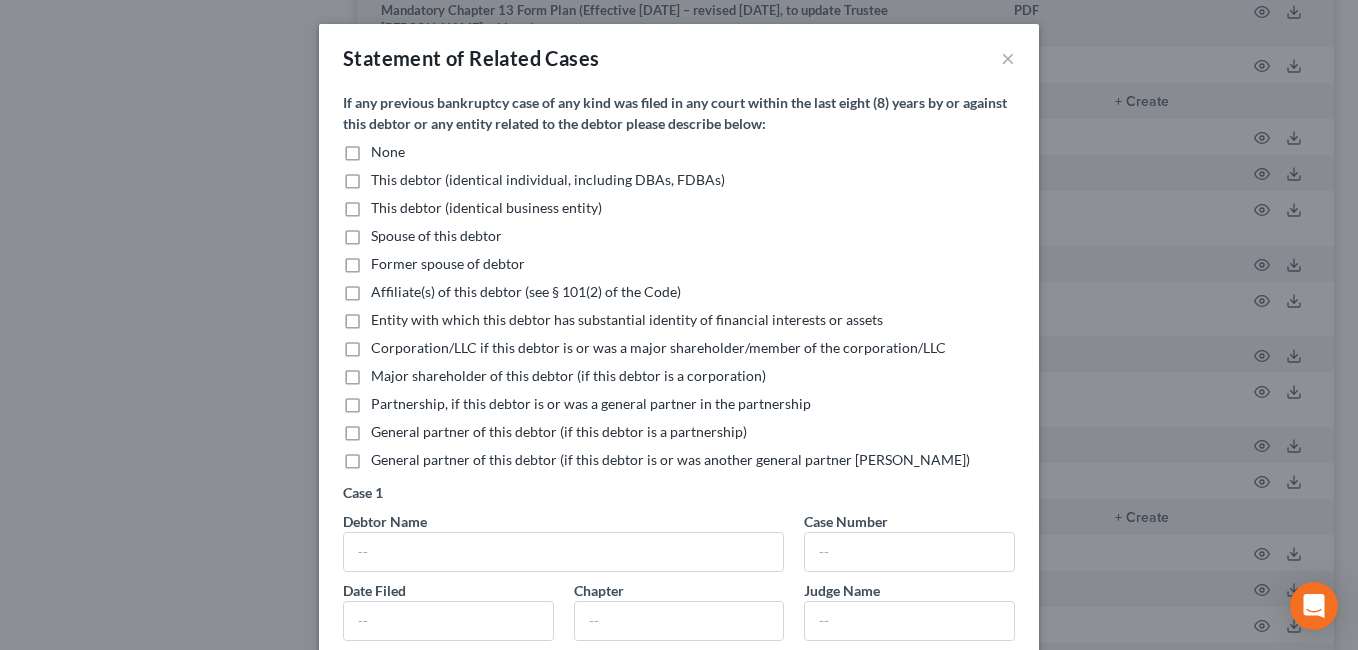 click on "None" at bounding box center [388, 152] 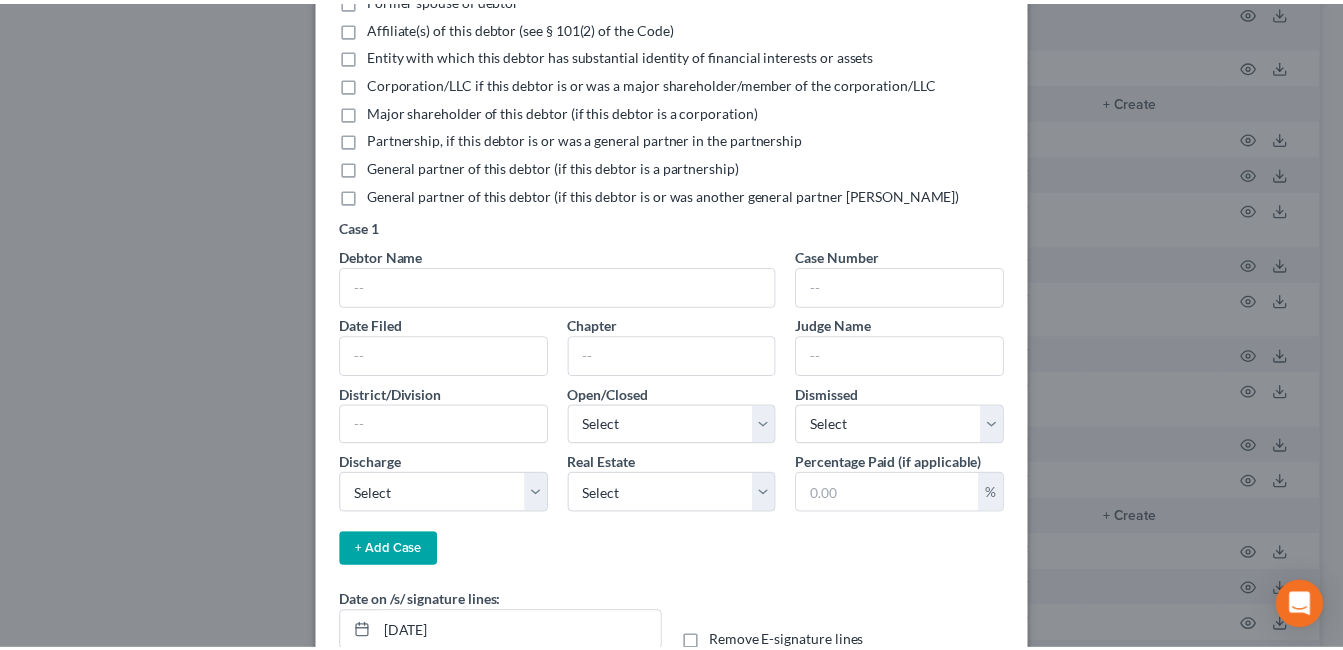 scroll, scrollTop: 393, scrollLeft: 0, axis: vertical 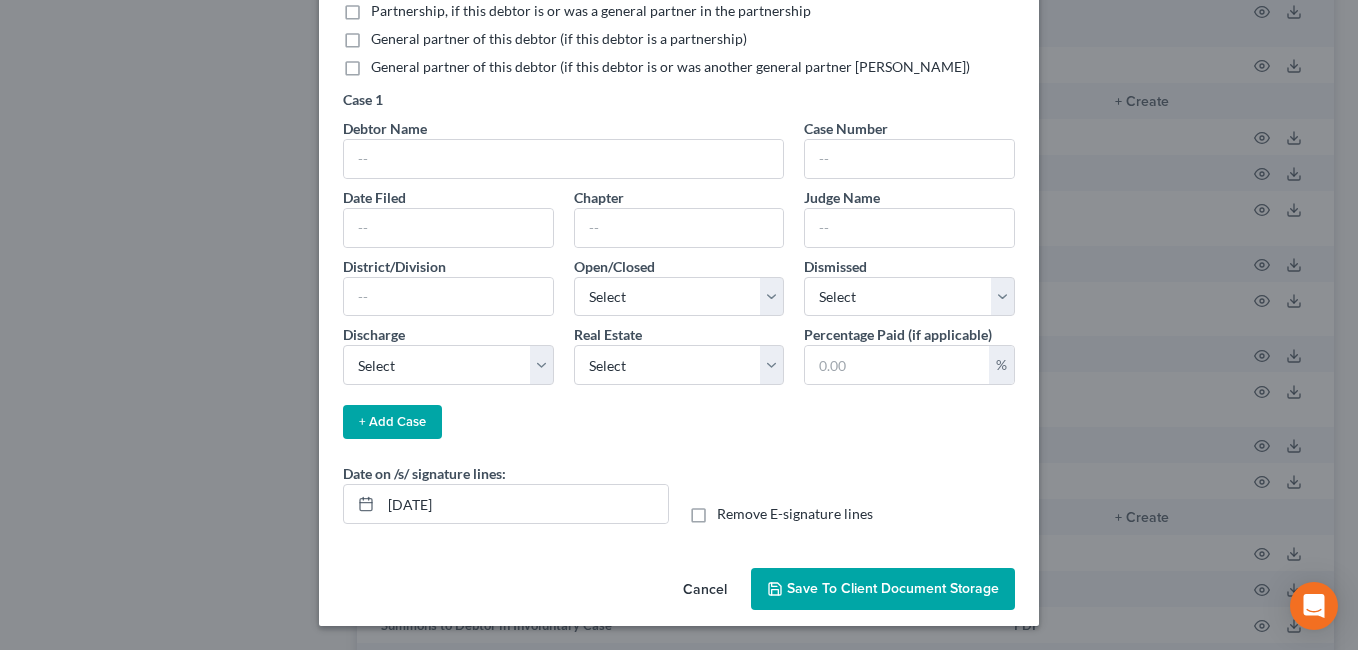 click on "Save to Client Document Storage" at bounding box center [893, 588] 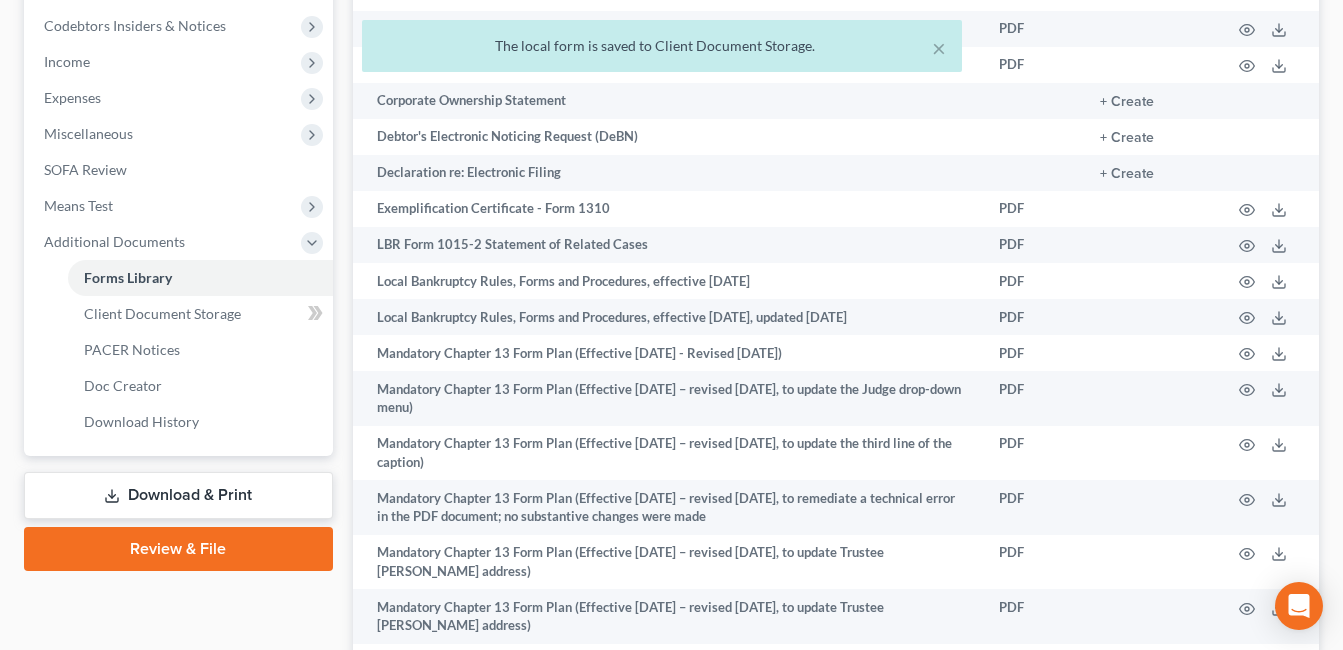 scroll, scrollTop: 629, scrollLeft: 0, axis: vertical 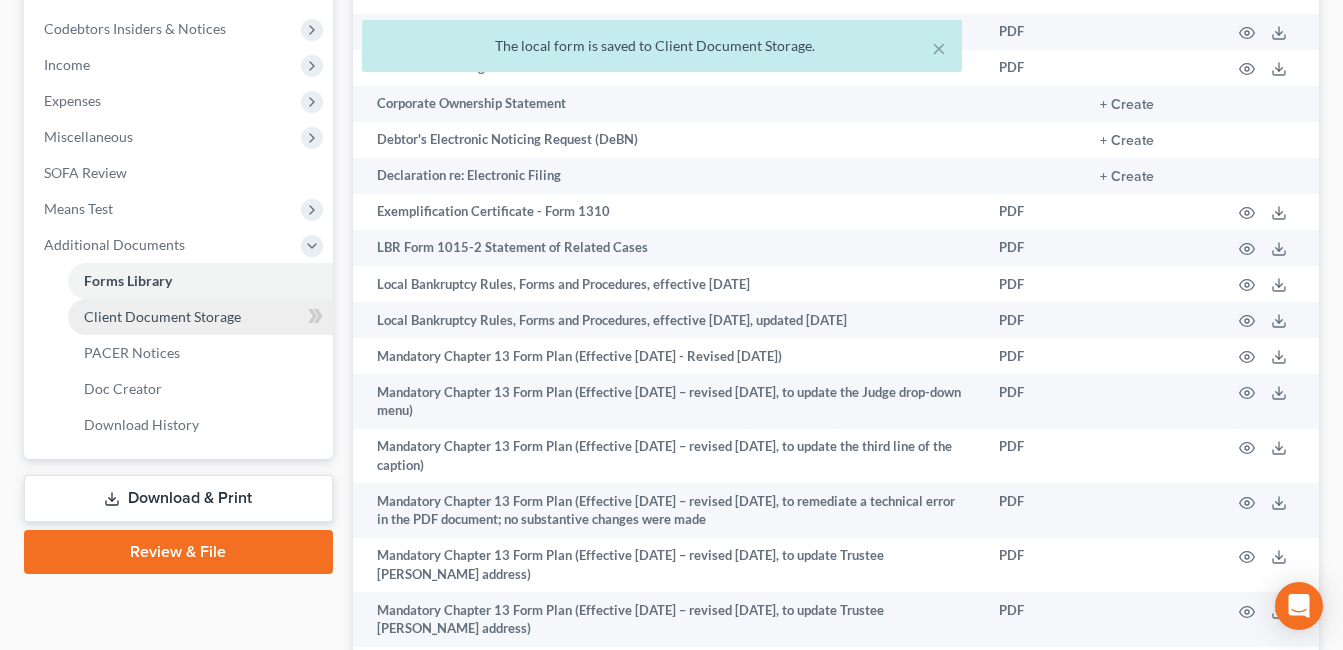 click on "Client Document Storage" at bounding box center [162, 316] 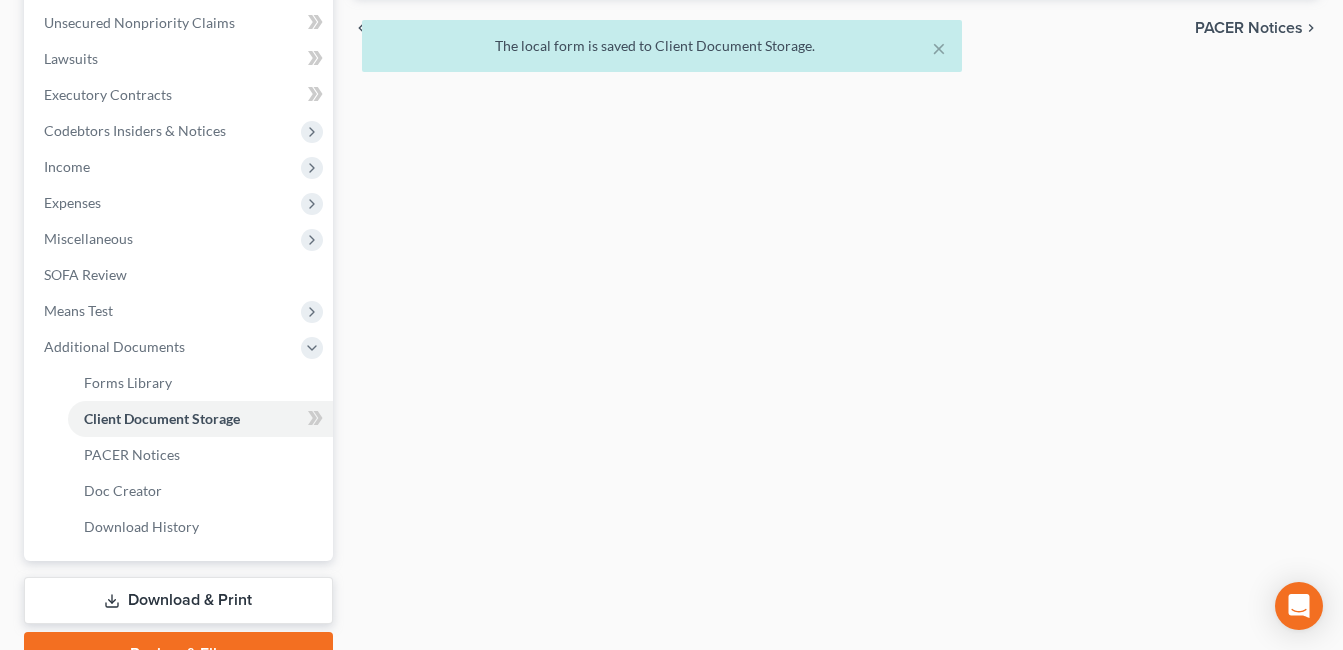 scroll, scrollTop: 211, scrollLeft: 0, axis: vertical 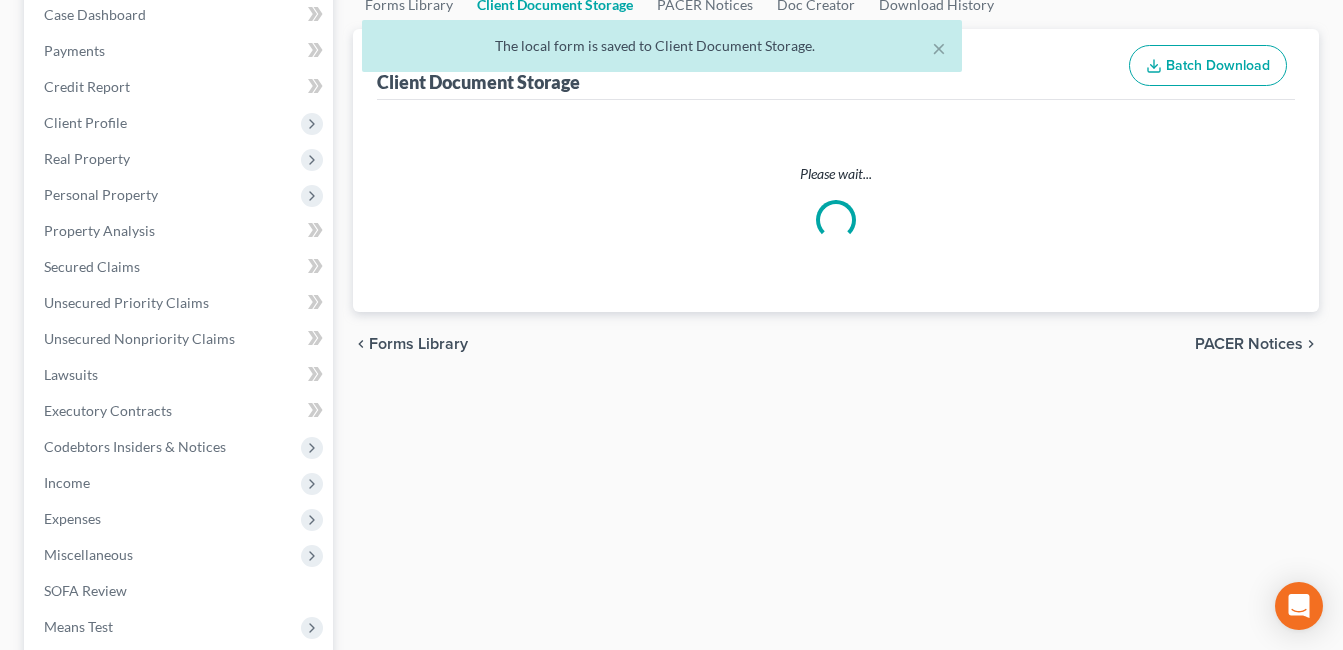 select on "7" 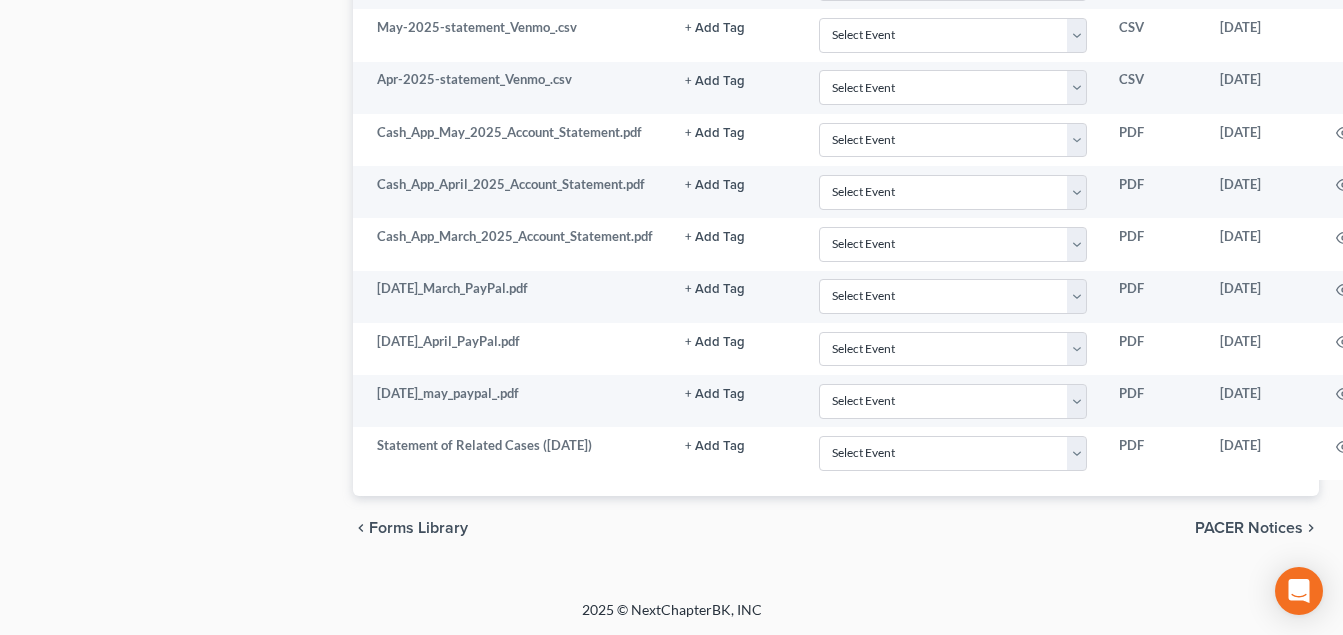 scroll, scrollTop: 1935, scrollLeft: 0, axis: vertical 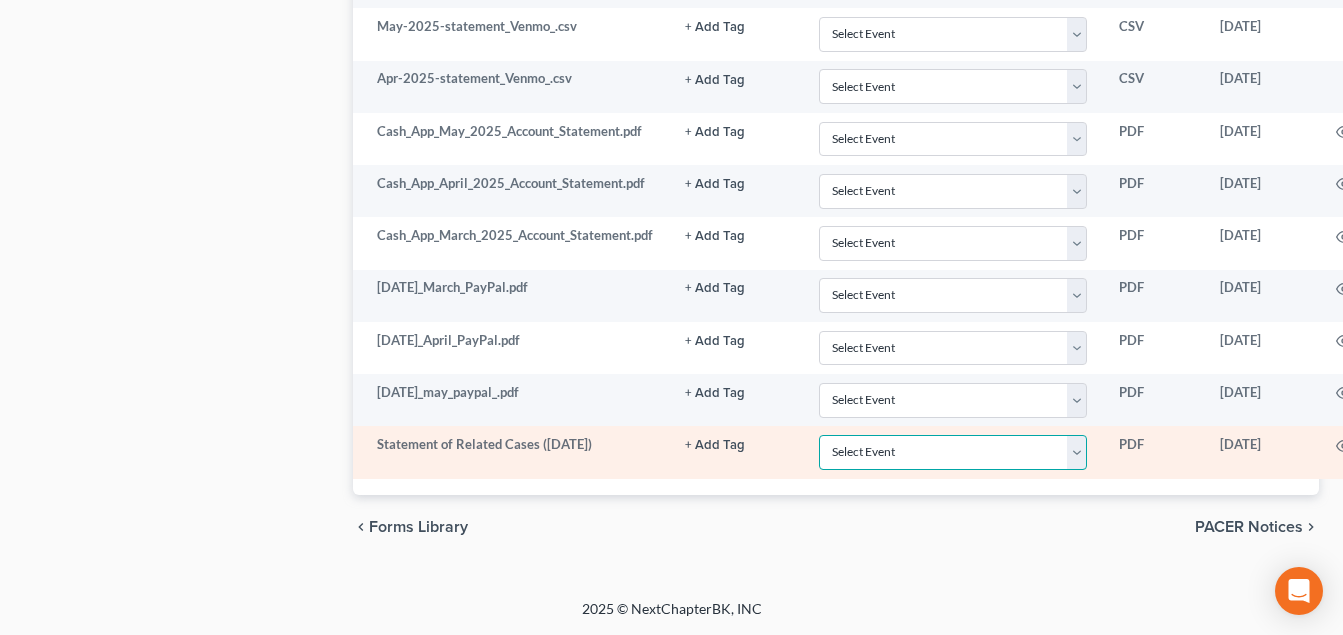 click on "Select Event 20 Largest Unsecured Creditors Amended Document Amended List of Creditors Amended Schedules Amended Statement of Current Monthly and Disposable Income Form 122 Amended Statement of Financial Affairs Business Income and Expenses Certificate of Credit Counseling Certificate of Service Certificate of Service (Use Only for Rule 3002.1 Events) Certification Regarding Notice to Debtor Certification of No New or Changed Creditors Certification of Plan Payment Chapter 11 Final Report and Account Chapter 11 Statement of Current Monthly Income - Form 22B Chapter 11 Statement of Monthly Income Form 122B Chapter 13 Calculation of Disposable Income 122C-2 Chapter 13 Plan Chapter 13 Statement of Monthly Income 122C-1 Chapter 7 Means Test Calculation 122A-2 Chapter 7 Statements - Monthly Income (122A-1) / Exemption Presumption of Abuse (122A-1Supp) Corporate Resolution Debtor Electronic Noticing Request Debtor Repayment Plan Debtor's Certification Regarding Issuance of Discharge Order Equity Security Holders" at bounding box center (953, 452) 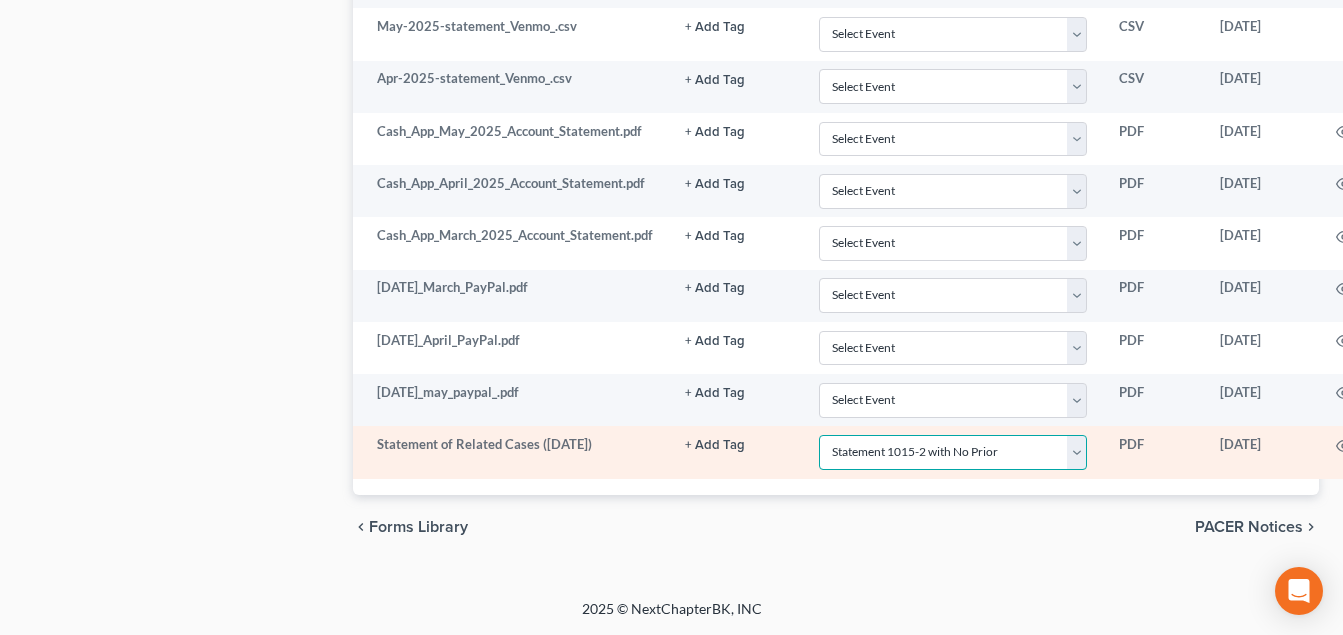 click on "Select Event 20 Largest Unsecured Creditors Amended Document Amended List of Creditors Amended Schedules Amended Statement of Current Monthly and Disposable Income Form 122 Amended Statement of Financial Affairs Business Income and Expenses Certificate of Credit Counseling Certificate of Service Certificate of Service (Use Only for Rule 3002.1 Events) Certification Regarding Notice to Debtor Certification of No New or Changed Creditors Certification of Plan Payment Chapter 11 Final Report and Account Chapter 11 Statement of Current Monthly Income - Form 22B Chapter 11 Statement of Monthly Income Form 122B Chapter 13 Calculation of Disposable Income 122C-2 Chapter 13 Plan Chapter 13 Statement of Monthly Income 122C-1 Chapter 7 Means Test Calculation 122A-2 Chapter 7 Statements - Monthly Income (122A-1) / Exemption Presumption of Abuse (122A-1Supp) Corporate Resolution Debtor Electronic Noticing Request Debtor Repayment Plan Debtor's Certification Regarding Issuance of Discharge Order Equity Security Holders" at bounding box center (953, 452) 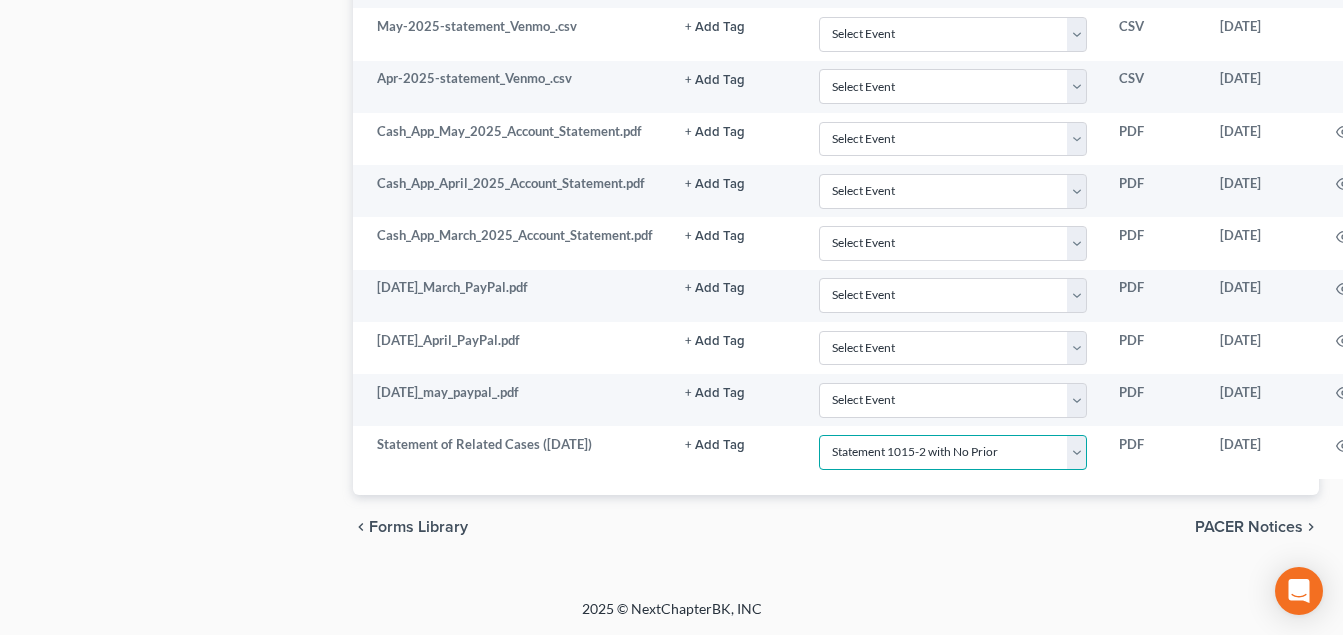 scroll, scrollTop: 1935, scrollLeft: 140, axis: both 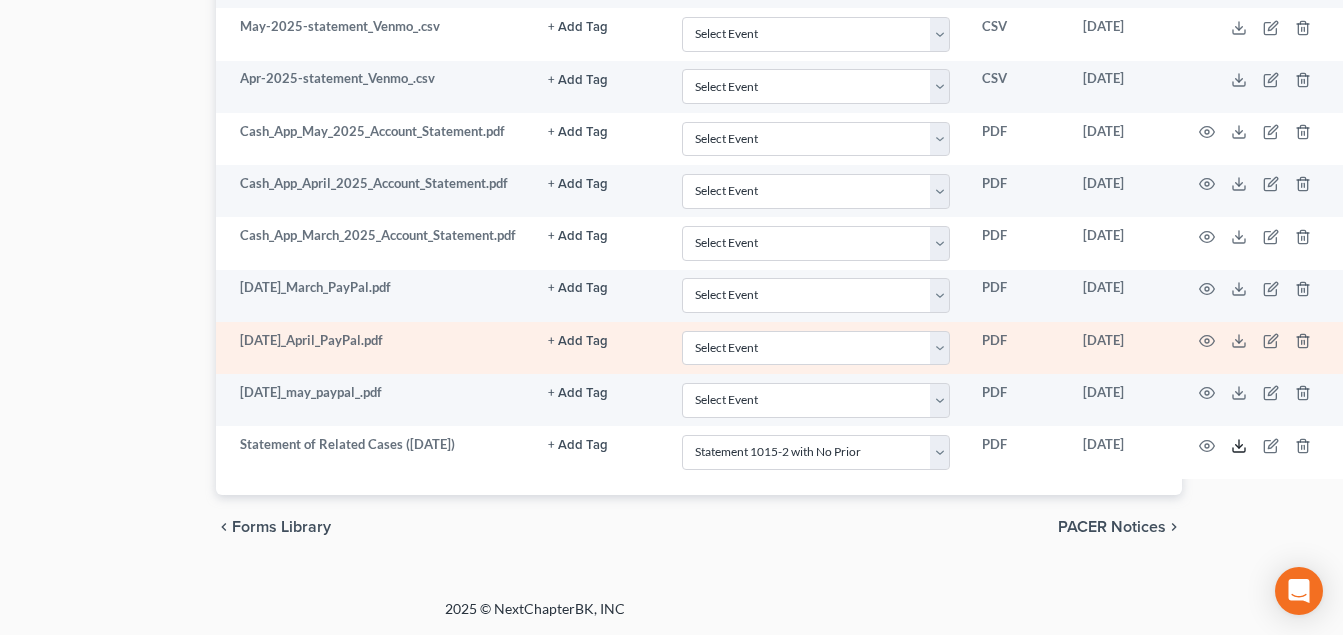 click 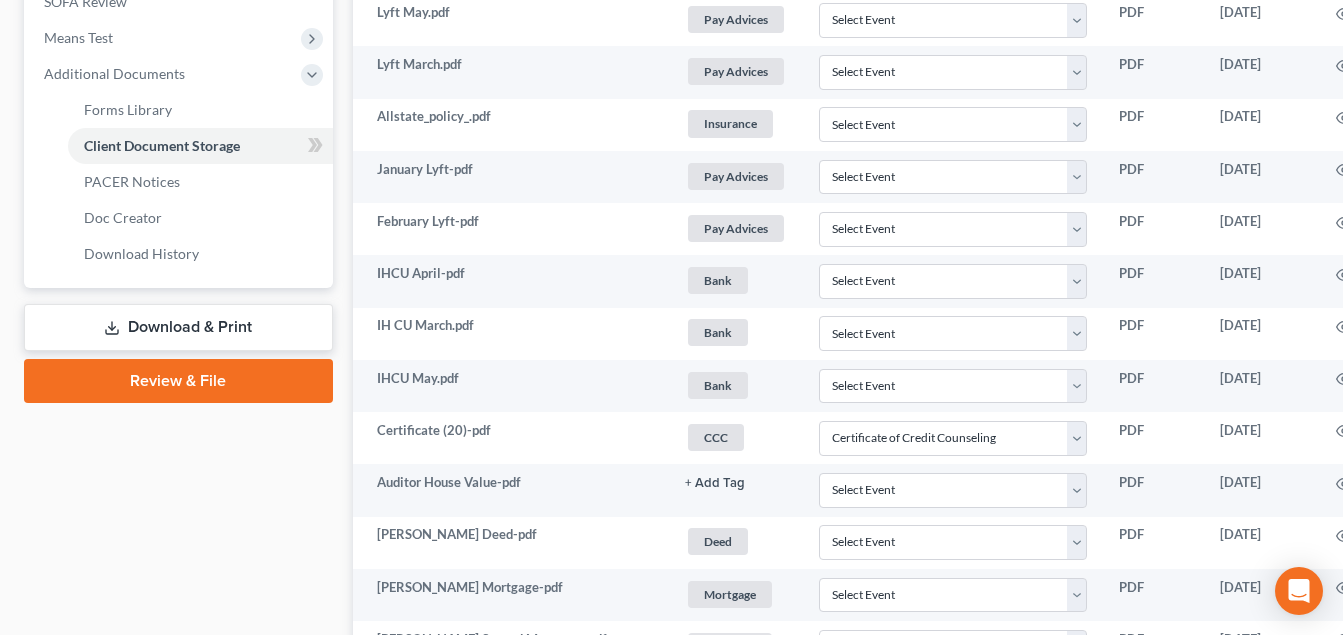 scroll, scrollTop: 735, scrollLeft: 0, axis: vertical 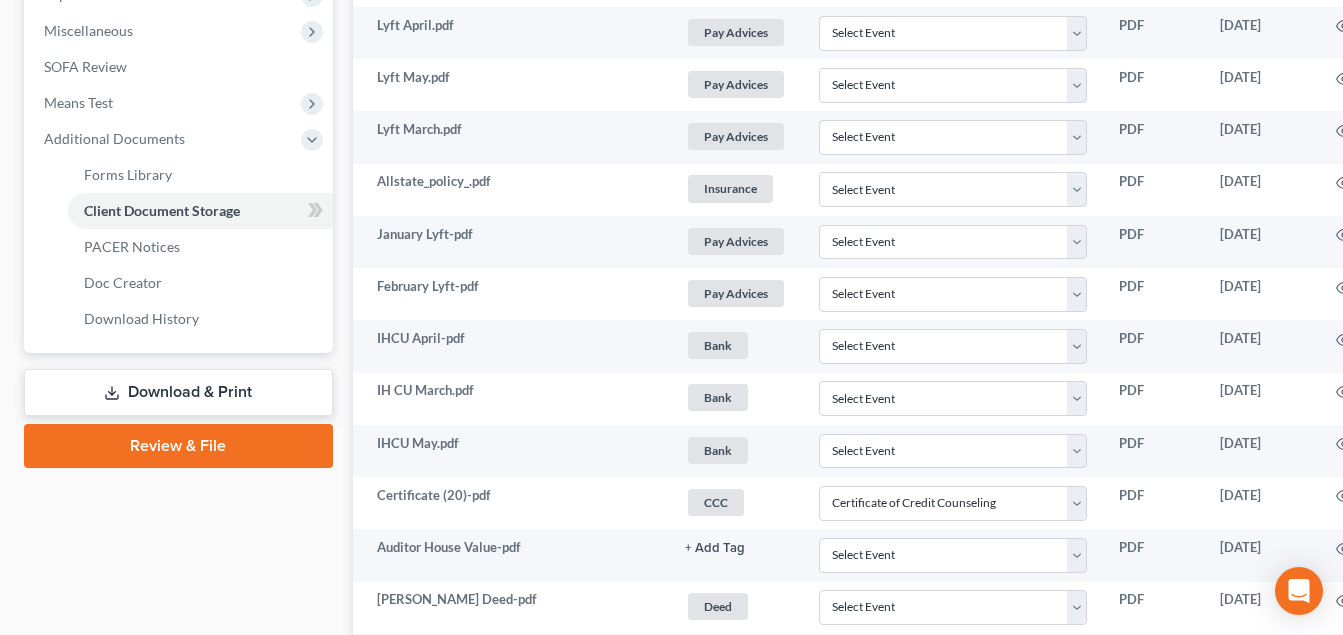 click on "Download & Print" at bounding box center (178, 392) 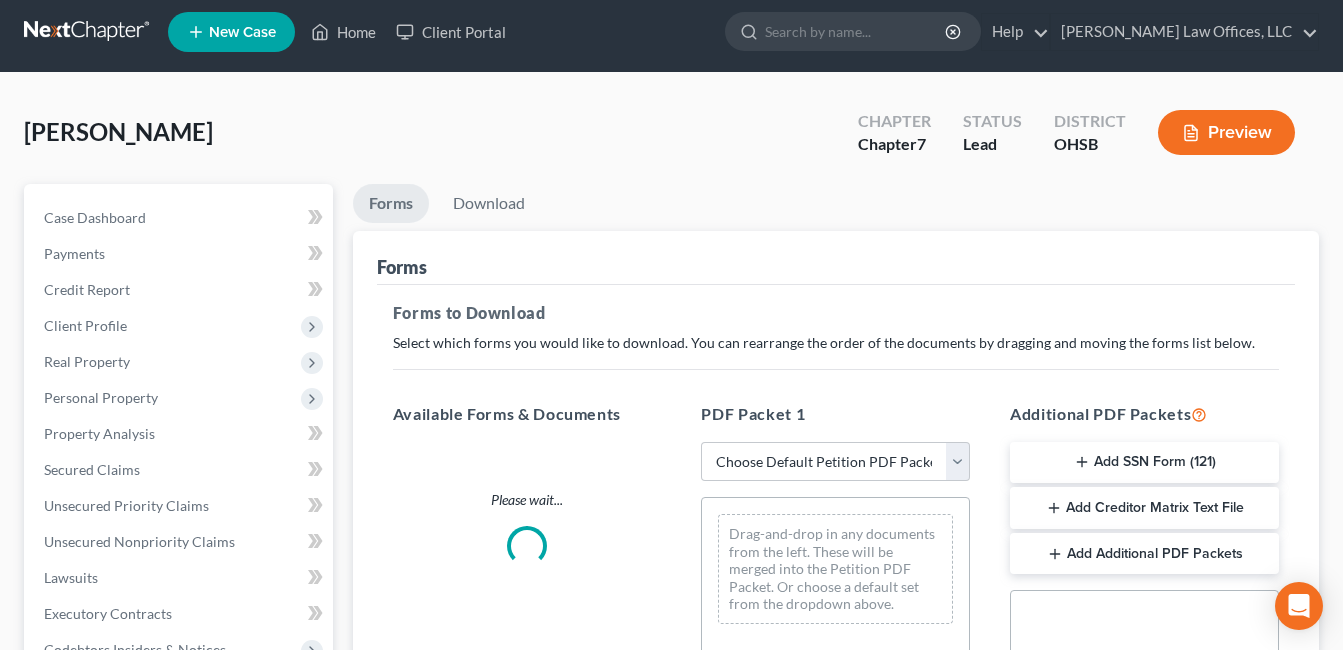 scroll, scrollTop: 0, scrollLeft: 0, axis: both 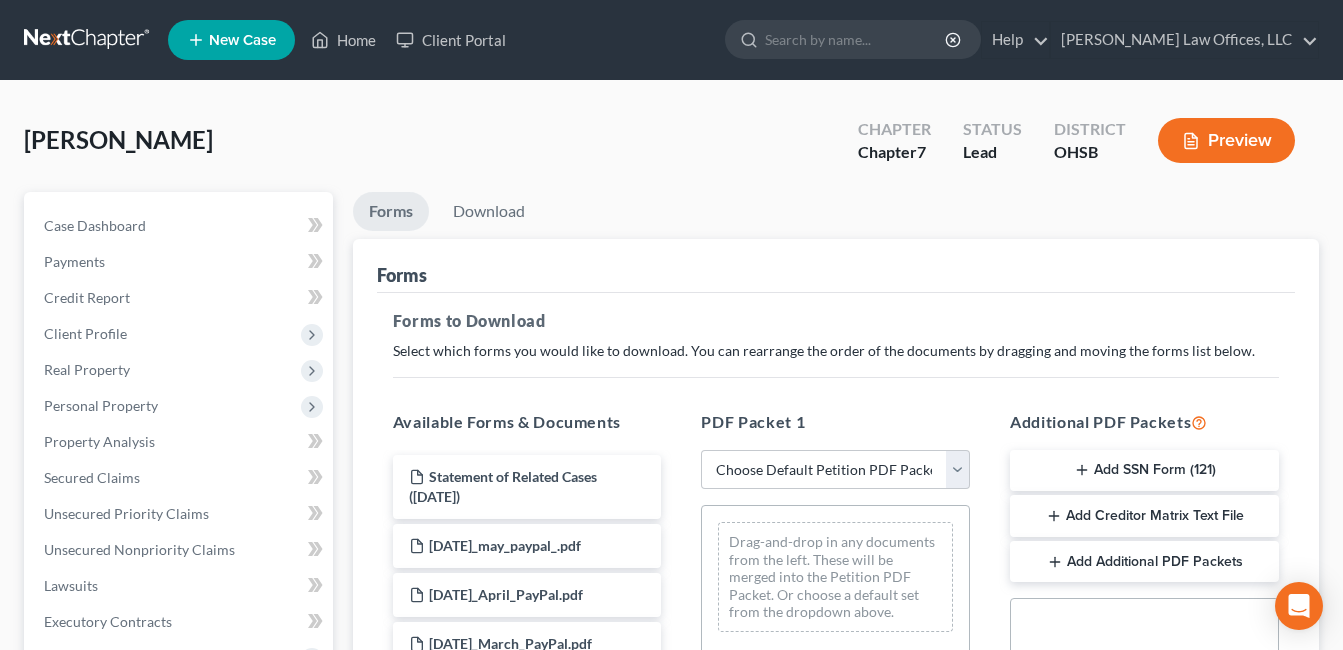 click on "Add SSN Form (121)" at bounding box center (1144, 471) 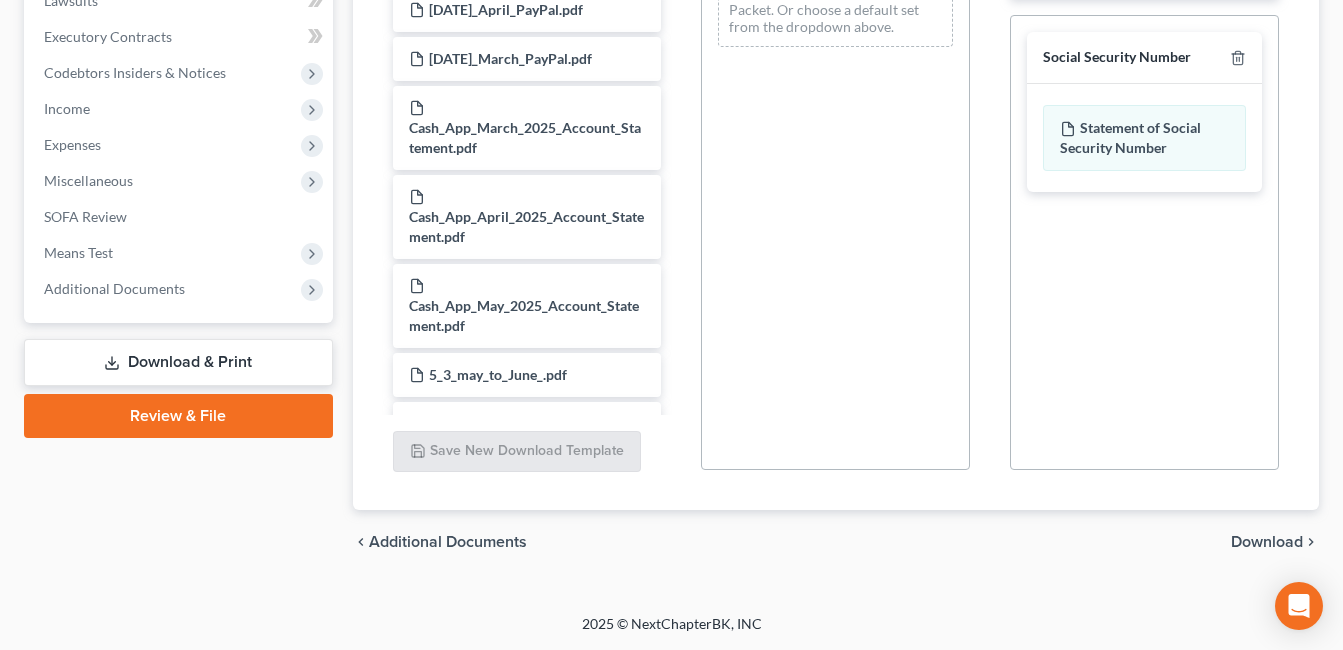 click on "Download" at bounding box center (1267, 542) 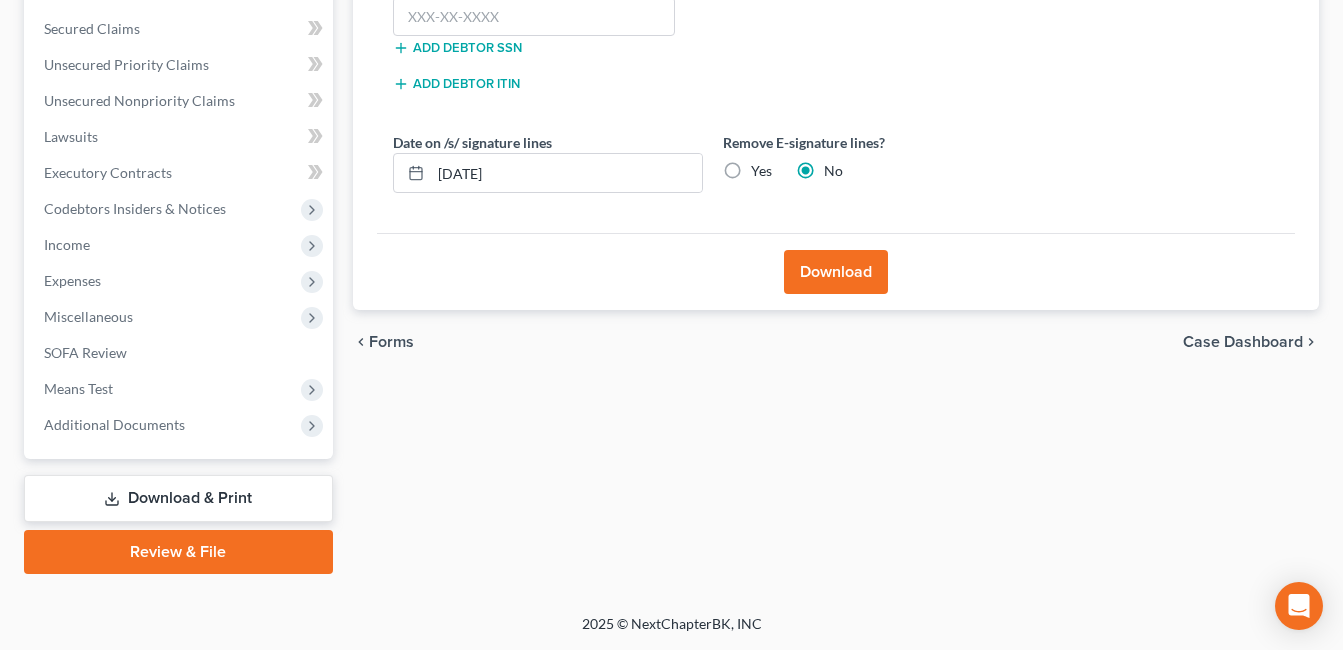 scroll, scrollTop: 449, scrollLeft: 0, axis: vertical 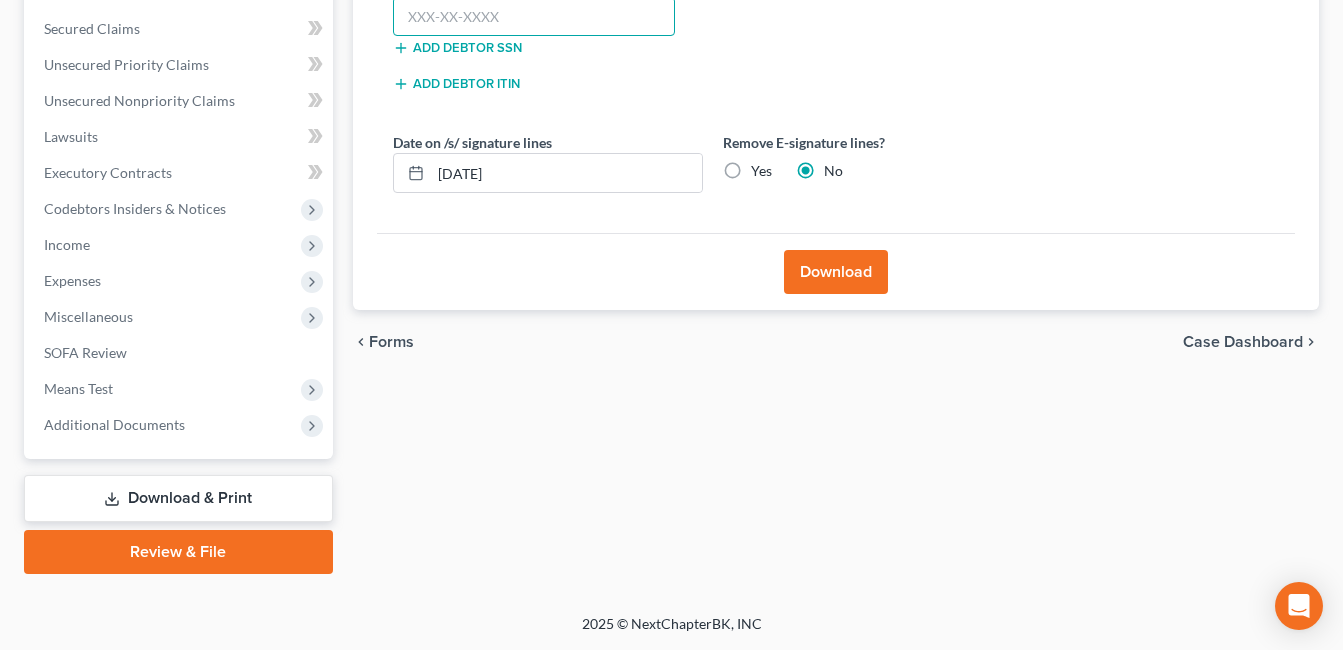 click at bounding box center [534, 17] 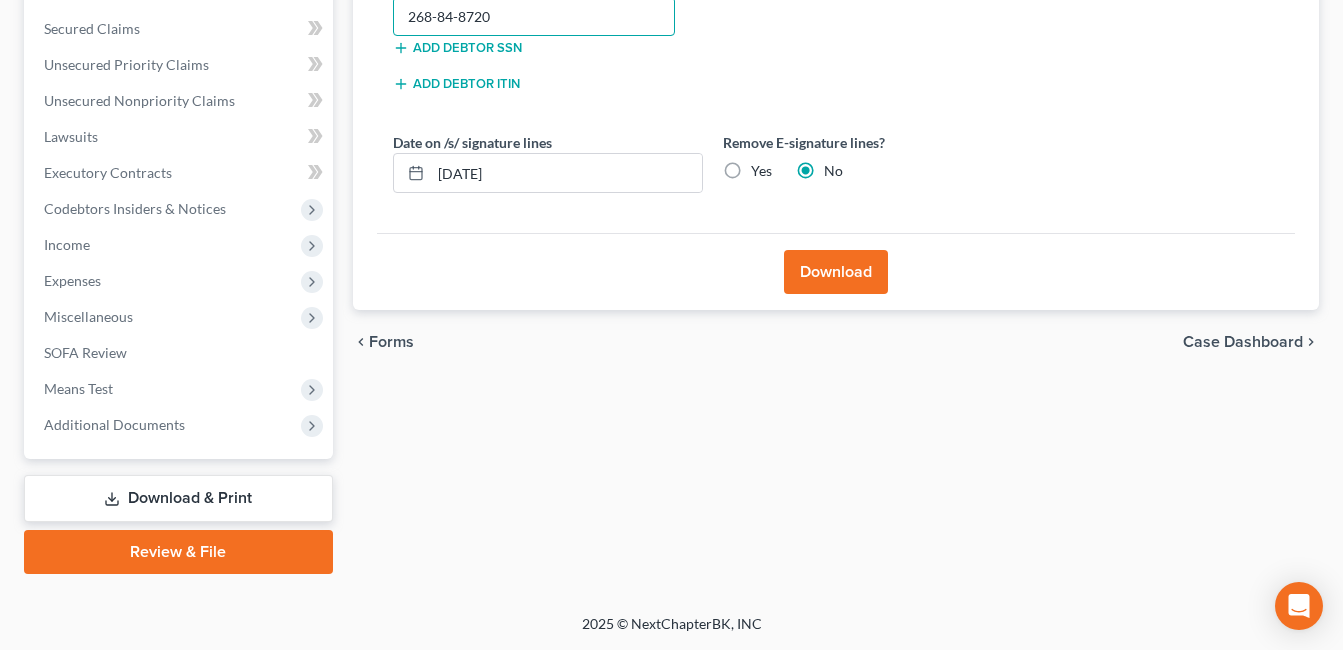 type on "268-84-8720" 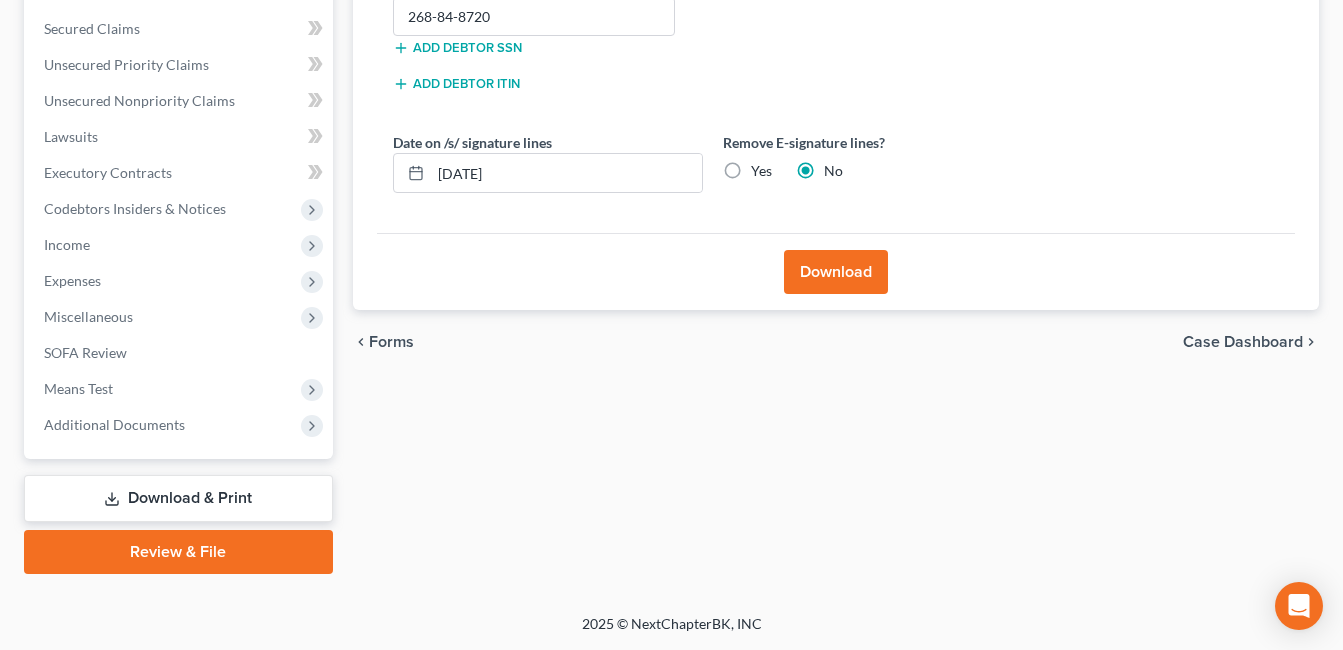 click on "Download" at bounding box center [836, 272] 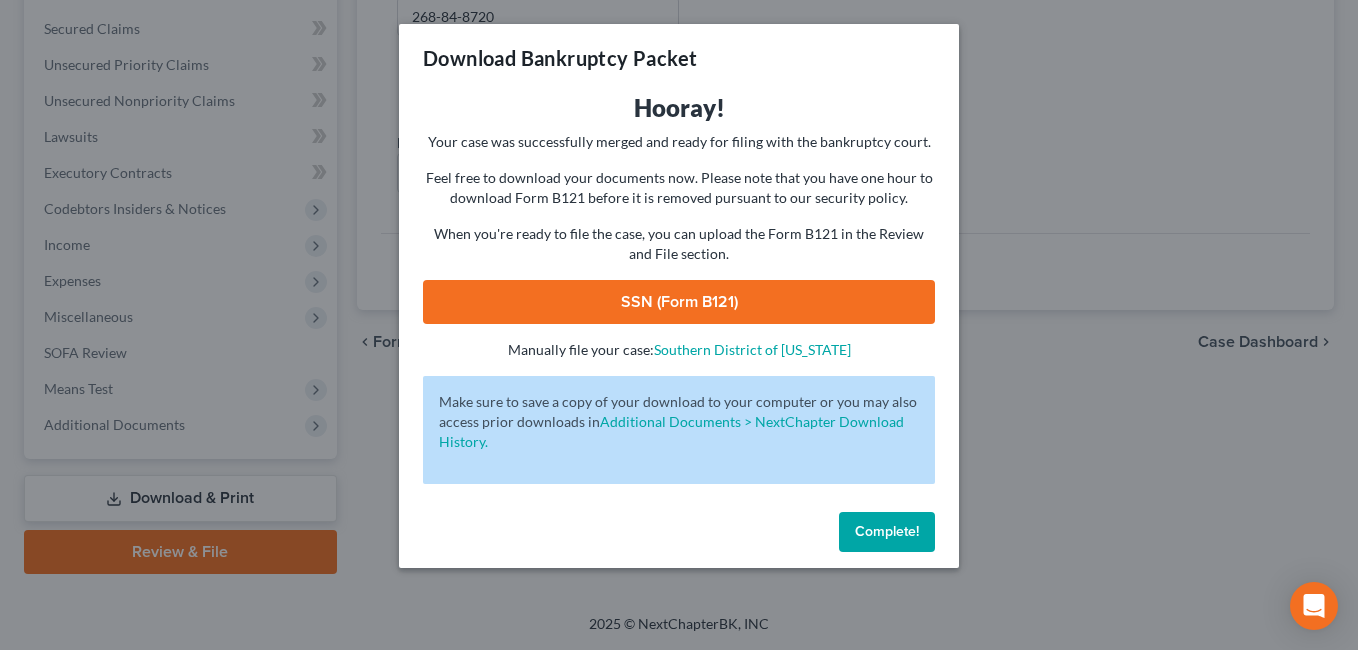 click on "SSN (Form B121)" at bounding box center [679, 302] 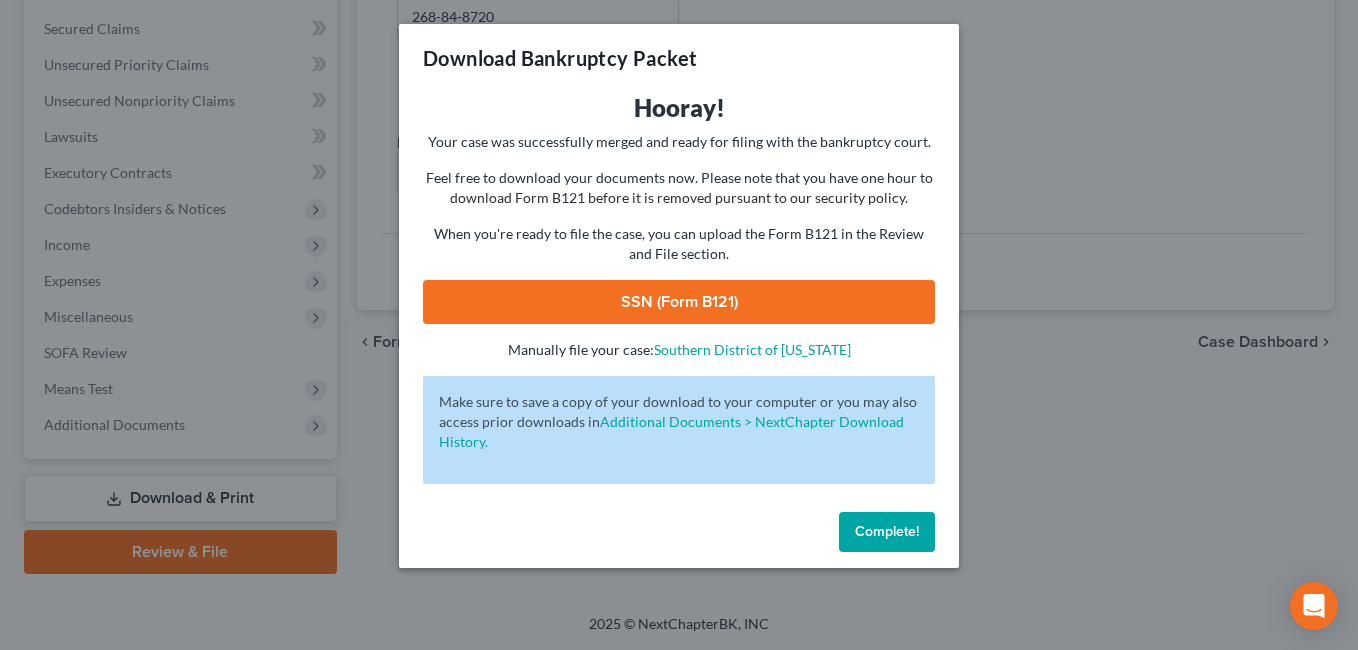 click on "Complete!" at bounding box center [887, 531] 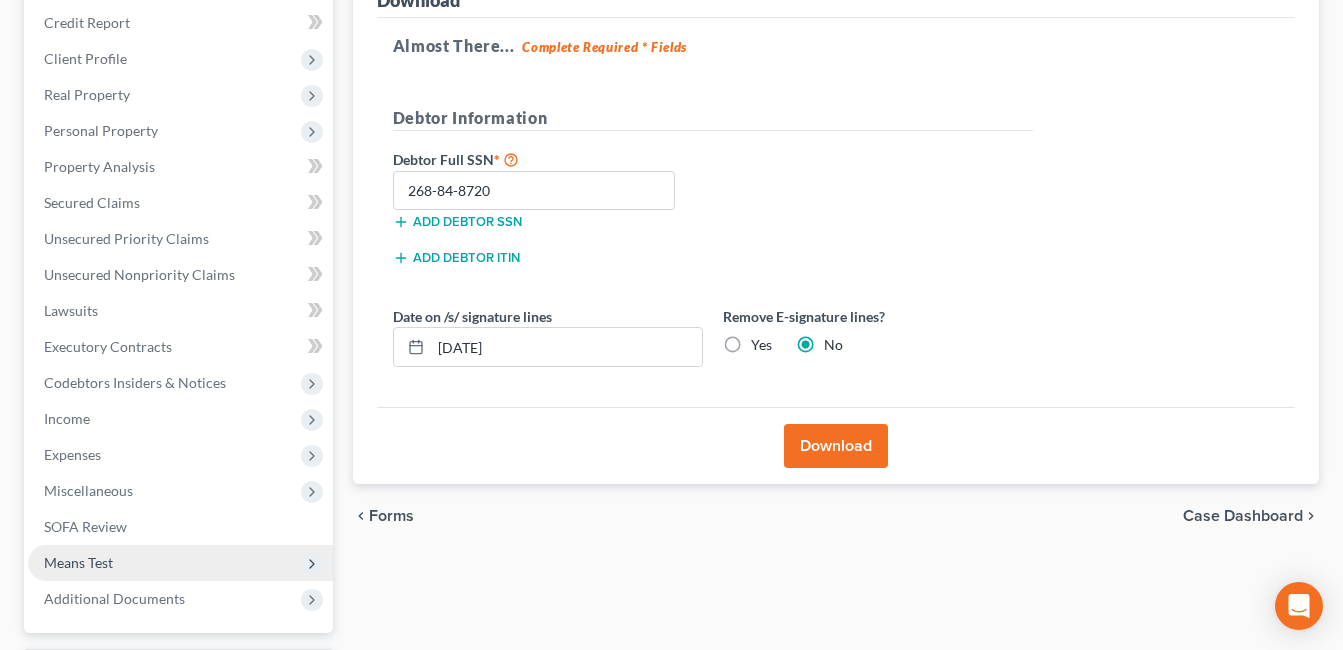 scroll, scrollTop: 449, scrollLeft: 0, axis: vertical 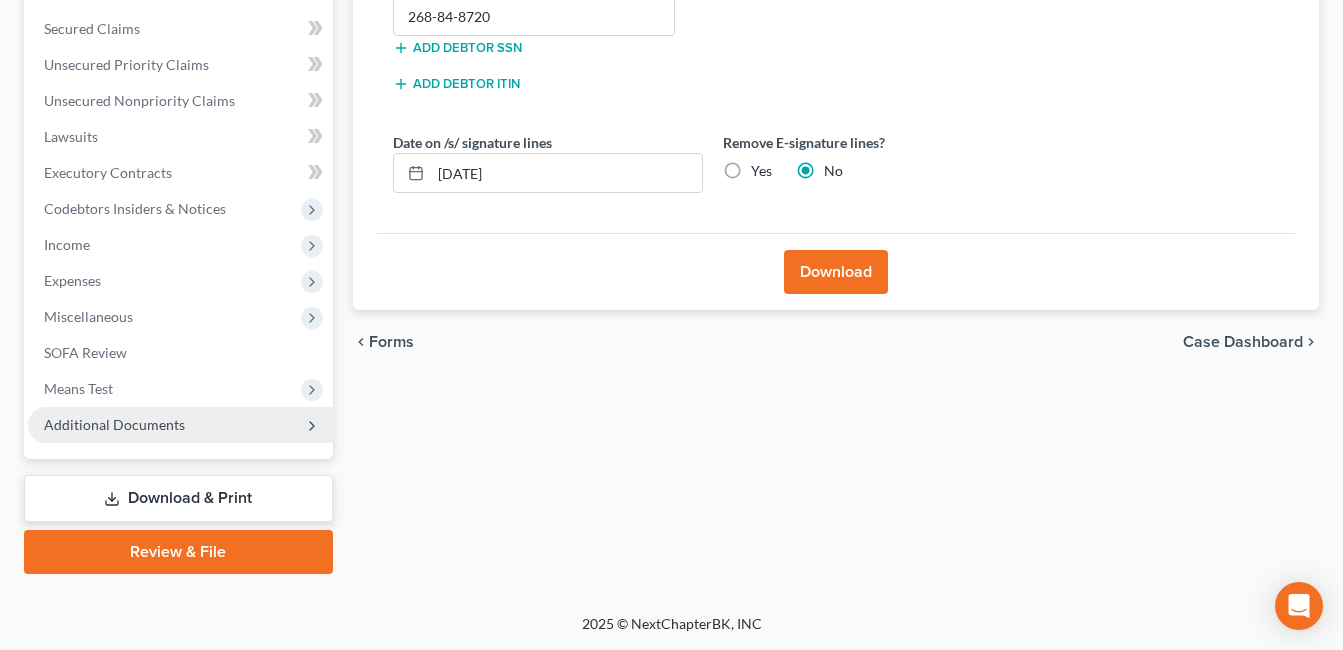 click on "Additional Documents" at bounding box center (114, 424) 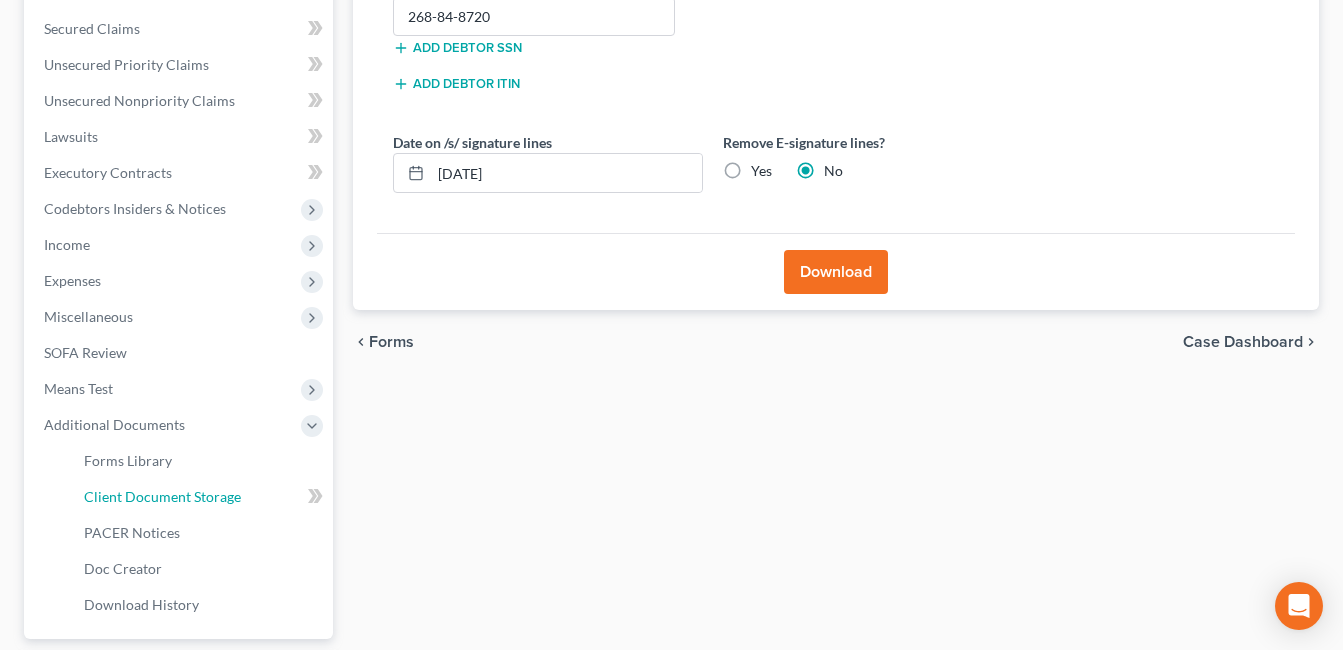 click on "Client Document Storage" at bounding box center [162, 496] 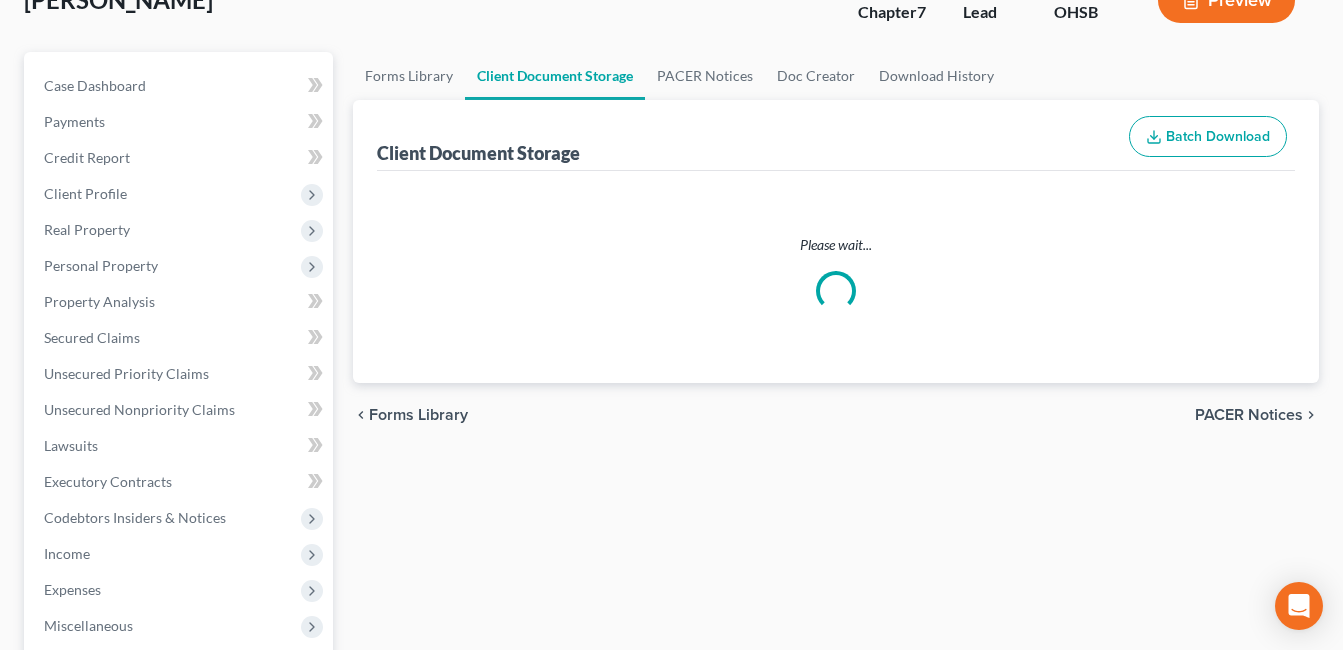 scroll, scrollTop: 10, scrollLeft: 0, axis: vertical 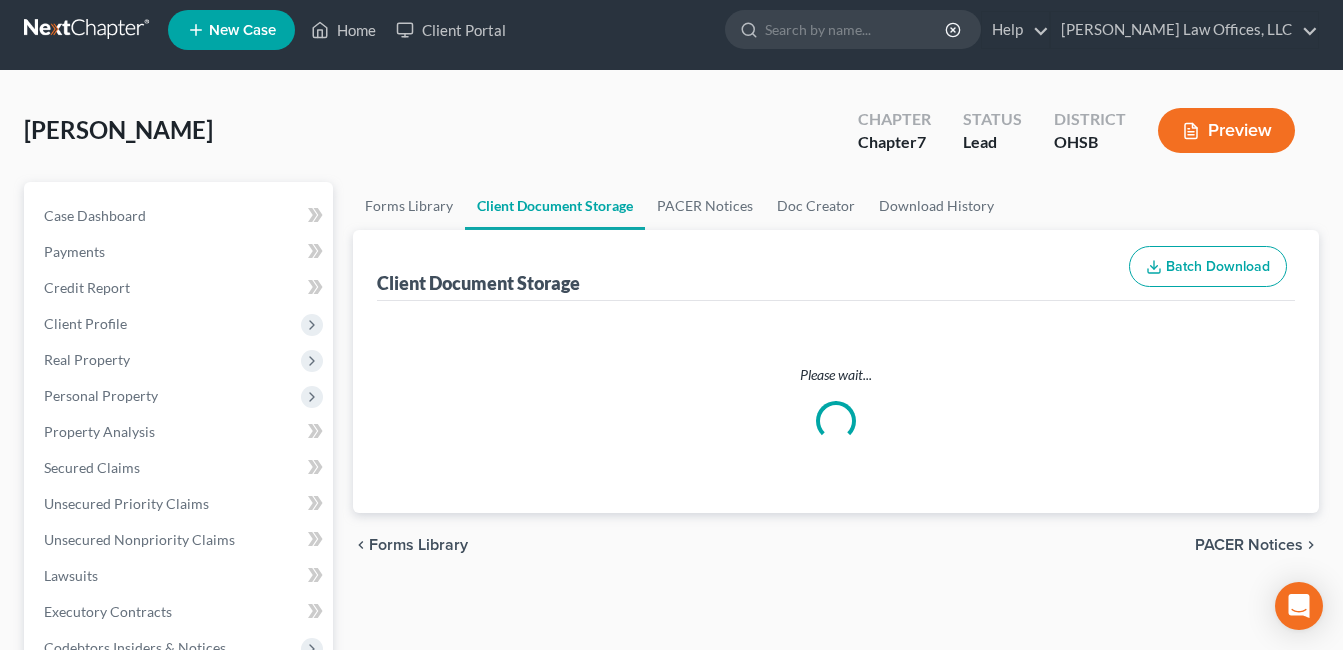 select on "7" 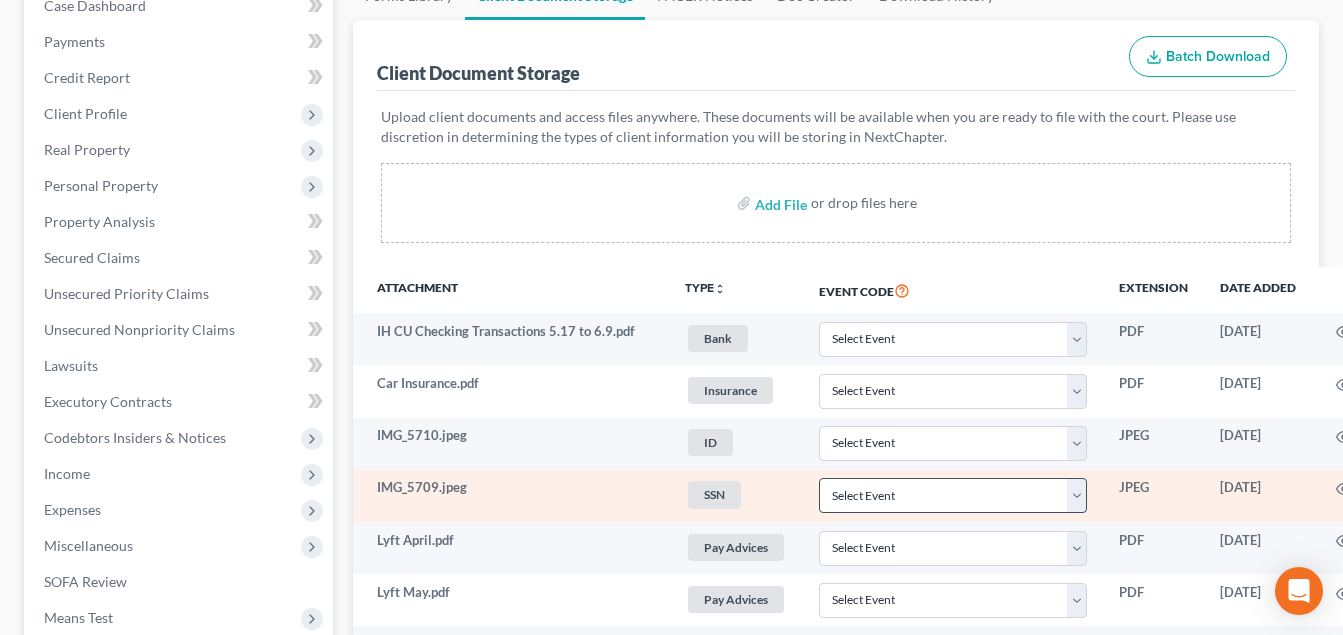 scroll, scrollTop: 300, scrollLeft: 0, axis: vertical 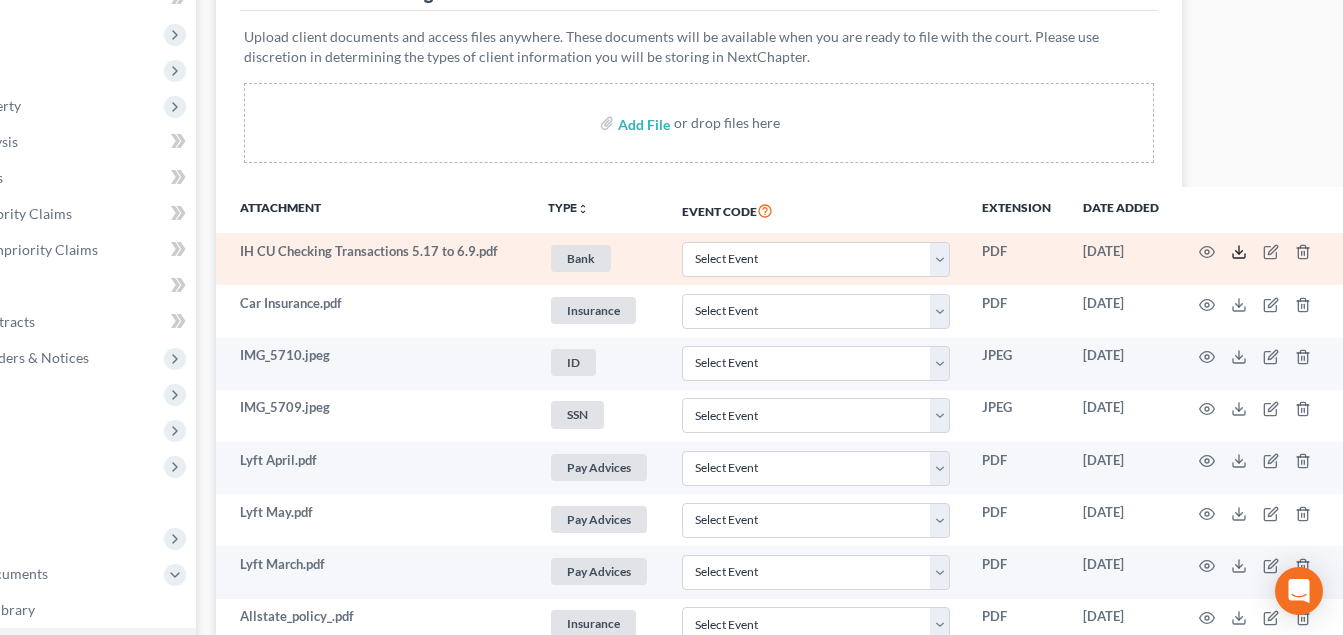 click 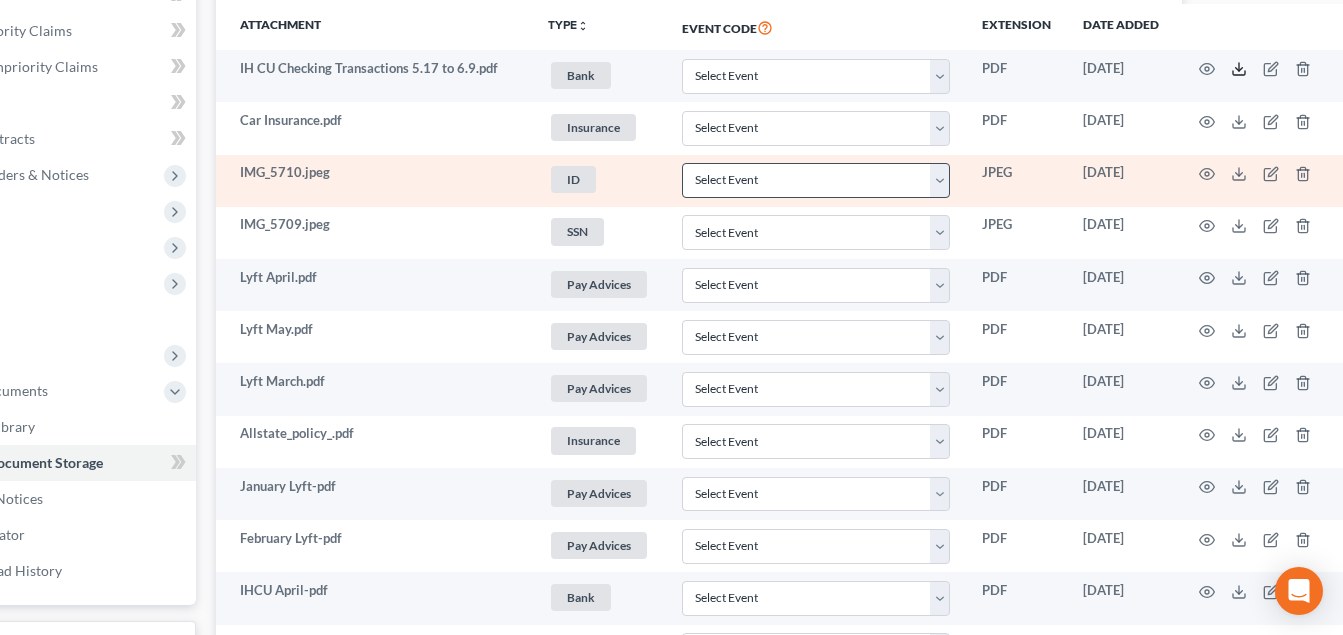 scroll, scrollTop: 500, scrollLeft: 140, axis: both 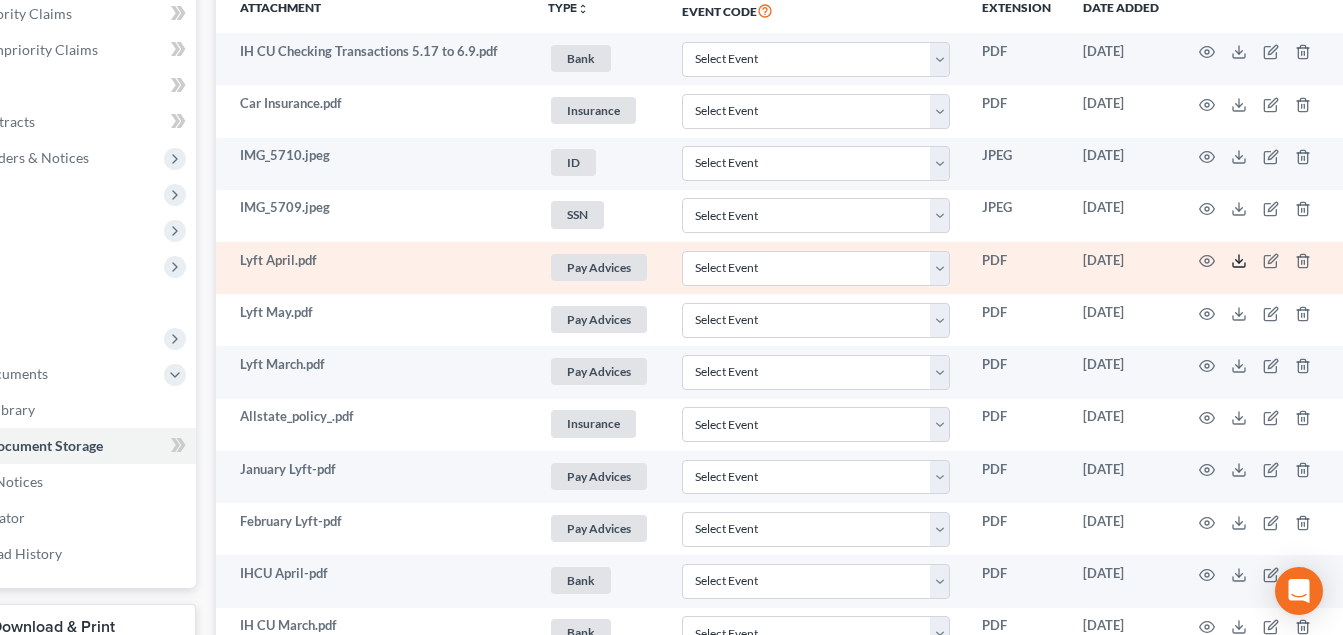 click 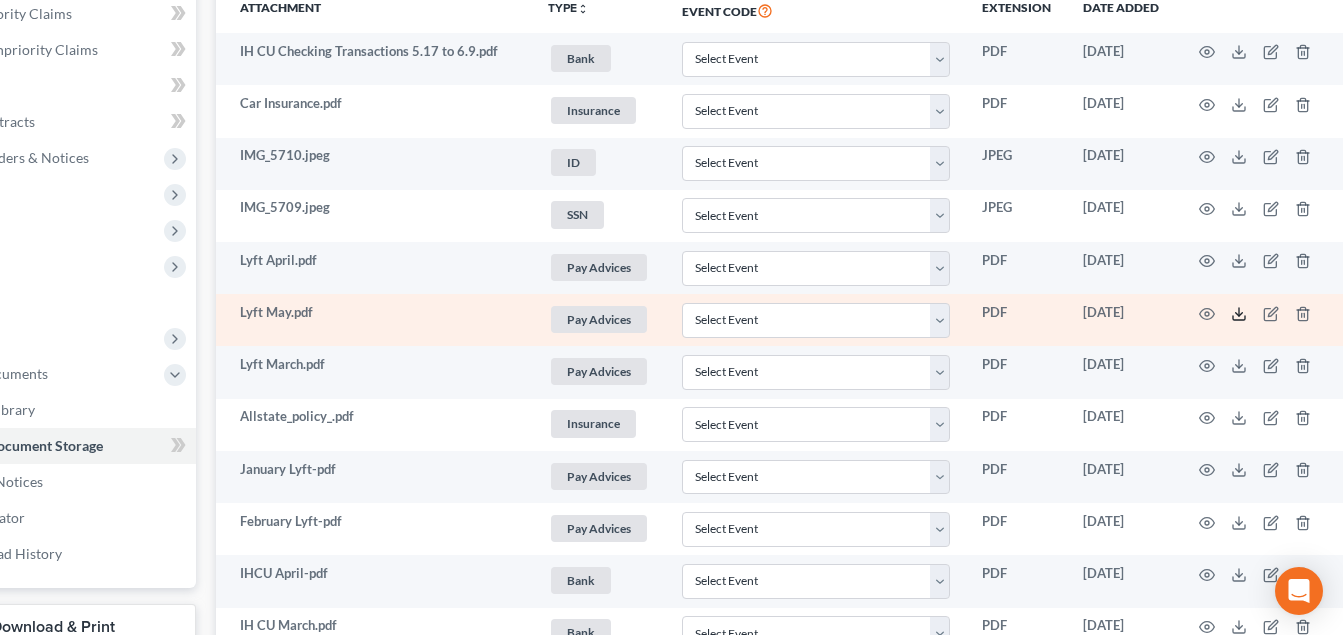 click 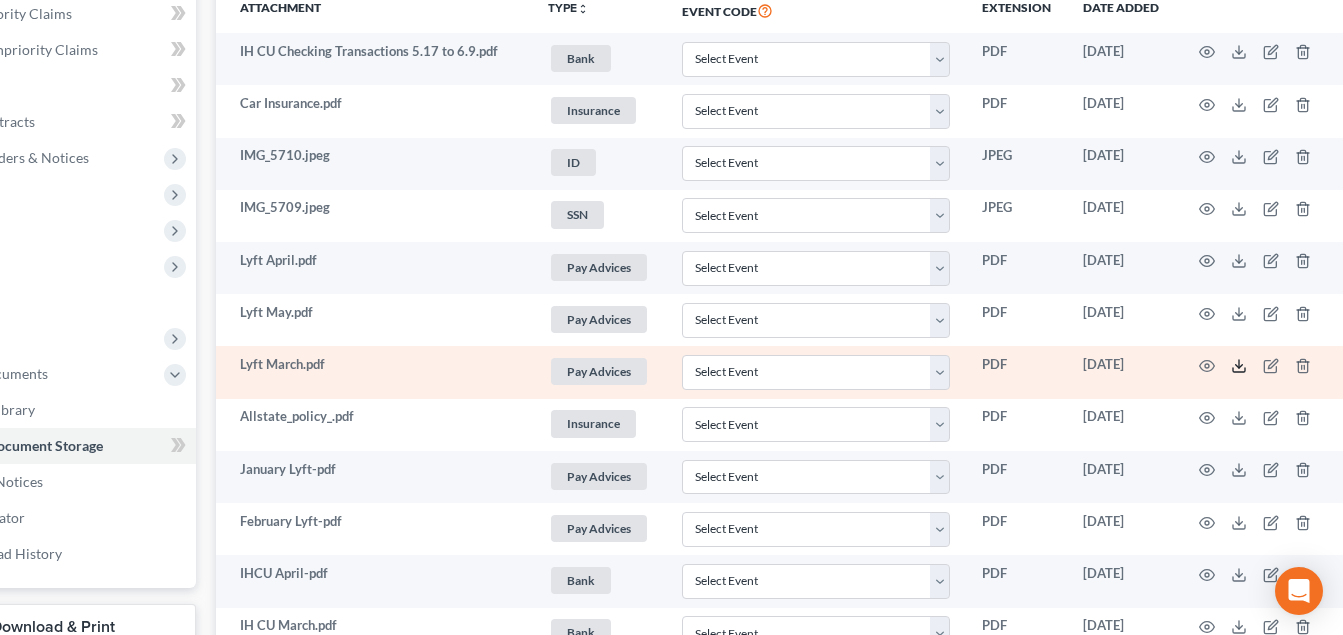click 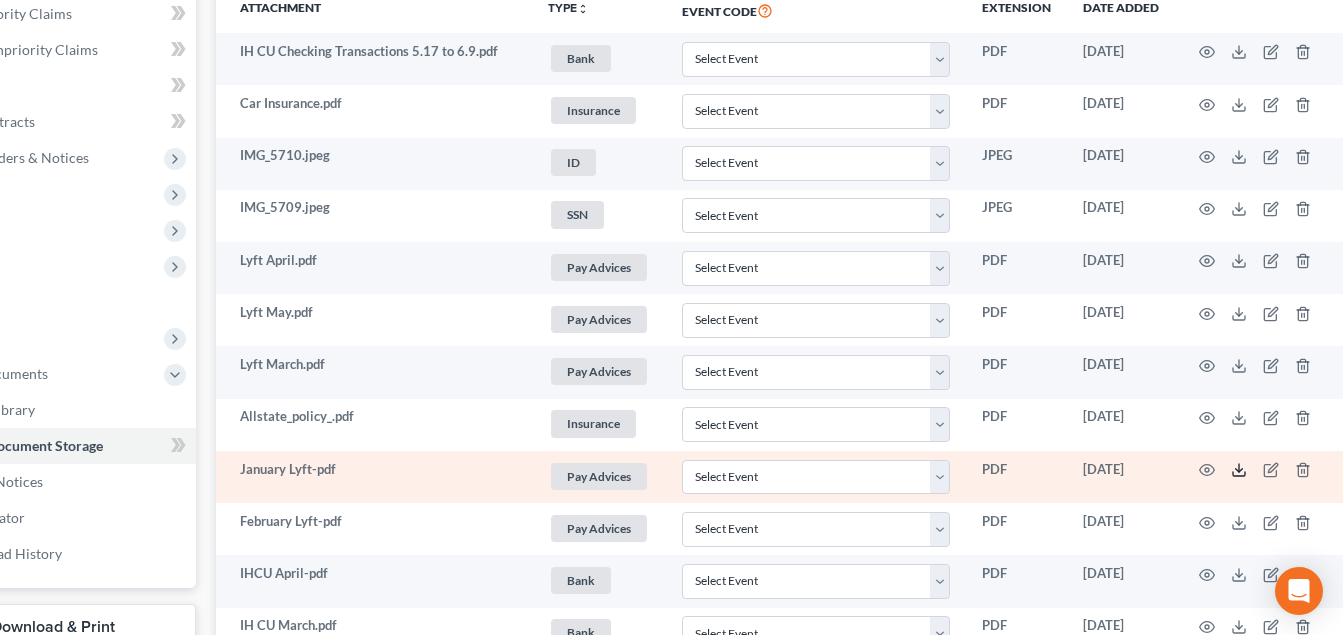 click 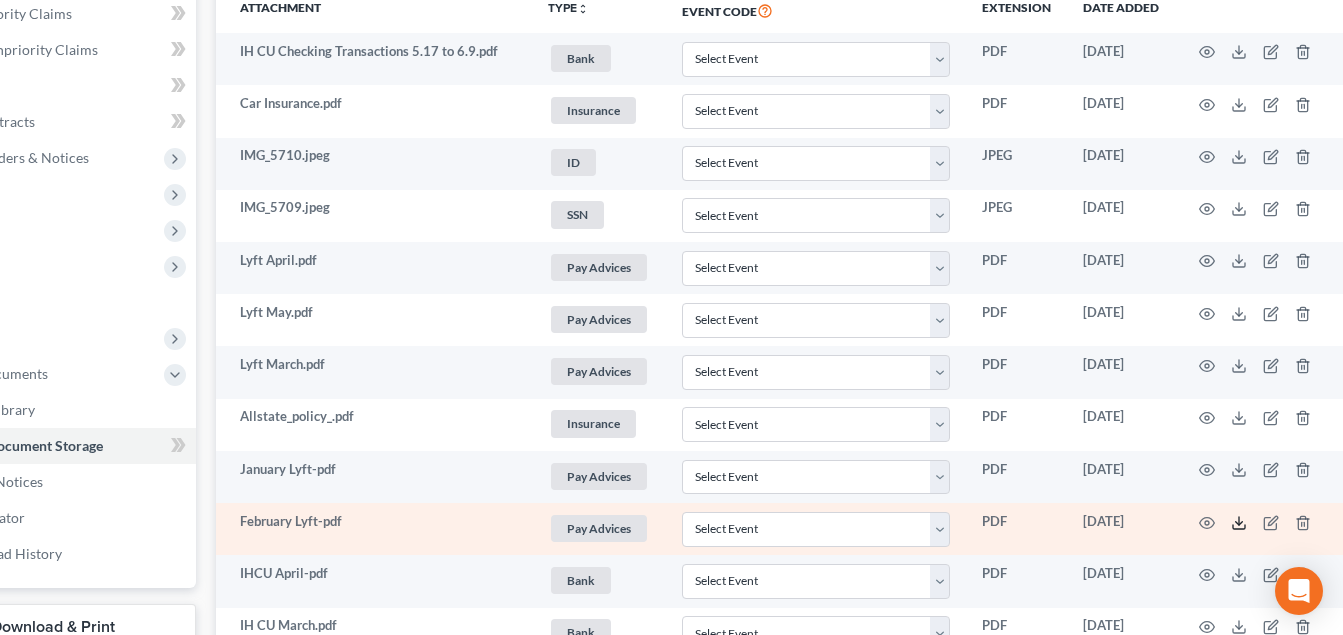 click 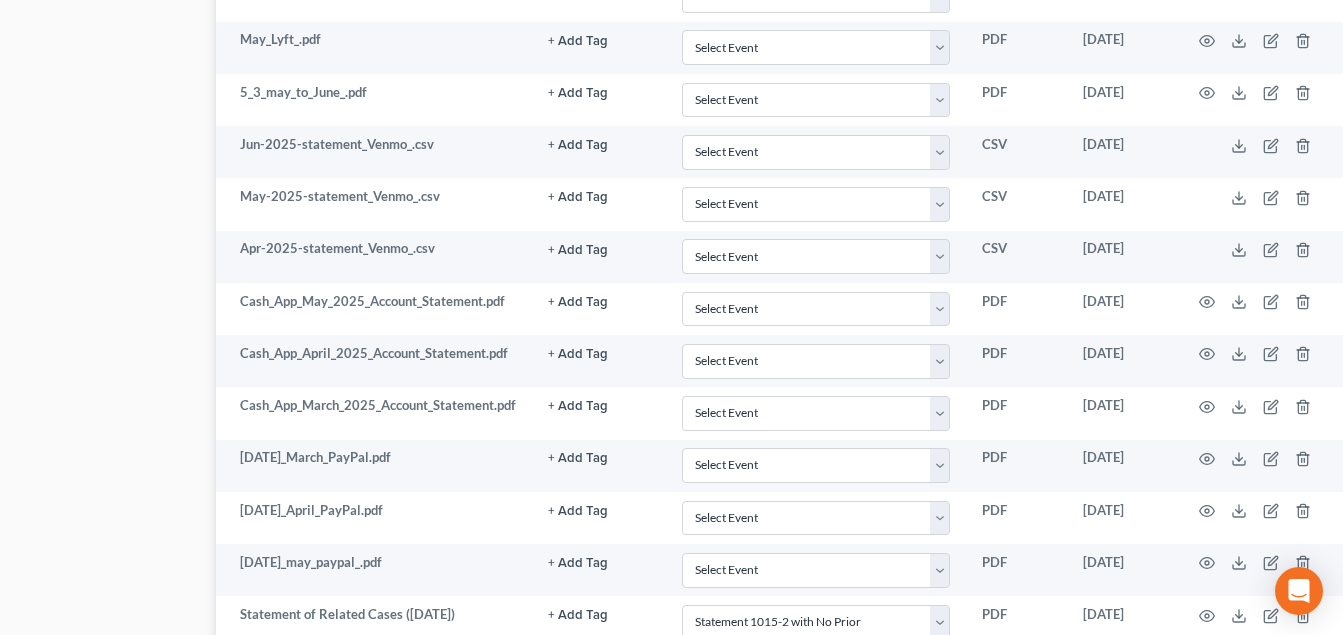 scroll, scrollTop: 1800, scrollLeft: 140, axis: both 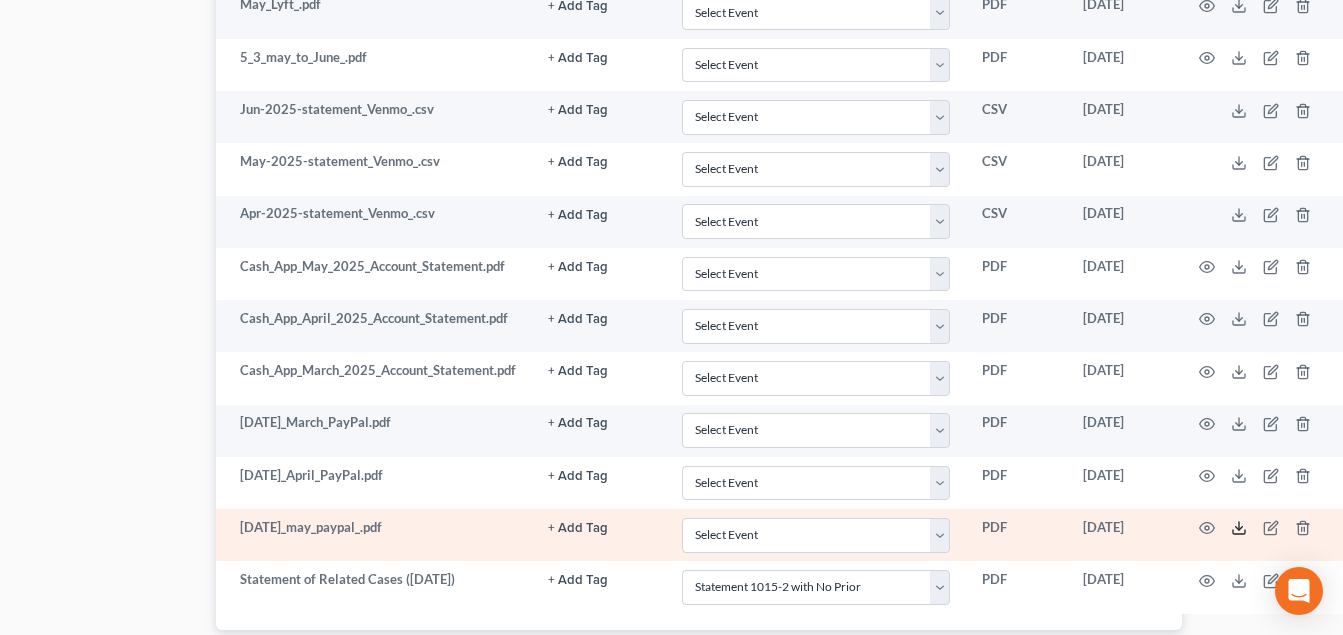 click 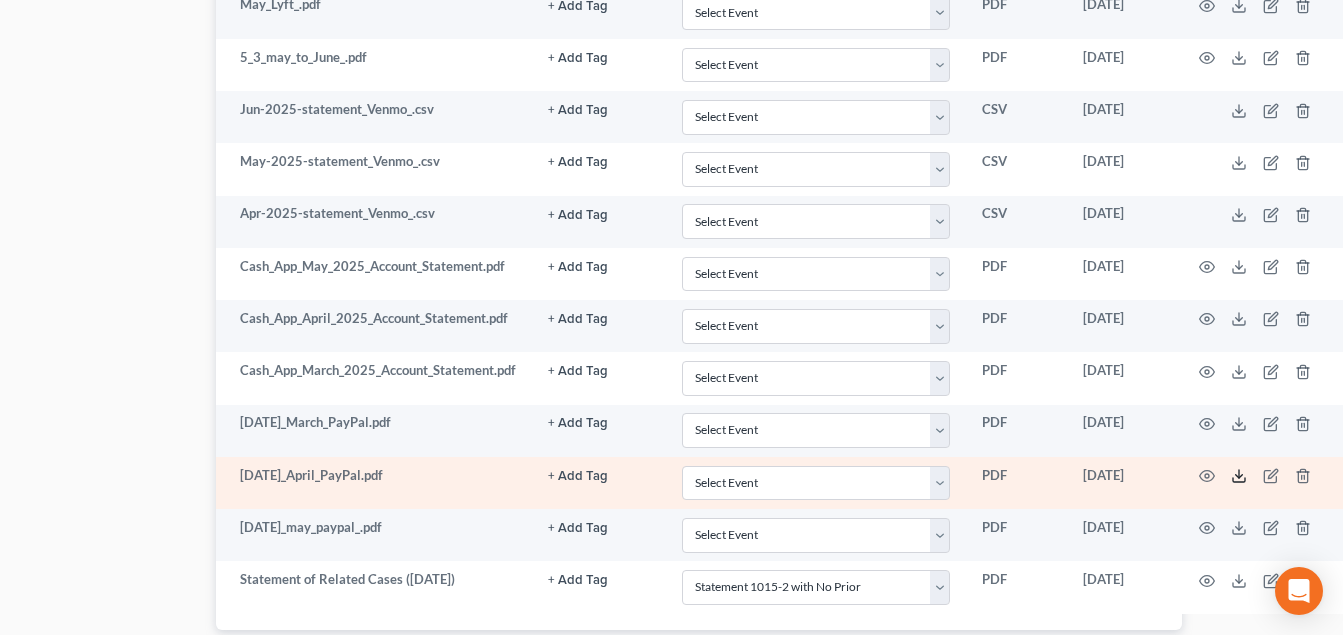 click 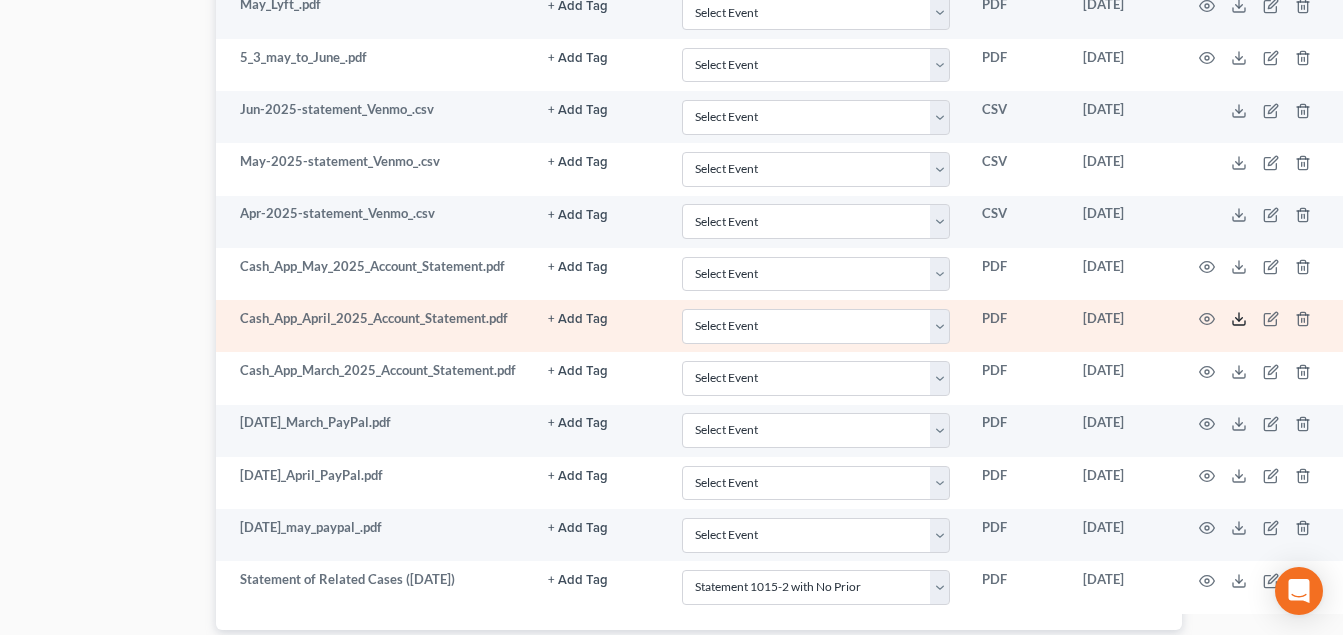 click 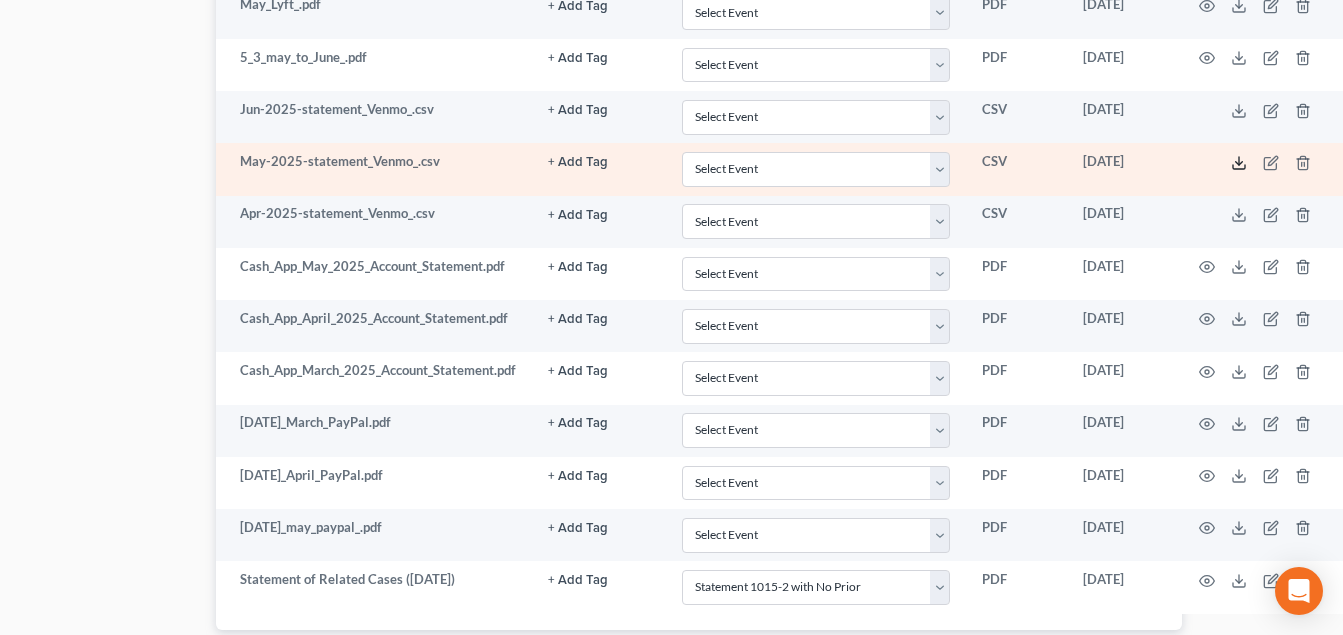 click 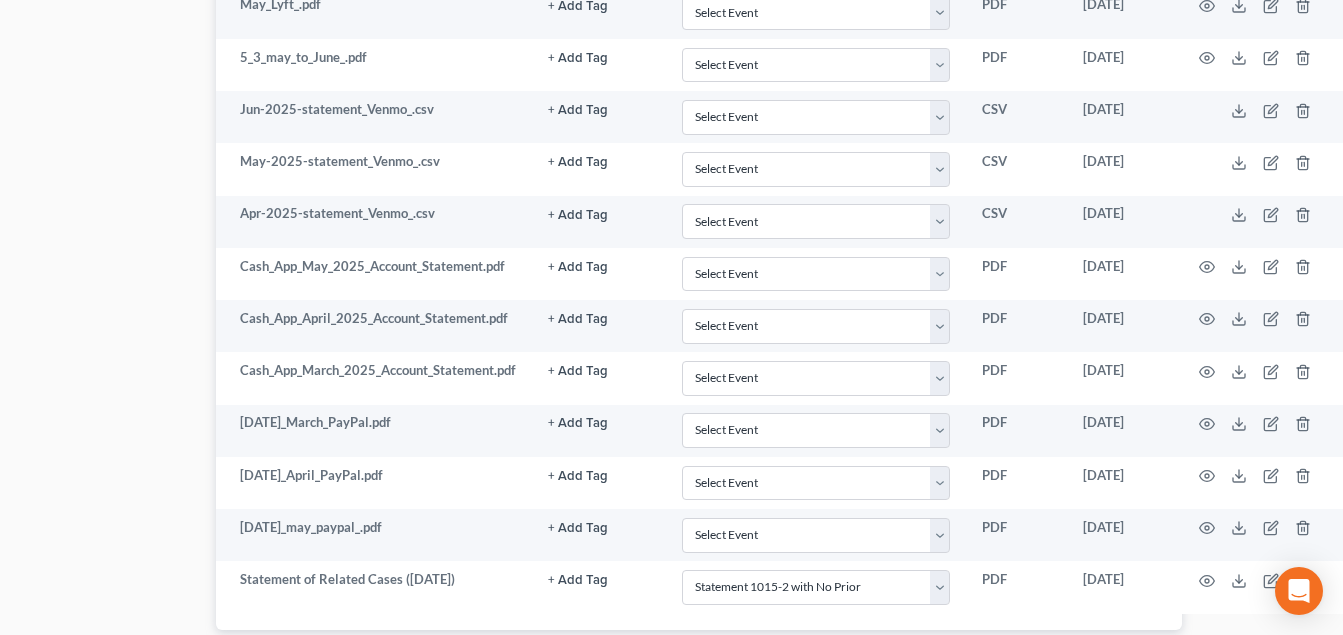 click on "Case Dashboard
Payments
Invoices
Payments
Payments
Credit Report
Client Profile" at bounding box center (41, -457) 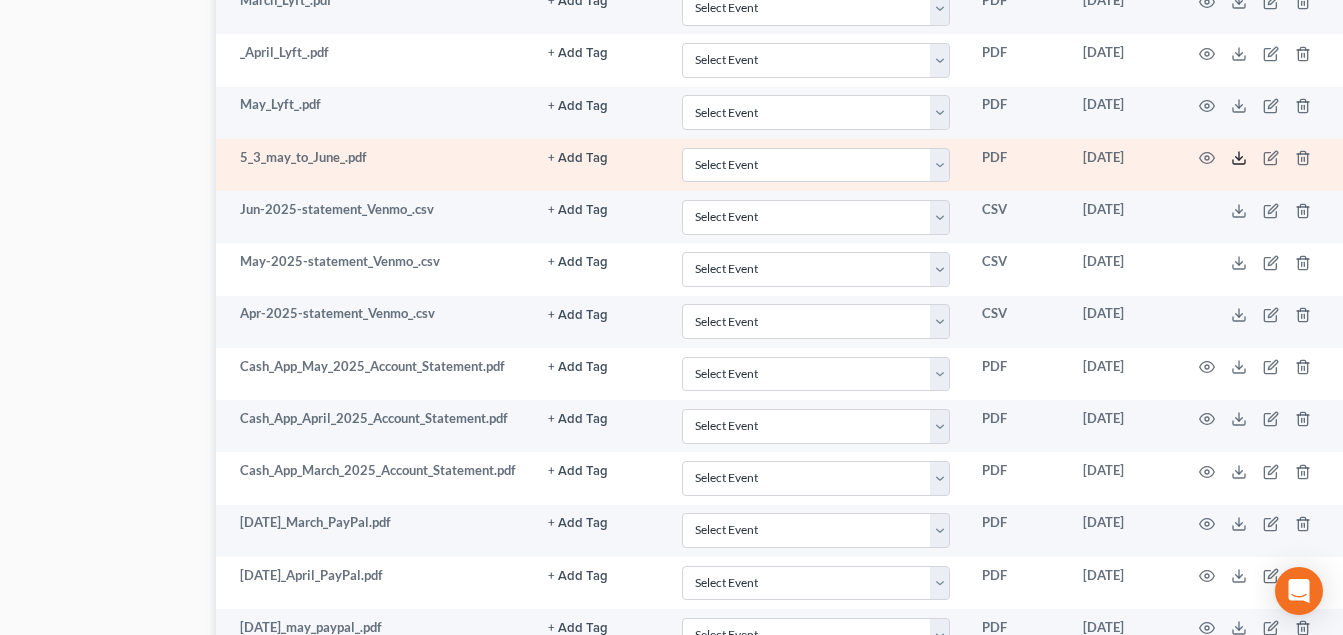 click 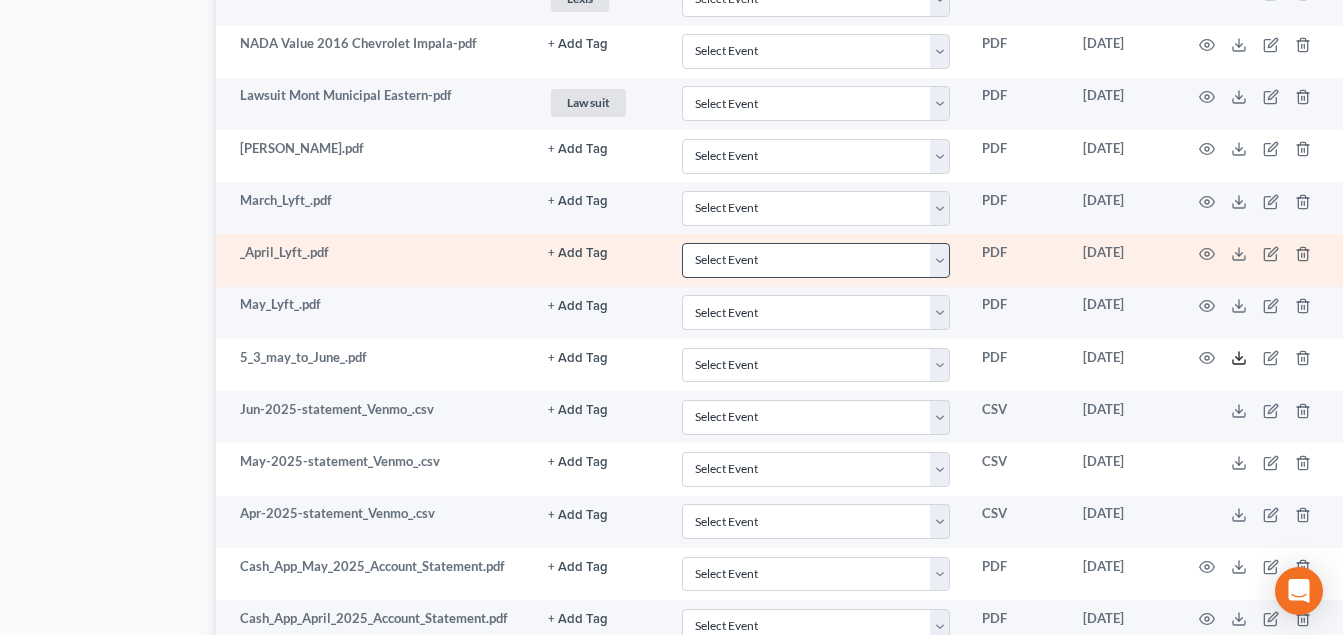 scroll, scrollTop: 1935, scrollLeft: 140, axis: both 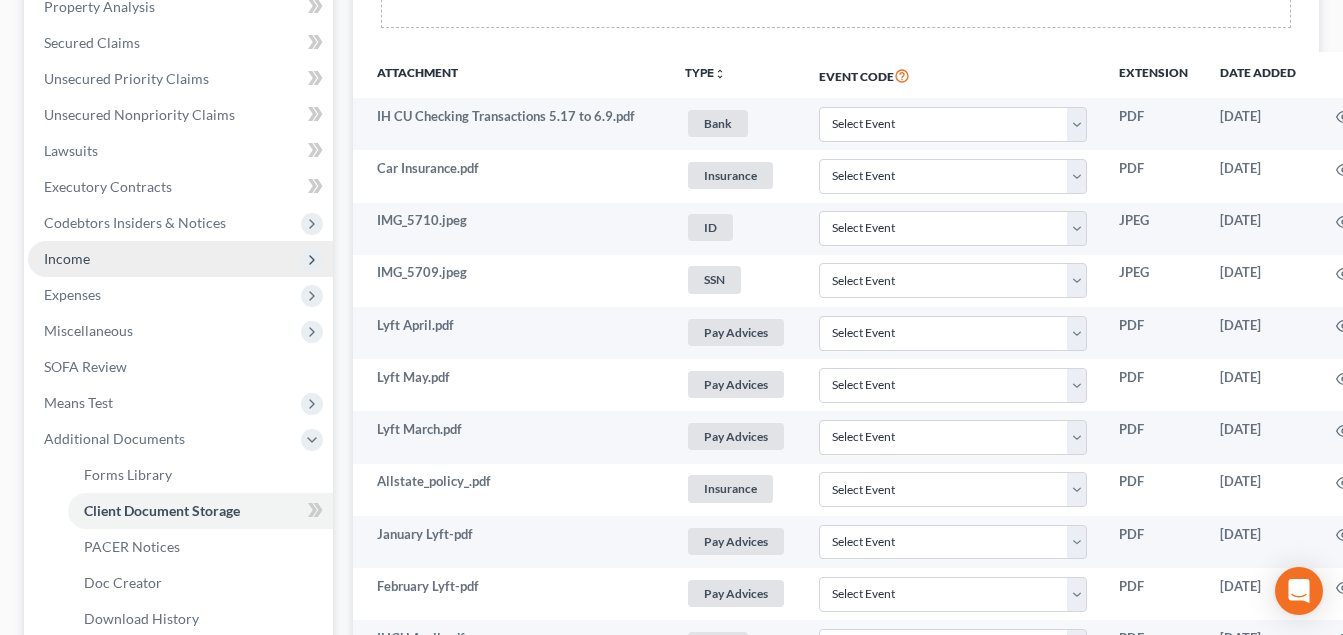 click on "Income" at bounding box center [180, 259] 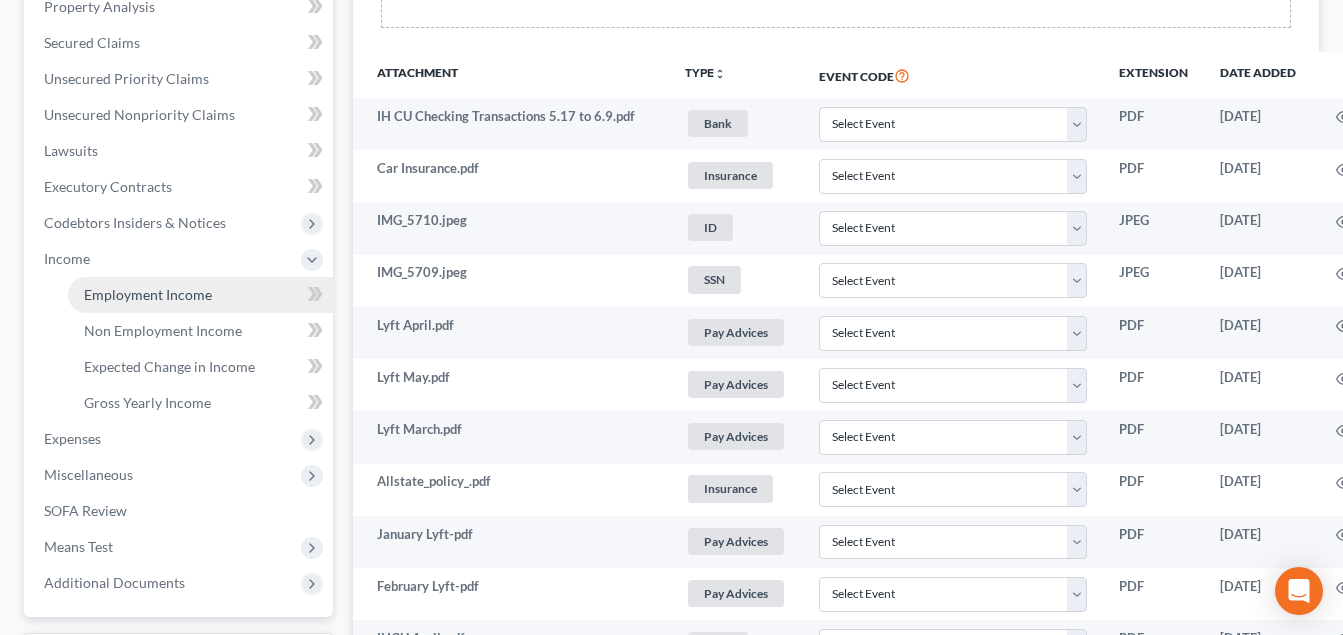 click on "Employment Income" at bounding box center [148, 294] 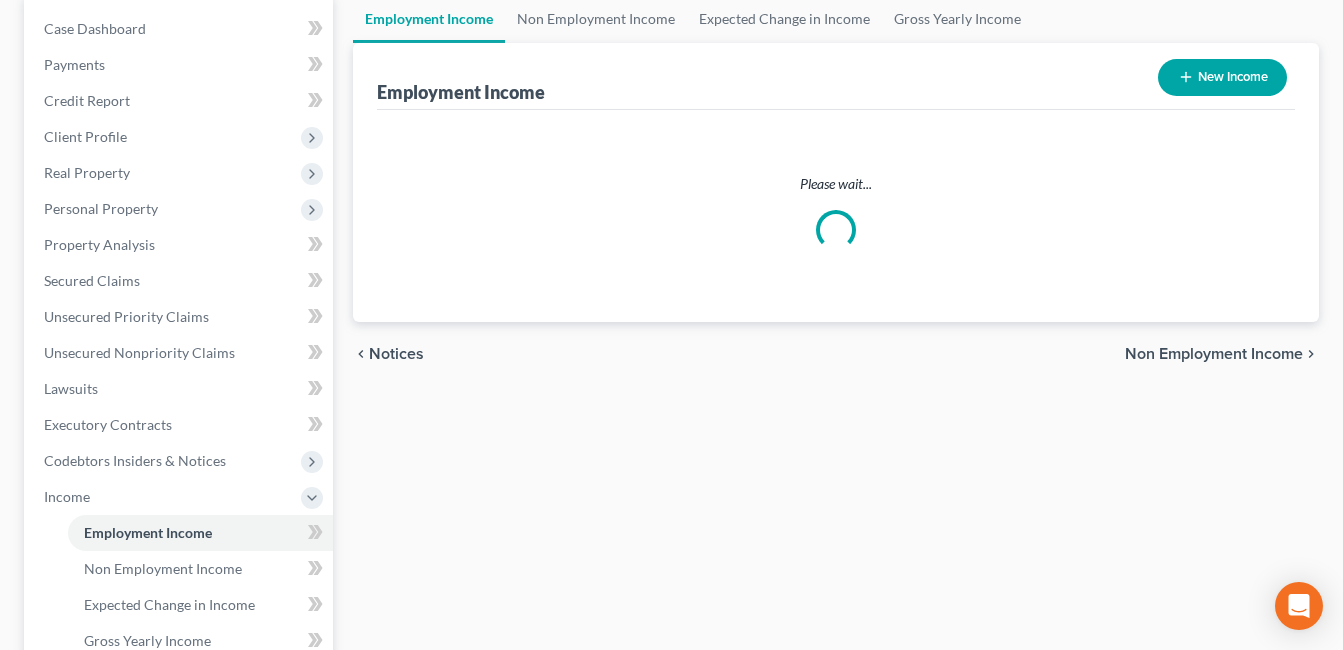 scroll, scrollTop: 0, scrollLeft: 0, axis: both 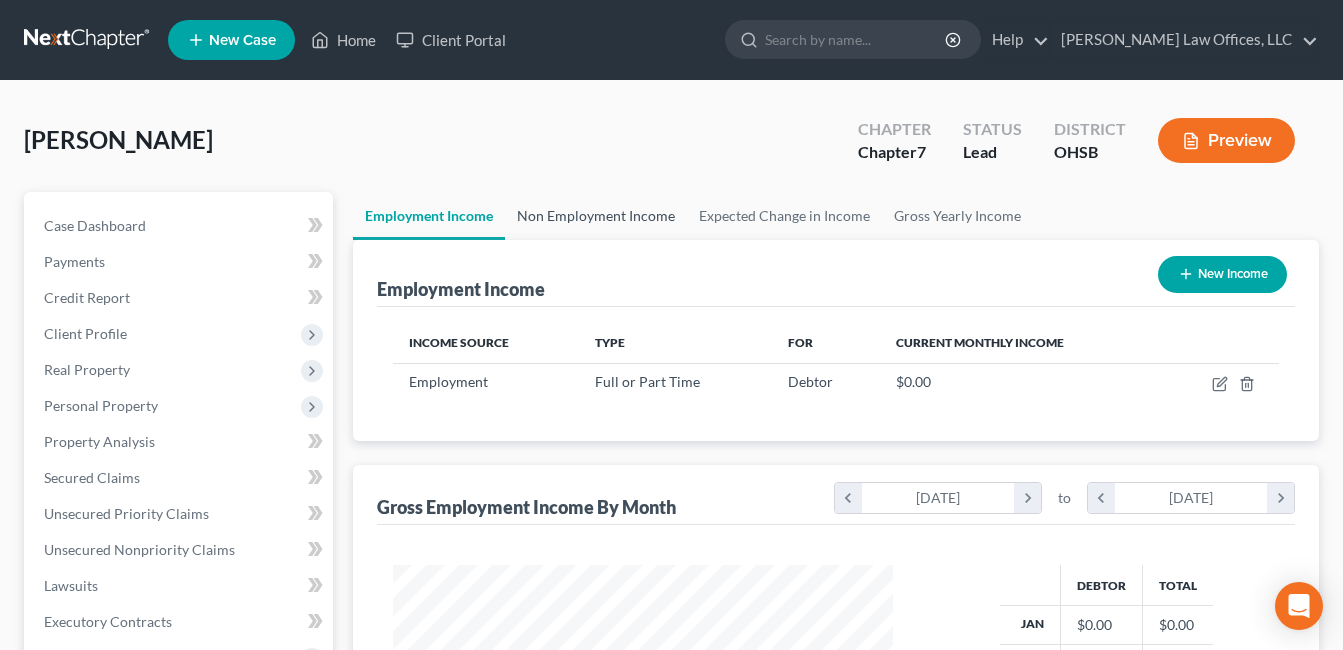 click on "Non Employment Income" at bounding box center (596, 216) 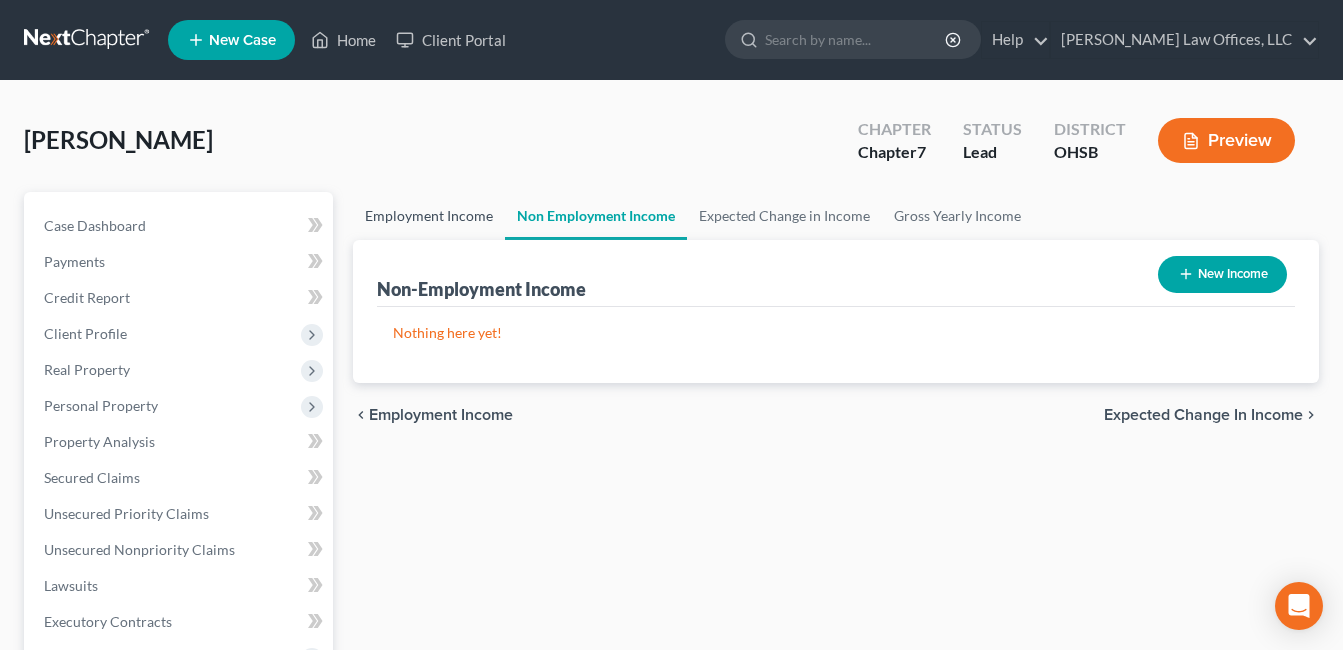 click on "Employment Income" at bounding box center [429, 216] 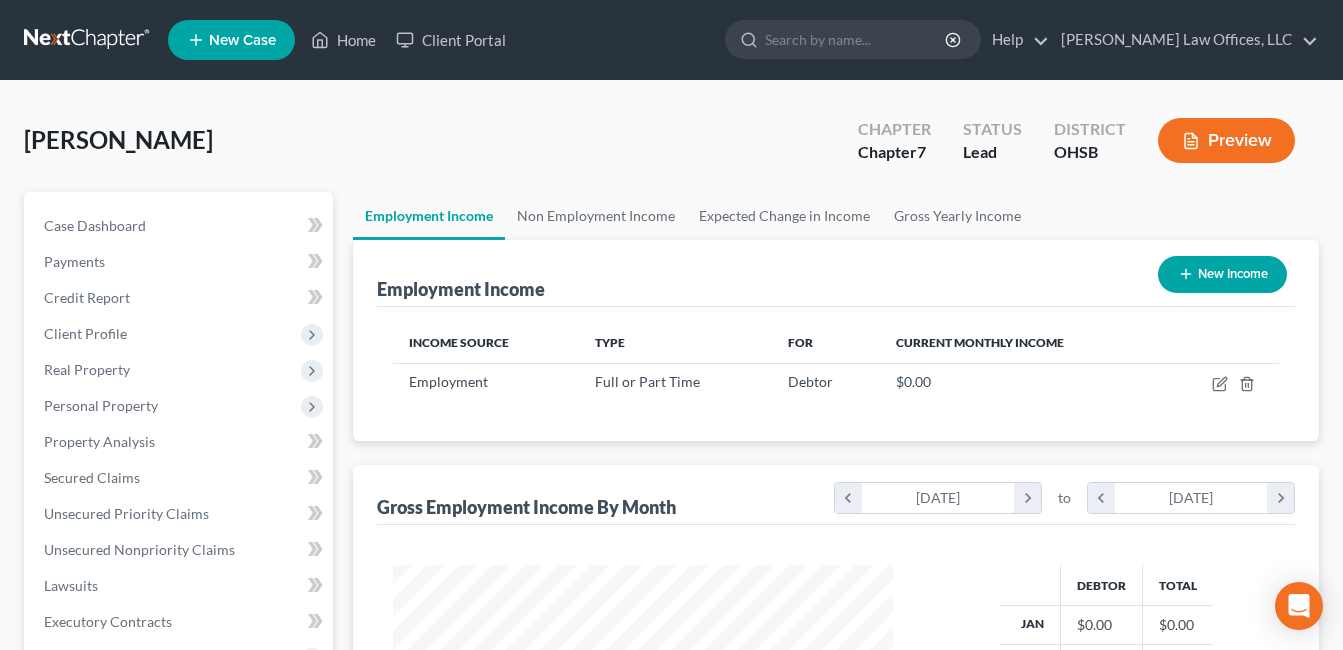 scroll, scrollTop: 999642, scrollLeft: 999460, axis: both 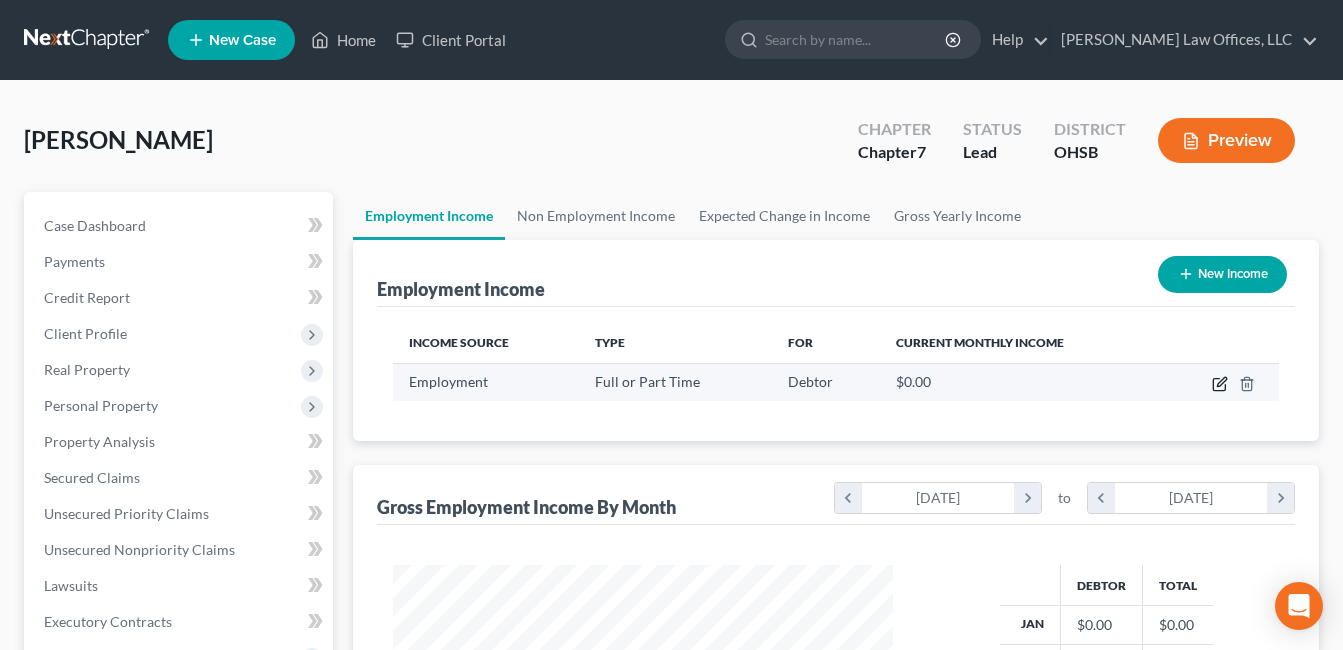 click 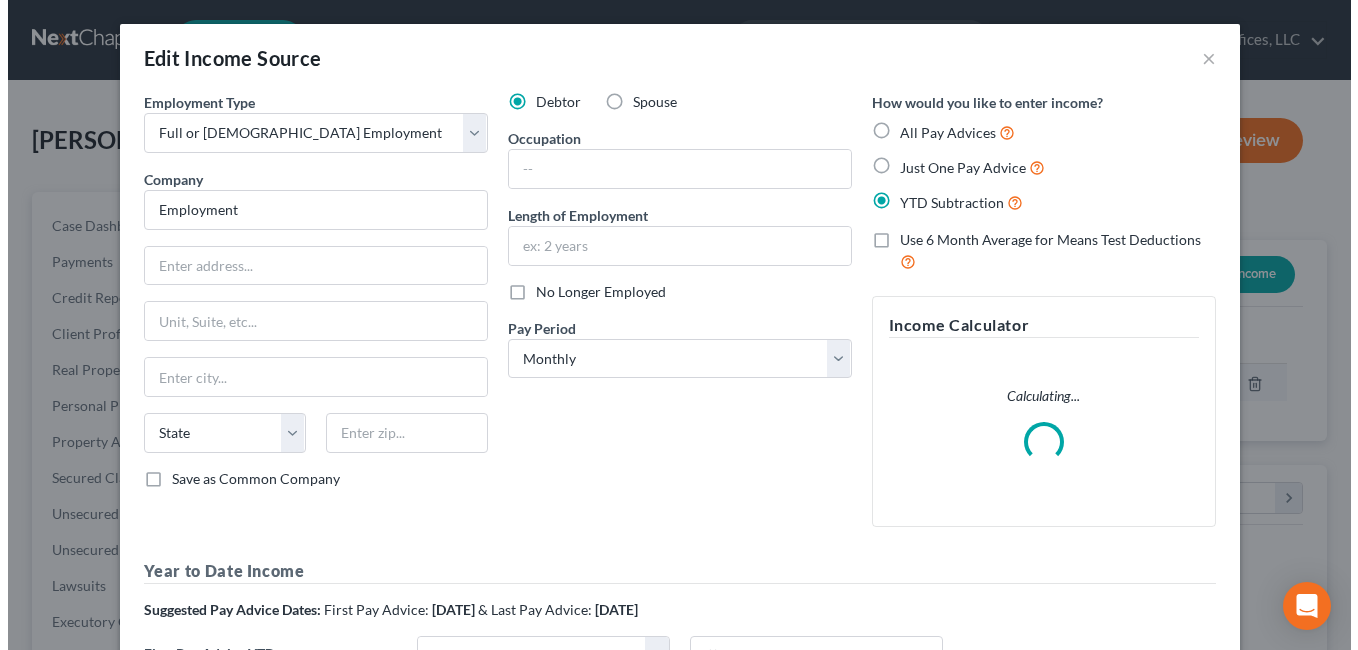 scroll, scrollTop: 999642, scrollLeft: 999453, axis: both 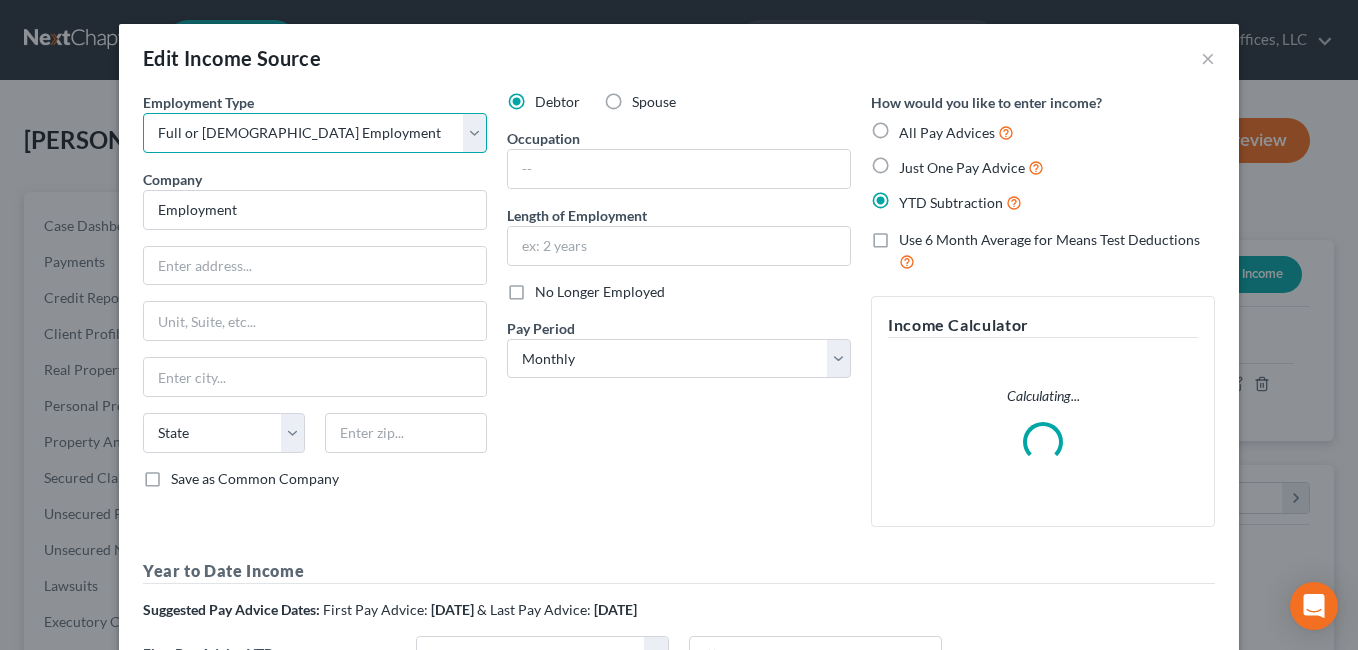drag, startPoint x: 466, startPoint y: 134, endPoint x: 424, endPoint y: 136, distance: 42.047592 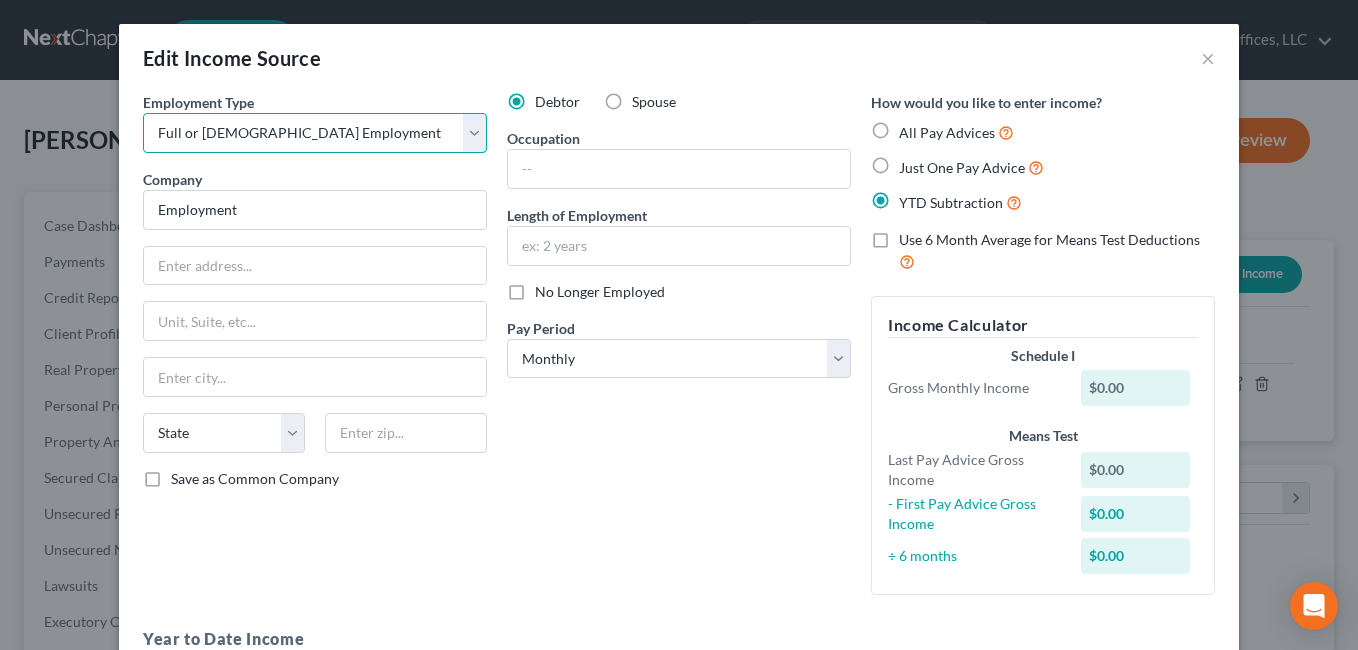 select on "1" 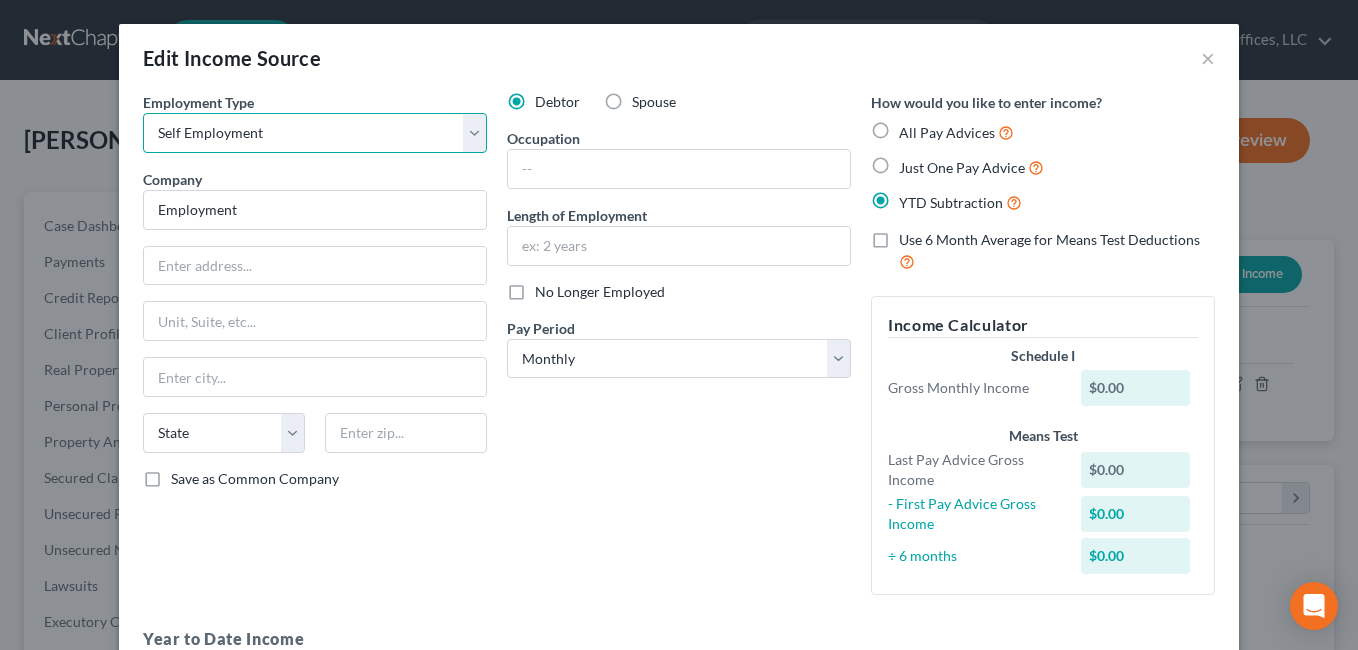 click on "Select Full or [DEMOGRAPHIC_DATA] Employment Self Employment" at bounding box center (315, 133) 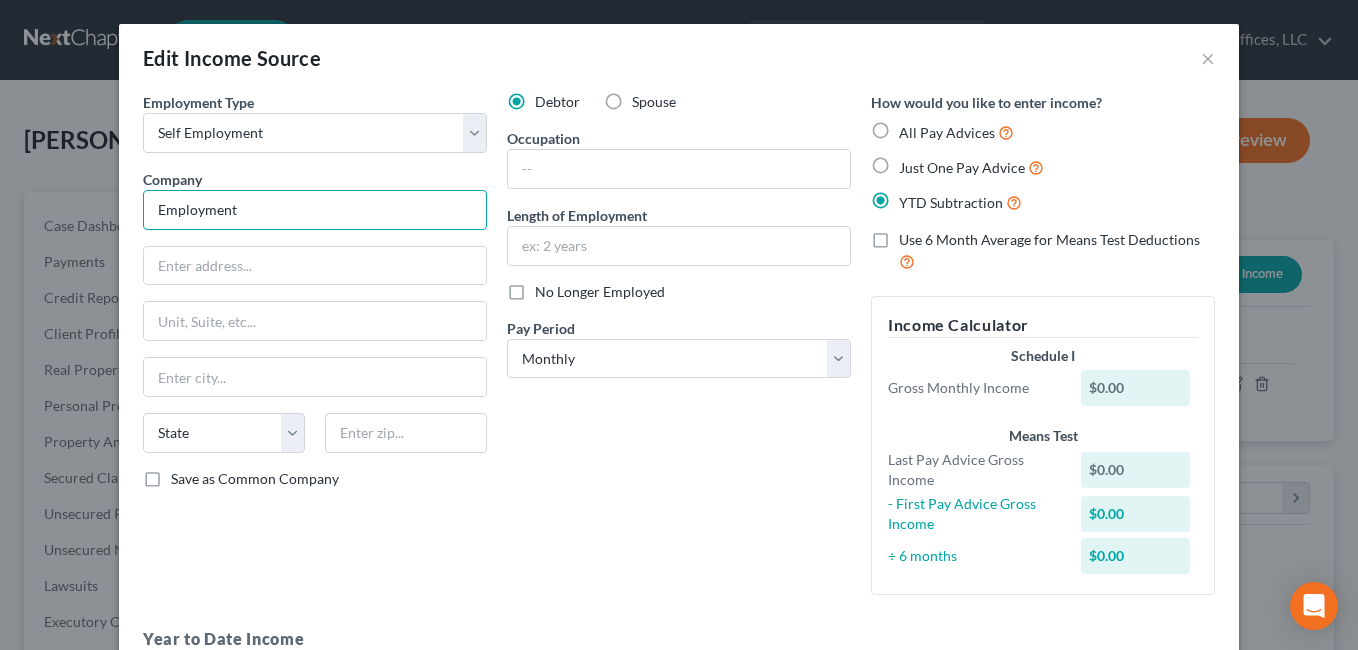 drag, startPoint x: 263, startPoint y: 202, endPoint x: 101, endPoint y: 216, distance: 162.6038 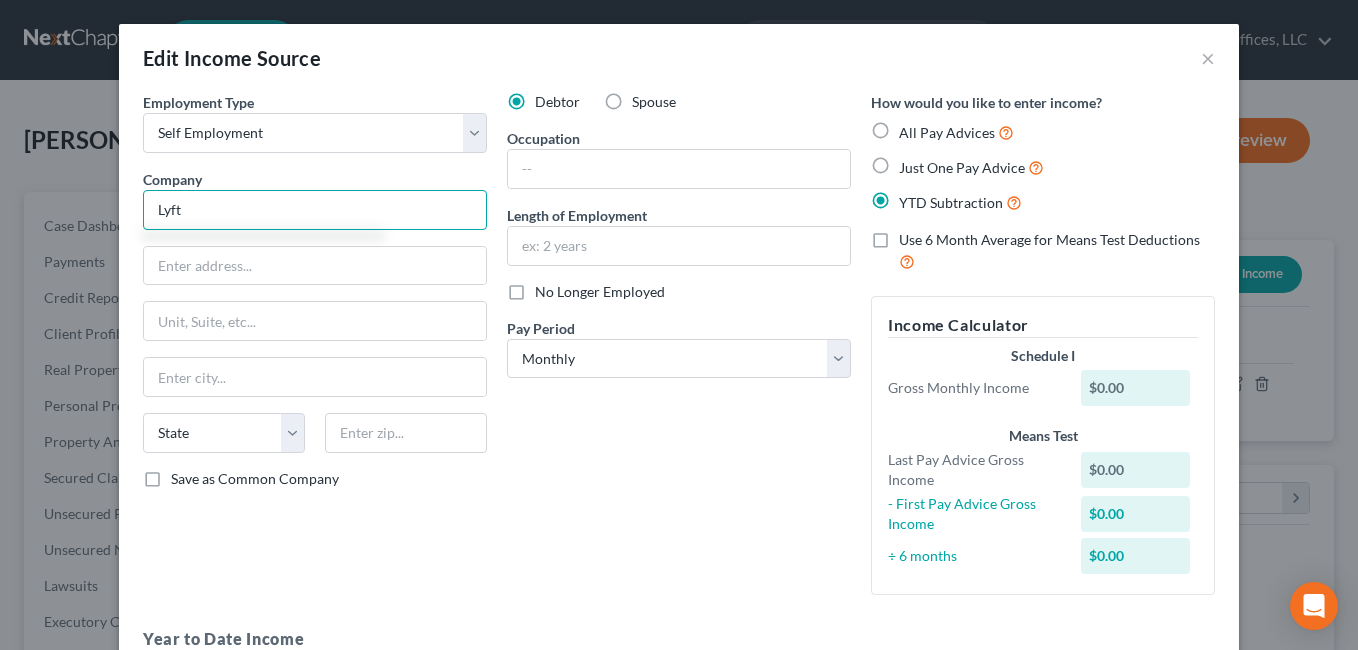 type on "Lyft" 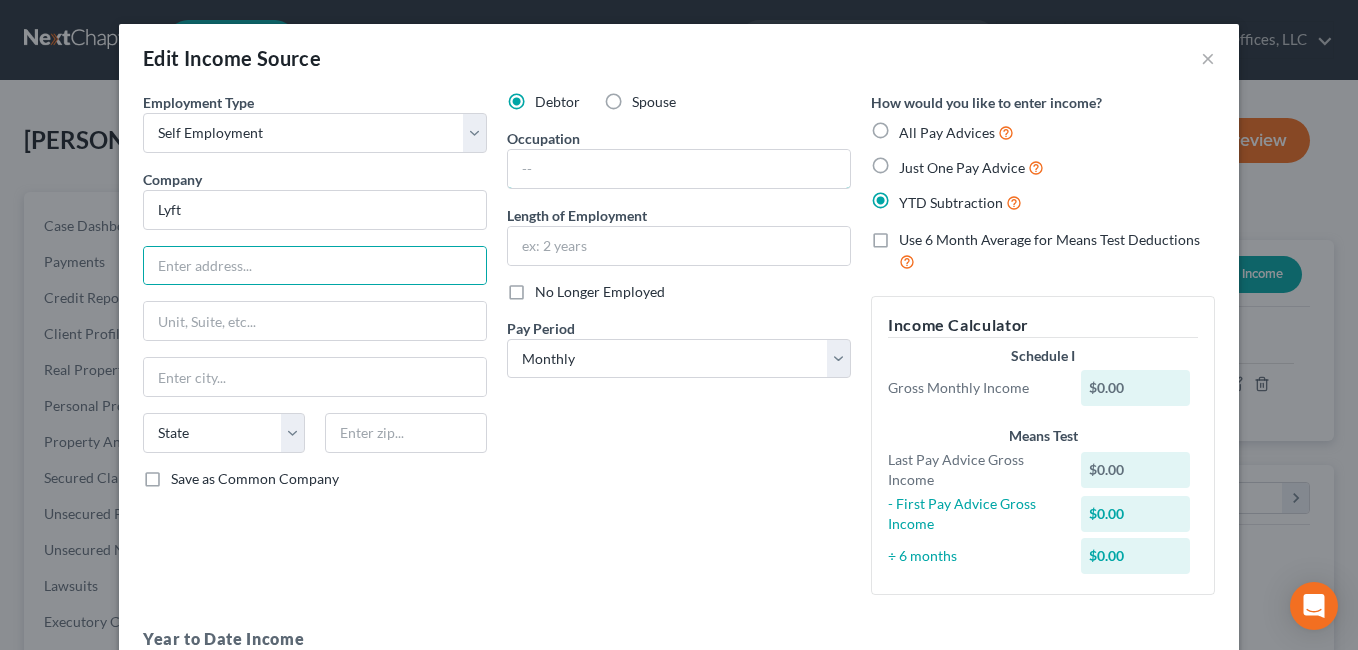 drag, startPoint x: 521, startPoint y: 172, endPoint x: 495, endPoint y: 145, distance: 37.48333 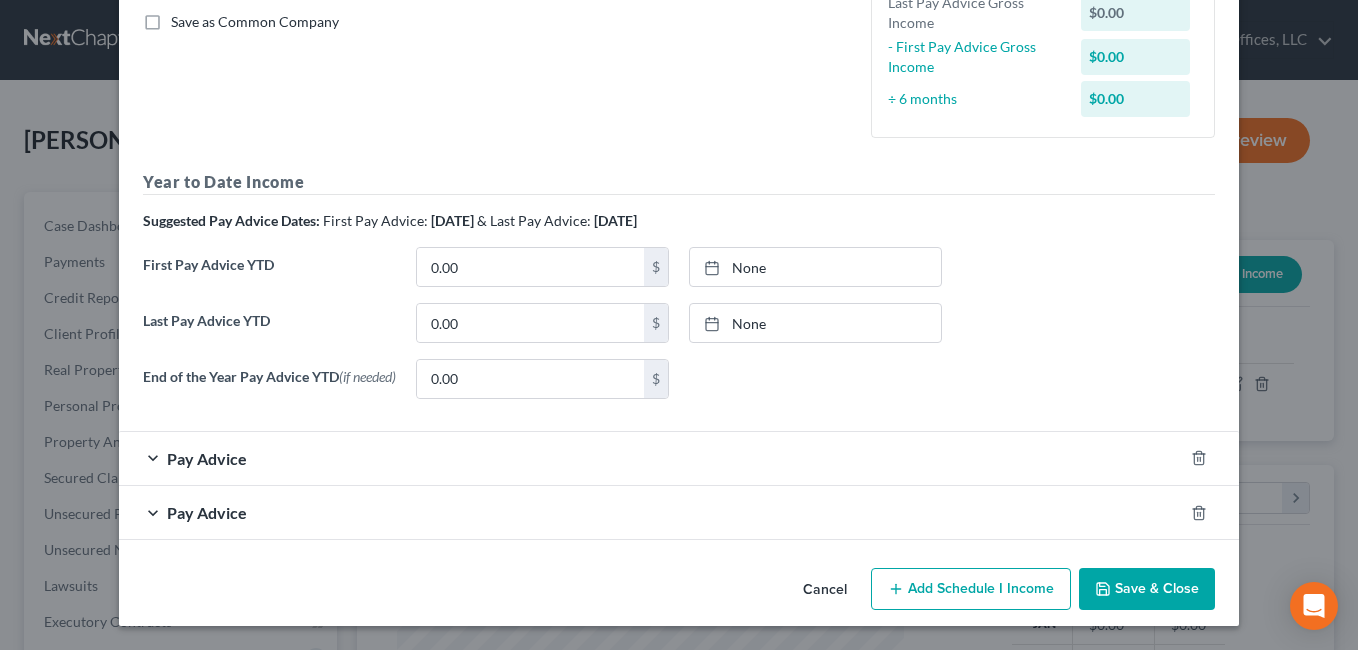 scroll, scrollTop: 461, scrollLeft: 0, axis: vertical 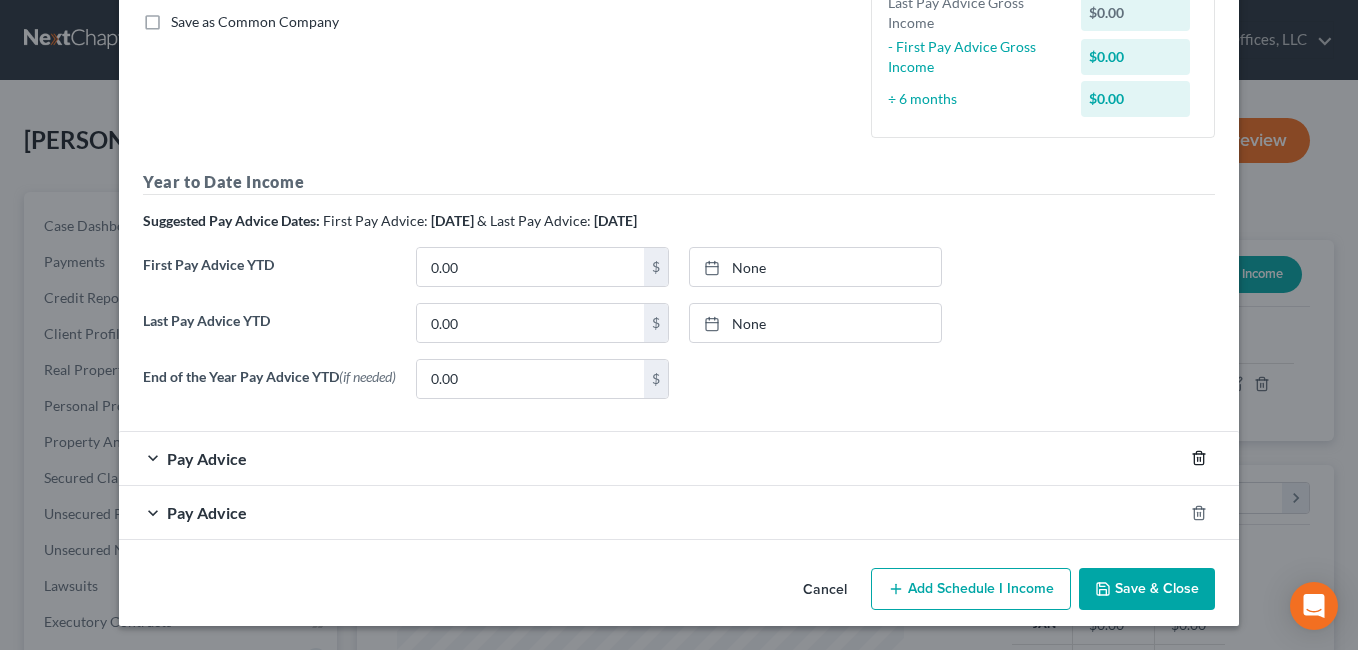 type on "Driver" 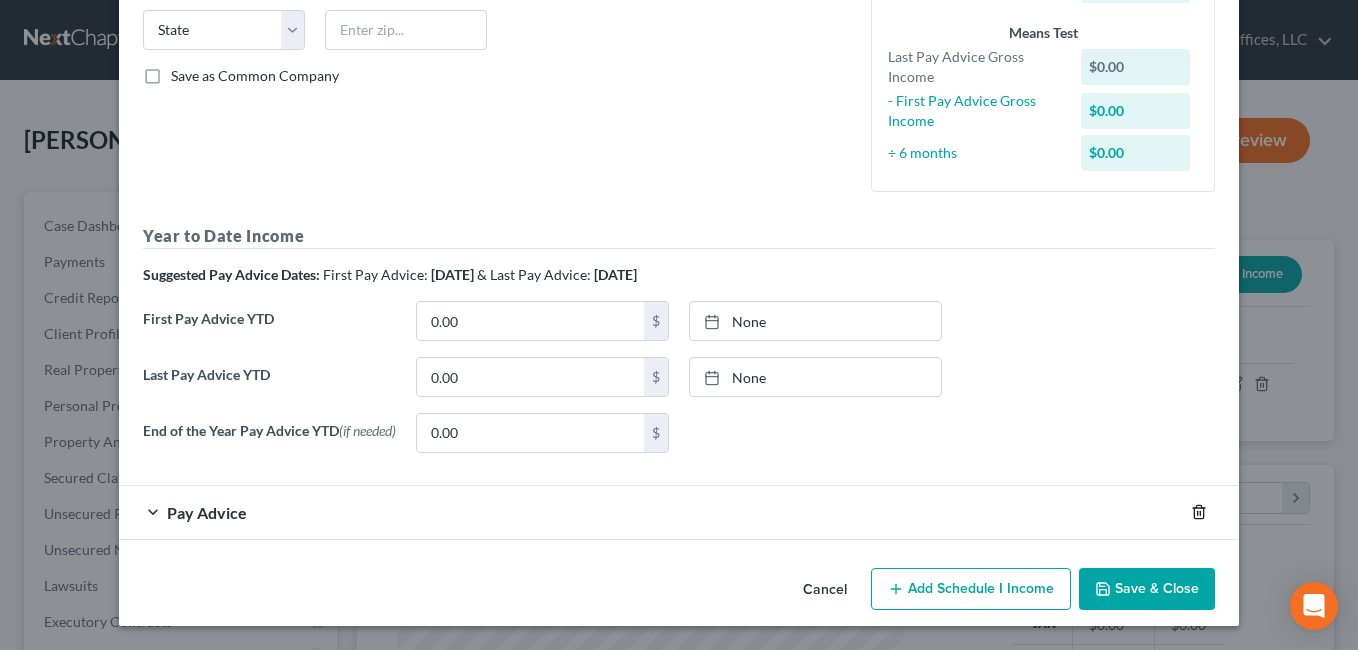 click 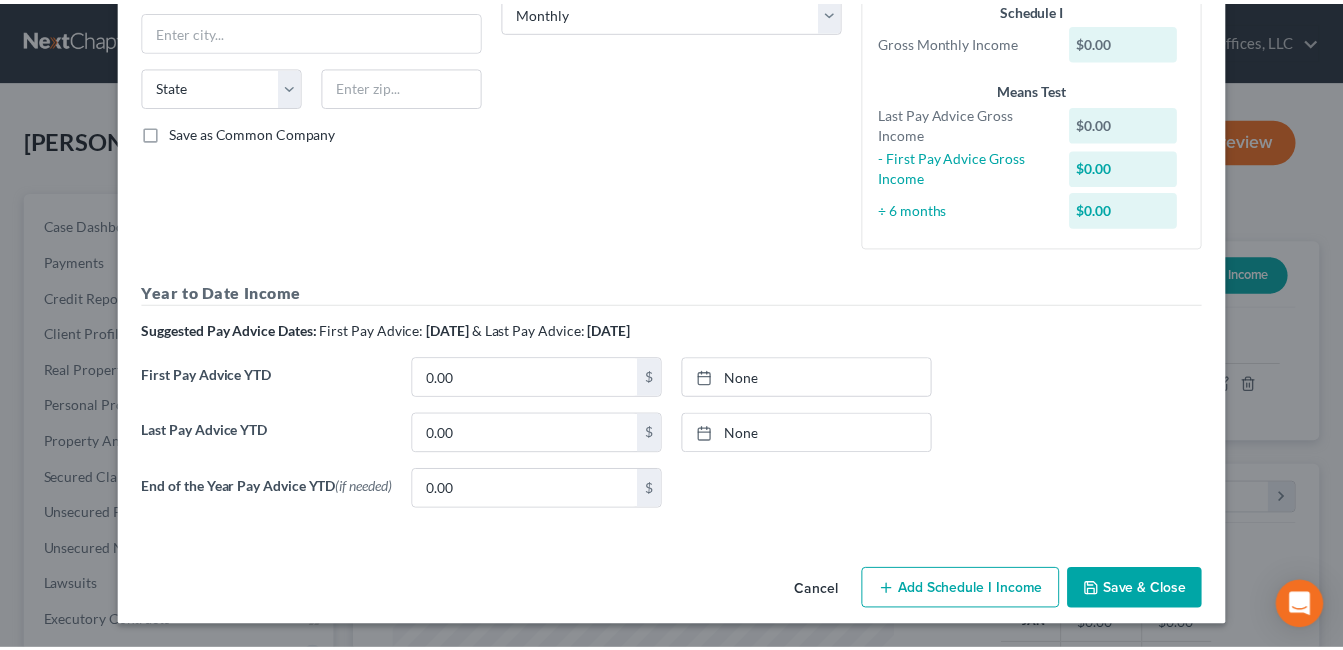 scroll, scrollTop: 352, scrollLeft: 0, axis: vertical 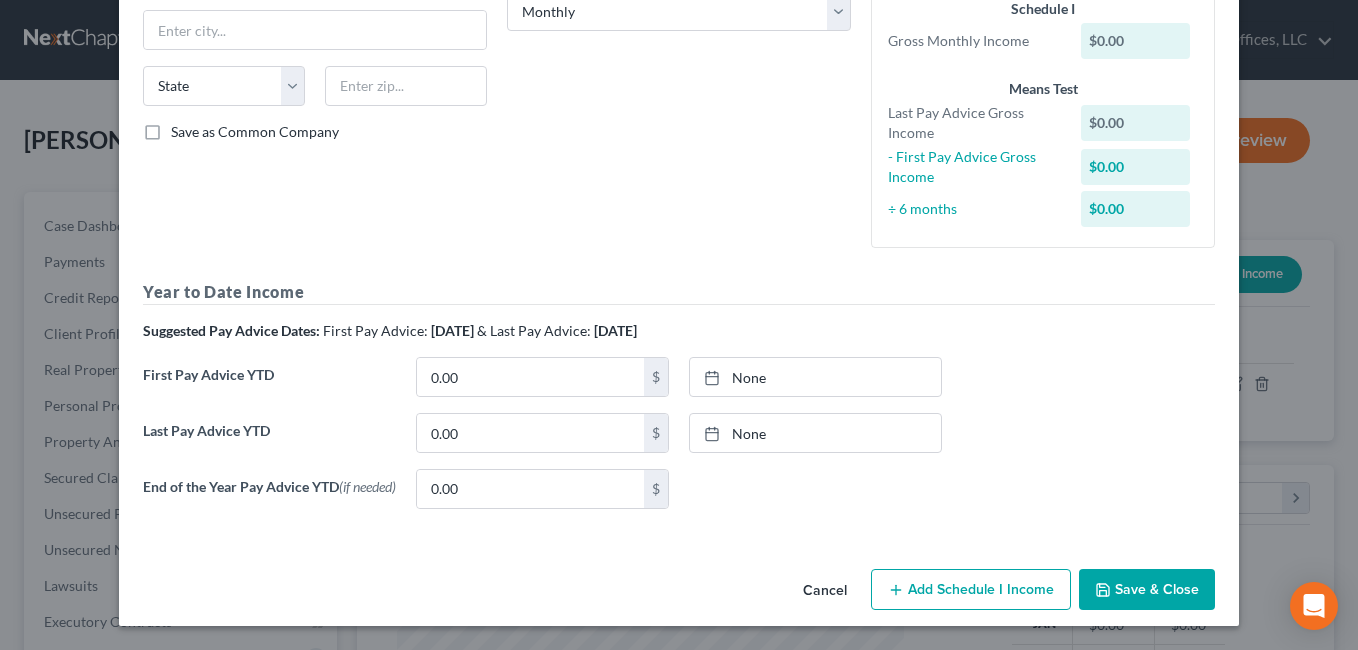 click on "Save & Close" at bounding box center (1147, 590) 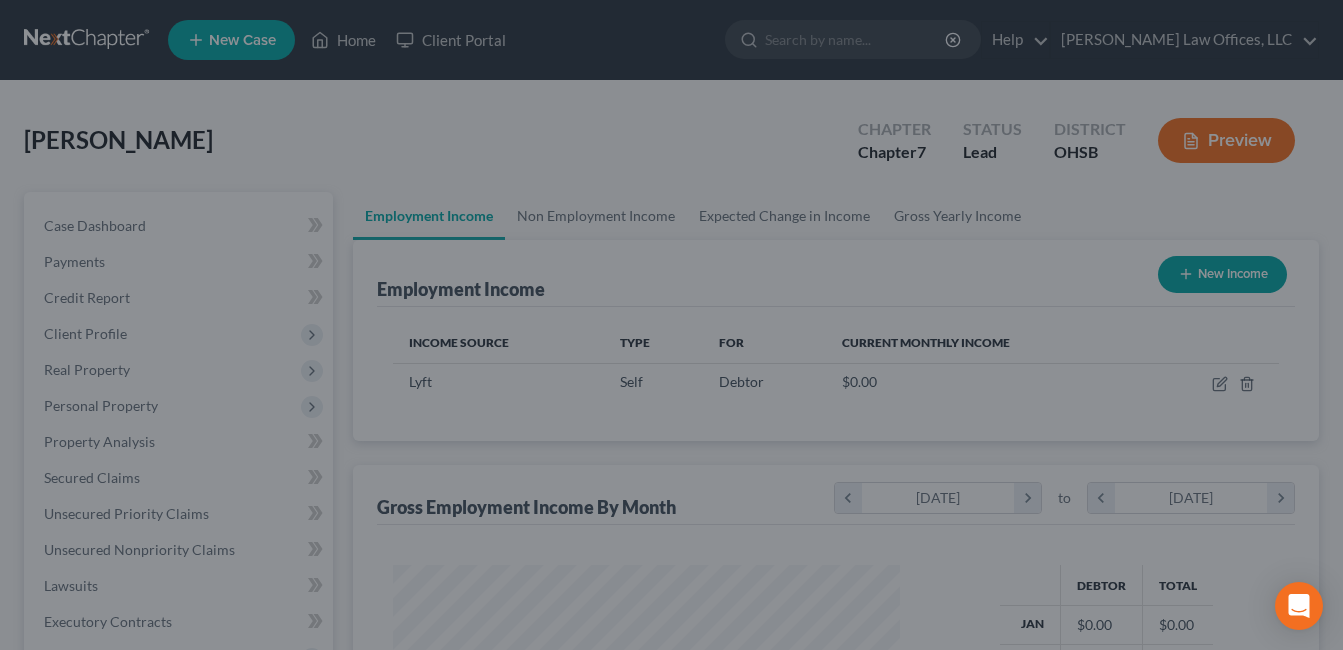 scroll, scrollTop: 359, scrollLeft: 541, axis: both 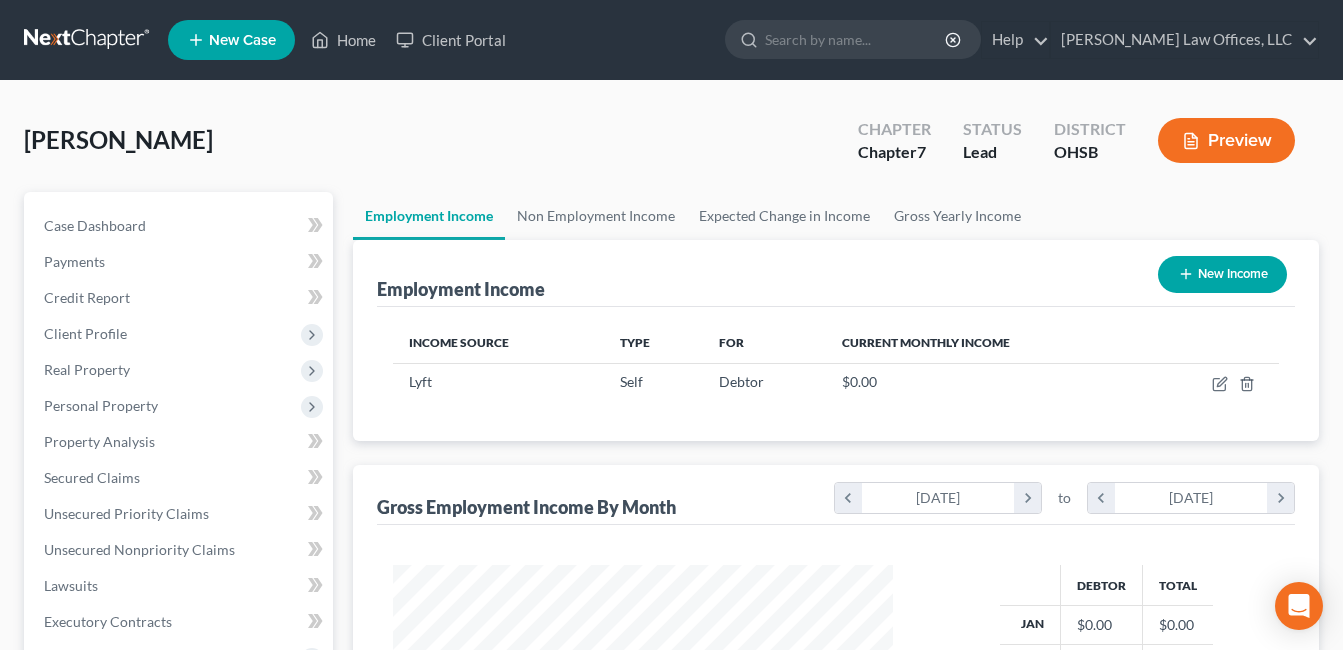 click on "New Income" at bounding box center [1222, 274] 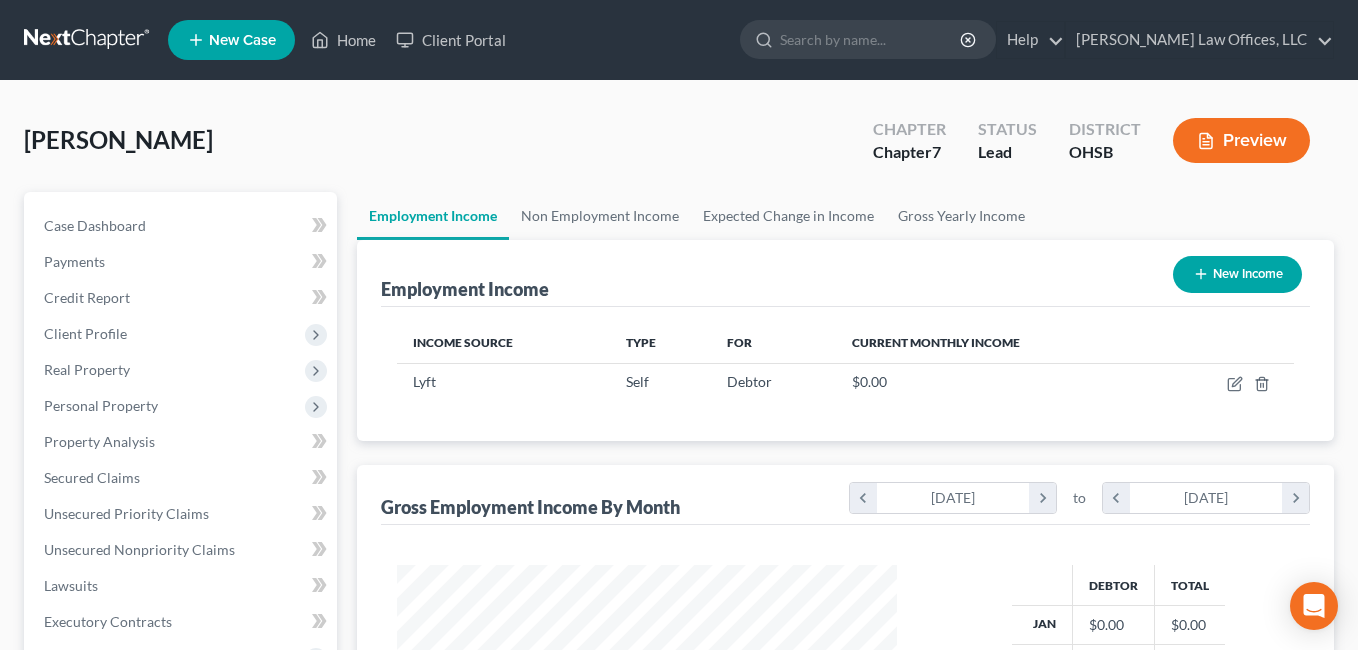 scroll, scrollTop: 999642, scrollLeft: 999453, axis: both 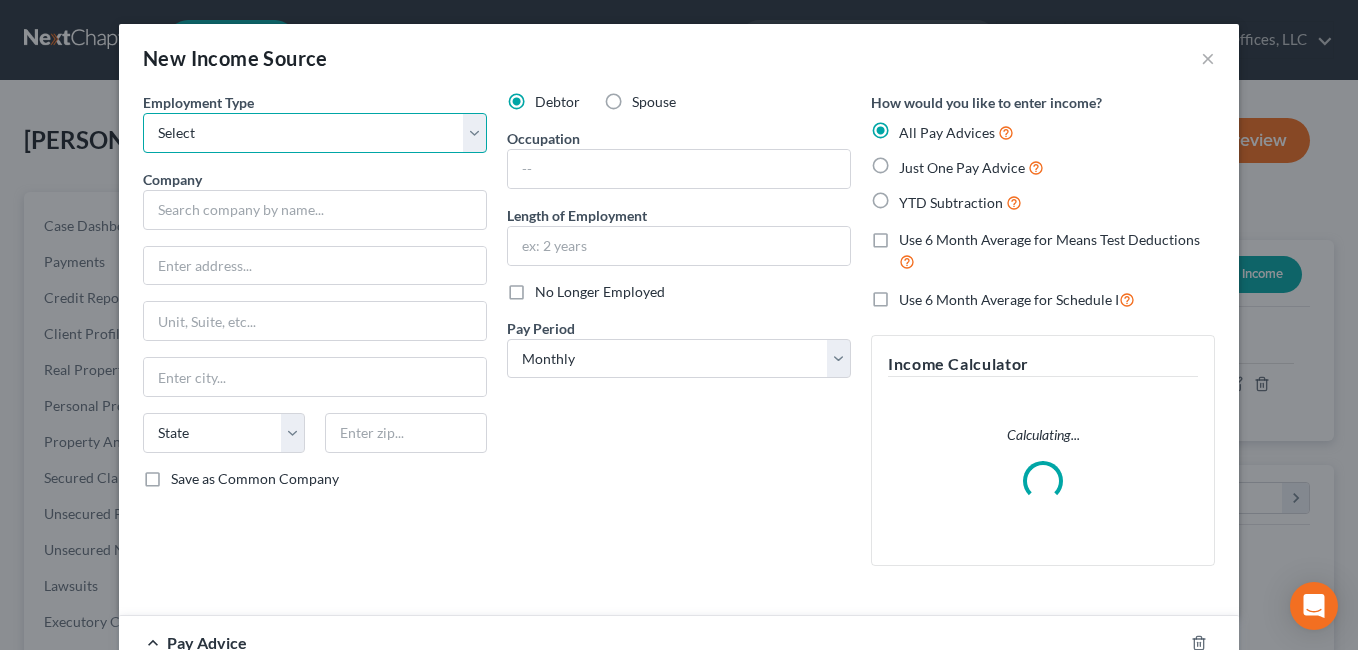 click on "Select Full or [DEMOGRAPHIC_DATA] Employment Self Employment" at bounding box center [315, 133] 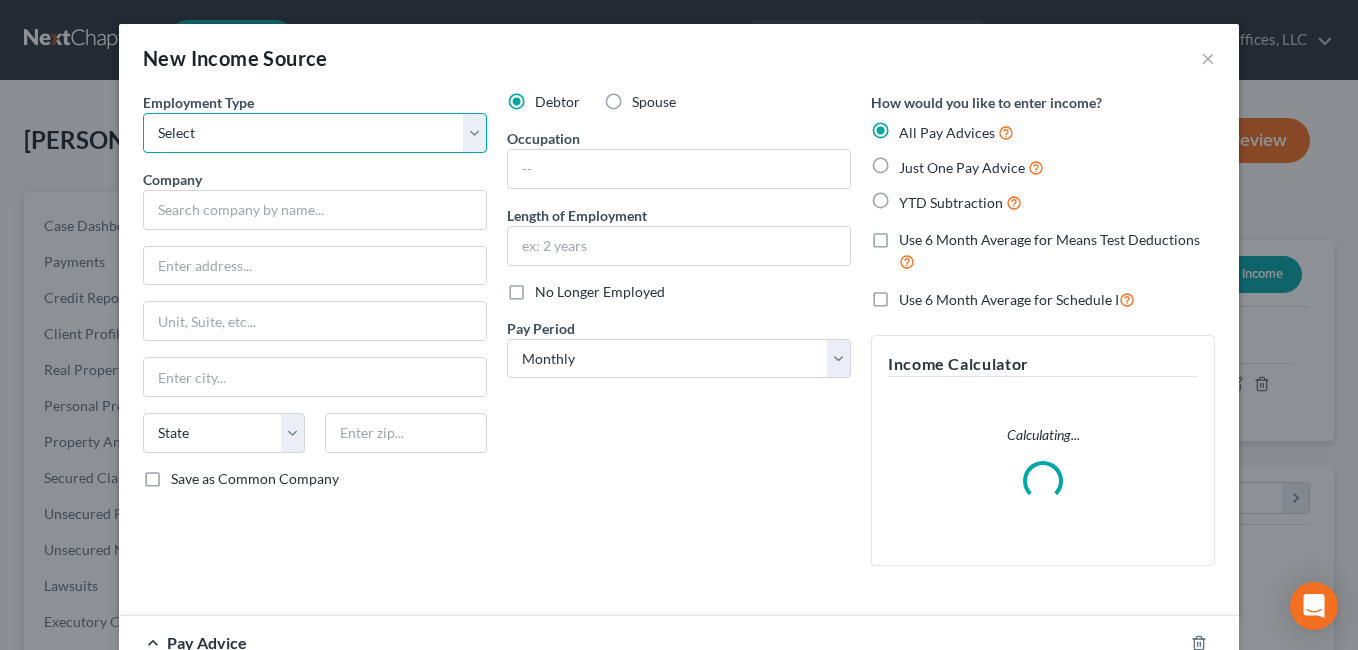 select on "1" 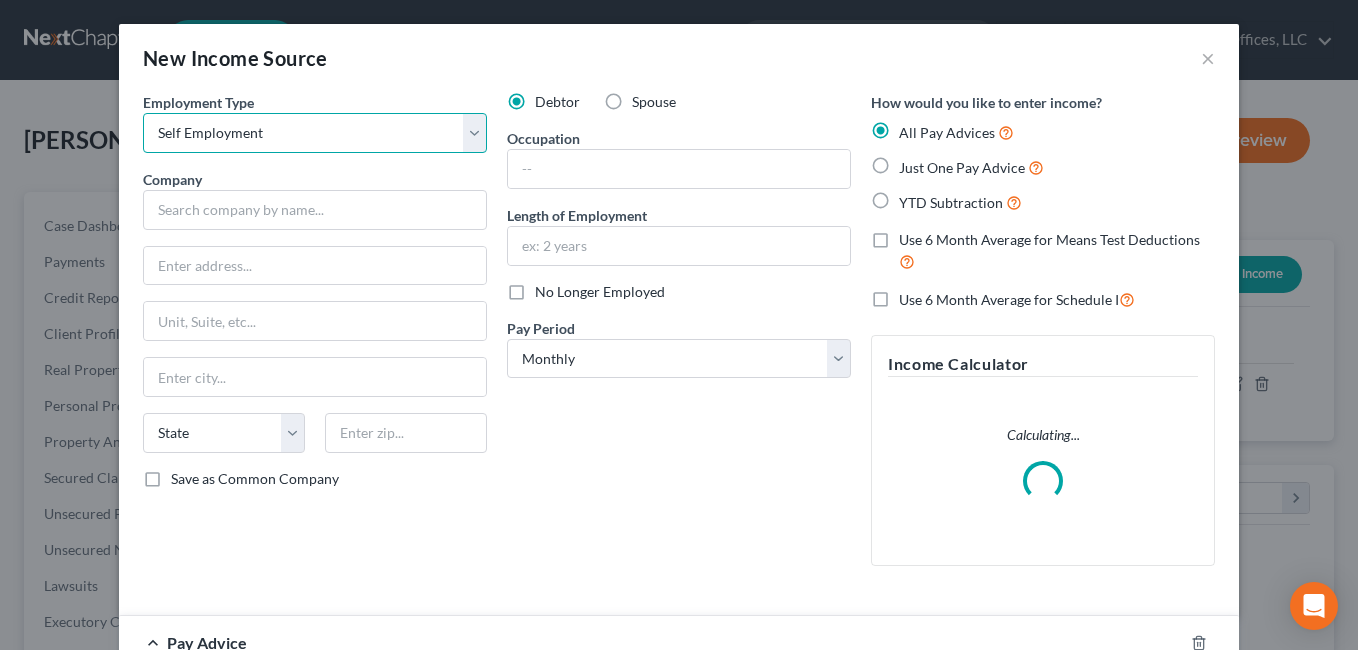 click on "Select Full or [DEMOGRAPHIC_DATA] Employment Self Employment" at bounding box center (315, 133) 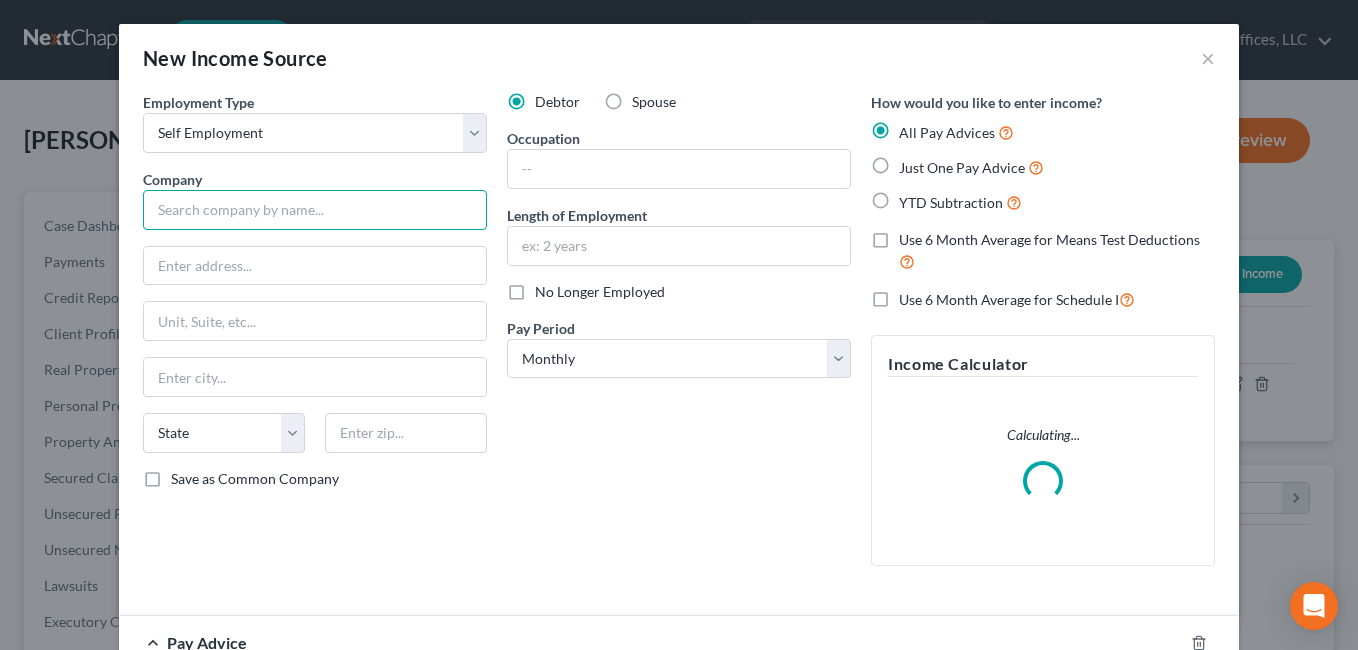 click at bounding box center (315, 210) 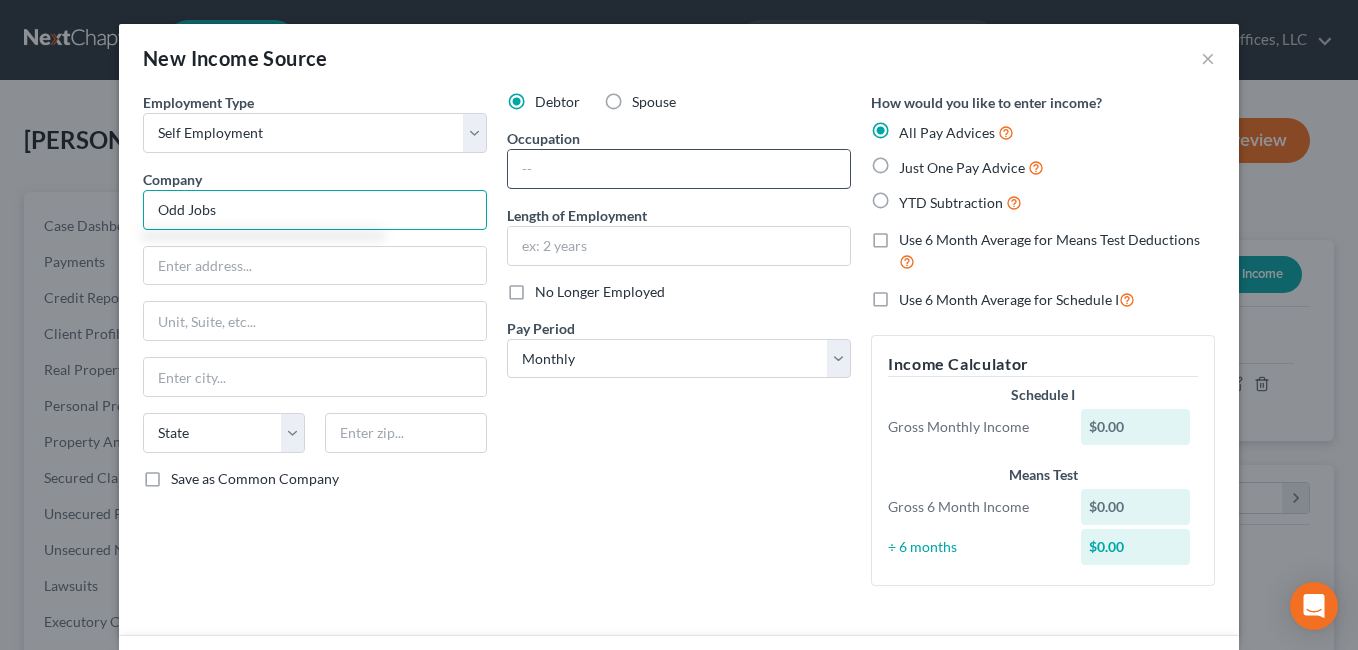 type on "Odd Jobs" 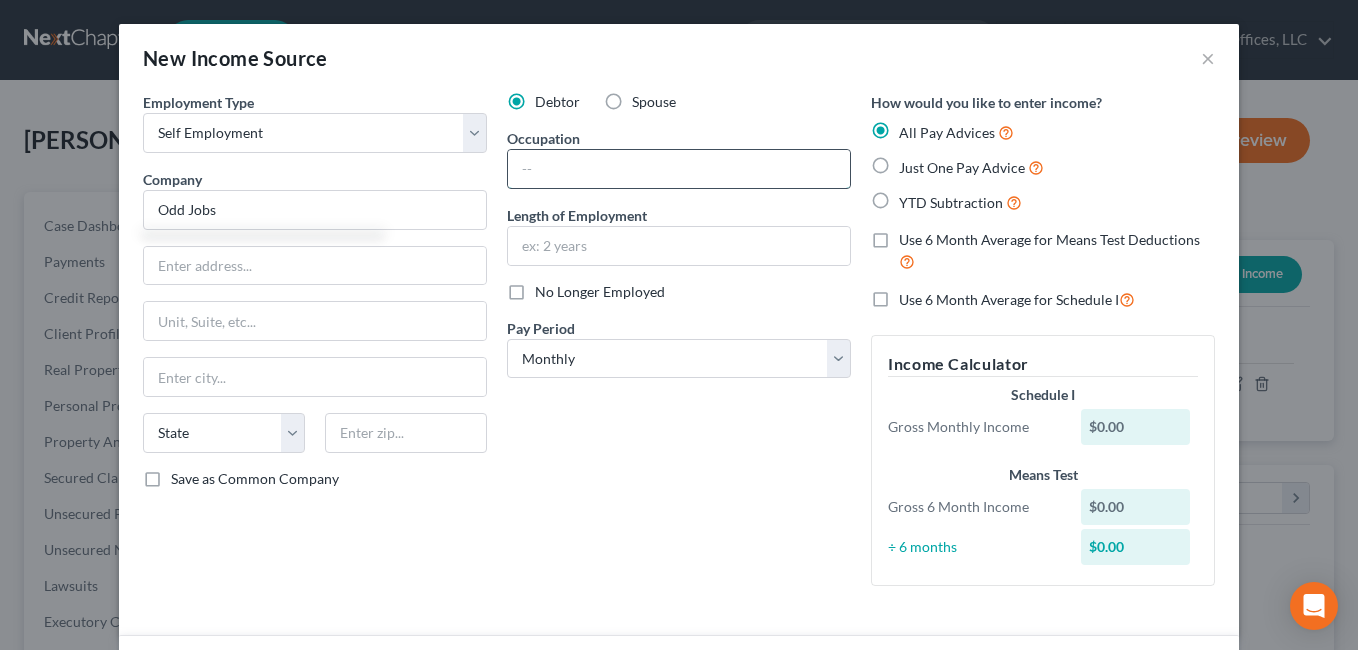 click at bounding box center (679, 169) 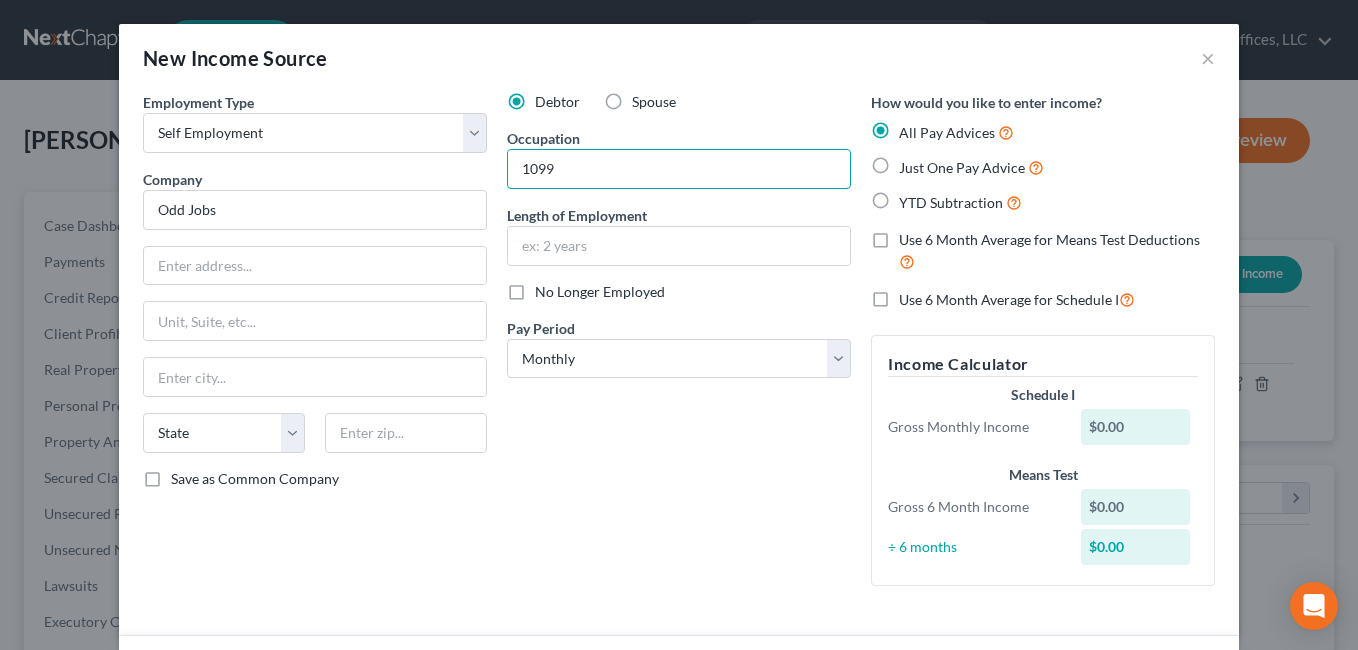 type on "1099" 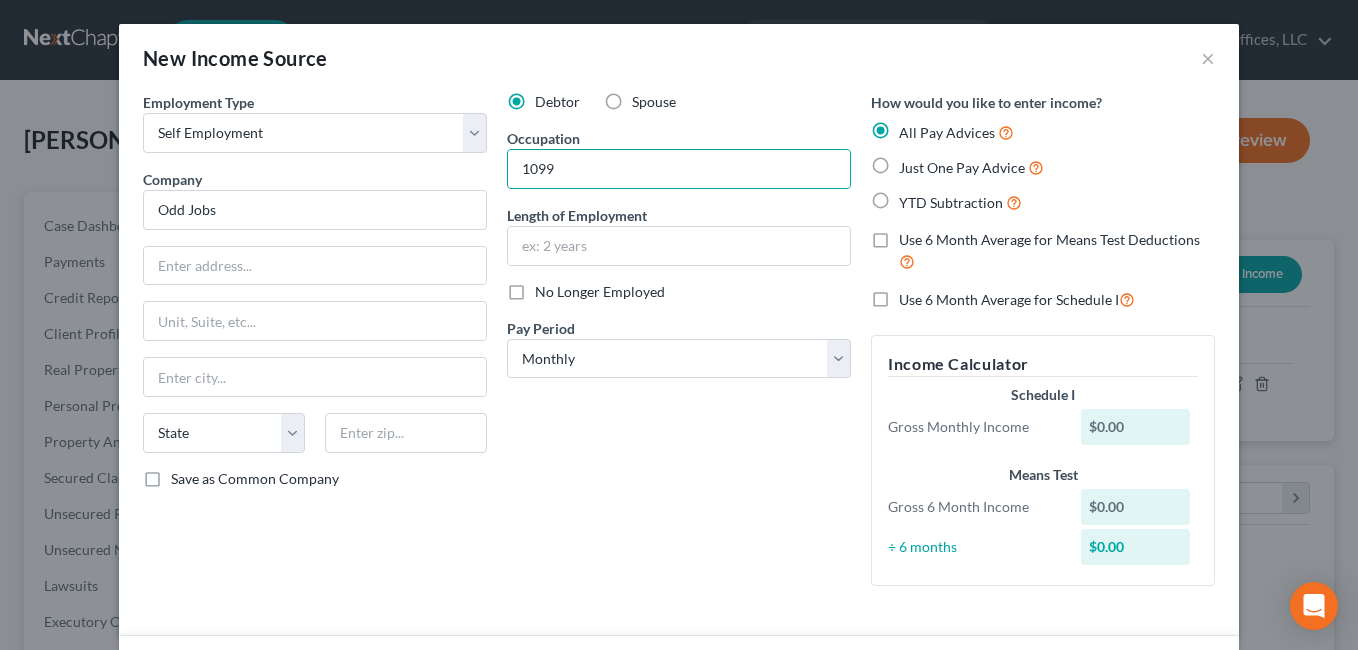 click on "Debtor Spouse Occupation 1099 Length of Employment No Longer Employed
Pay Period
*
Select Monthly Twice Monthly Every Other Week Weekly" at bounding box center [679, 347] 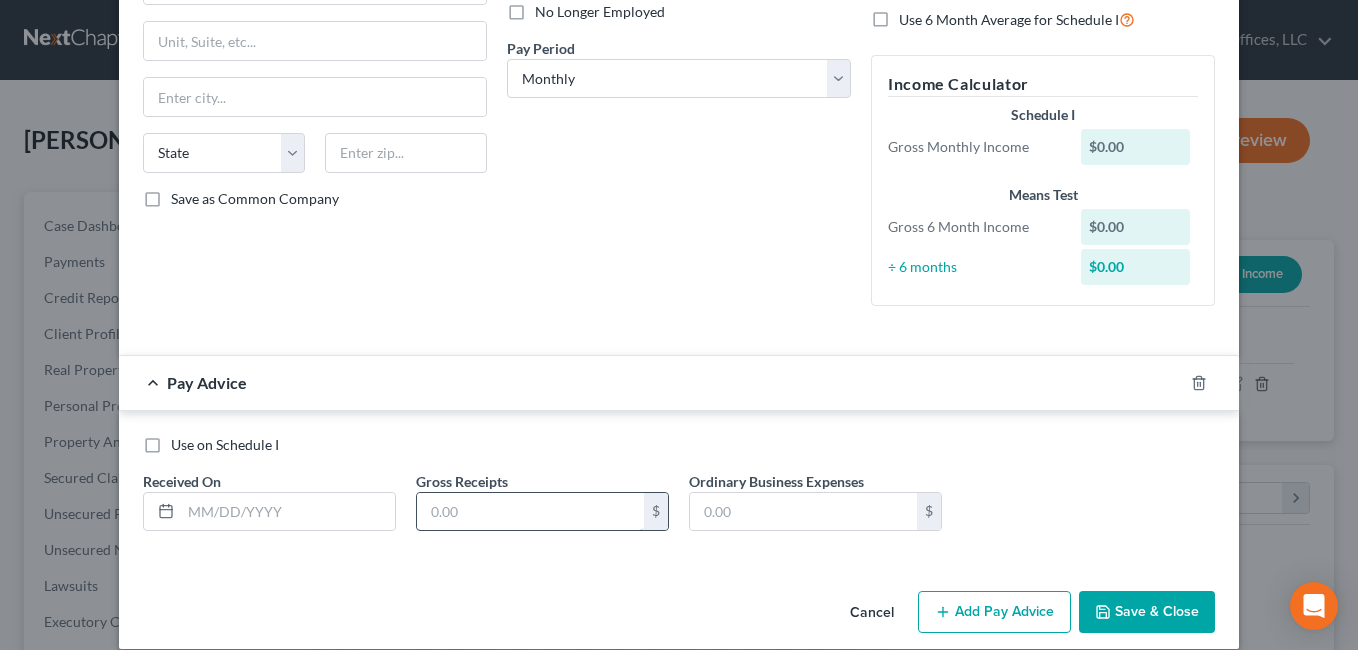 scroll, scrollTop: 300, scrollLeft: 0, axis: vertical 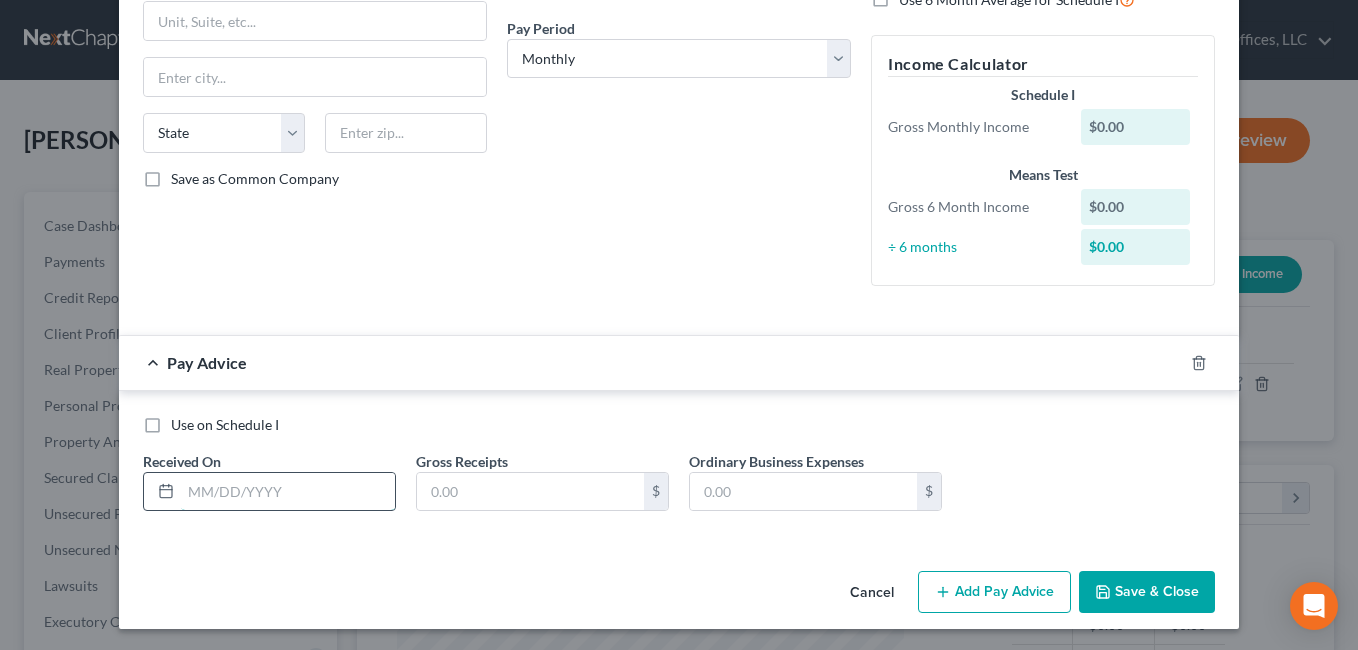 click at bounding box center (288, 492) 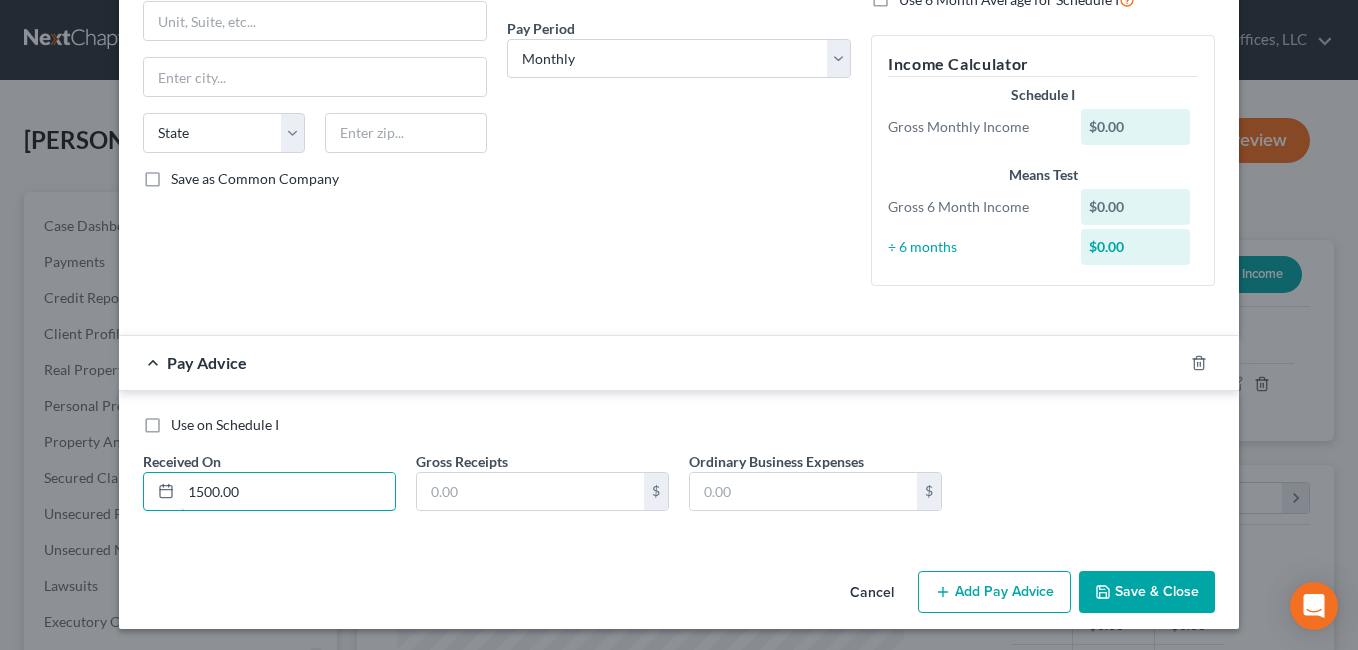 type on "1500.00" 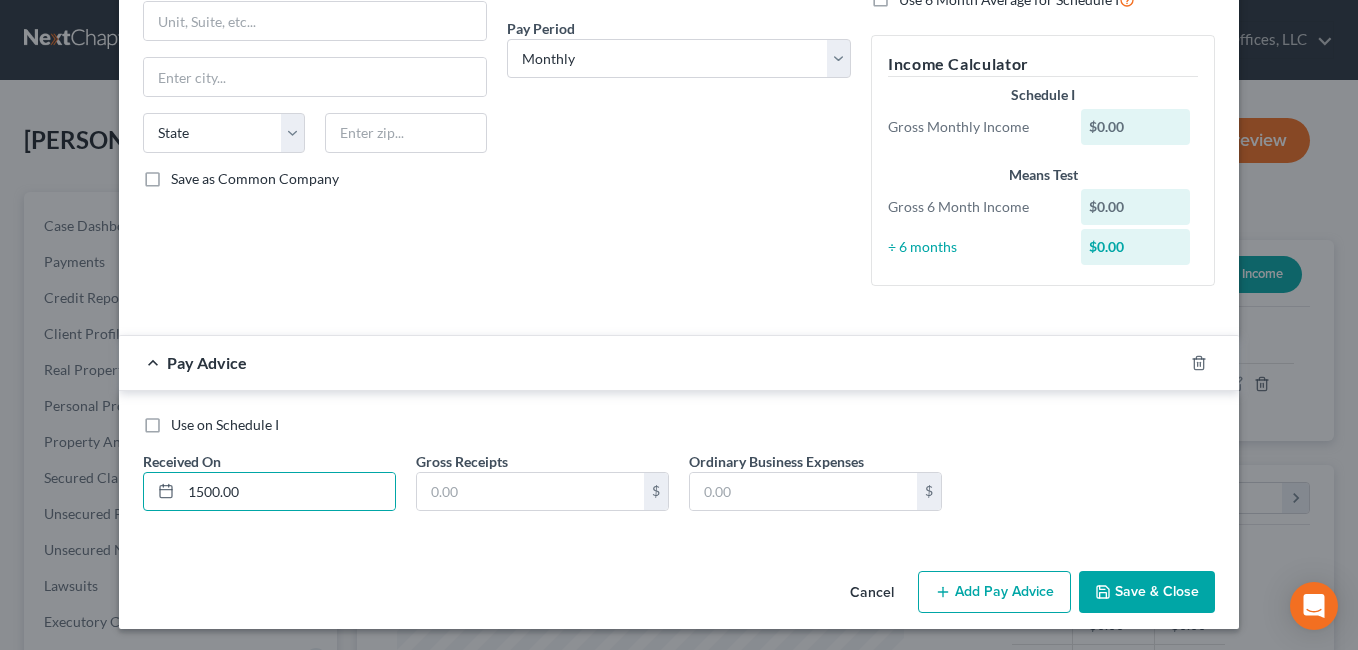 click on "Save & Close" at bounding box center [1147, 592] 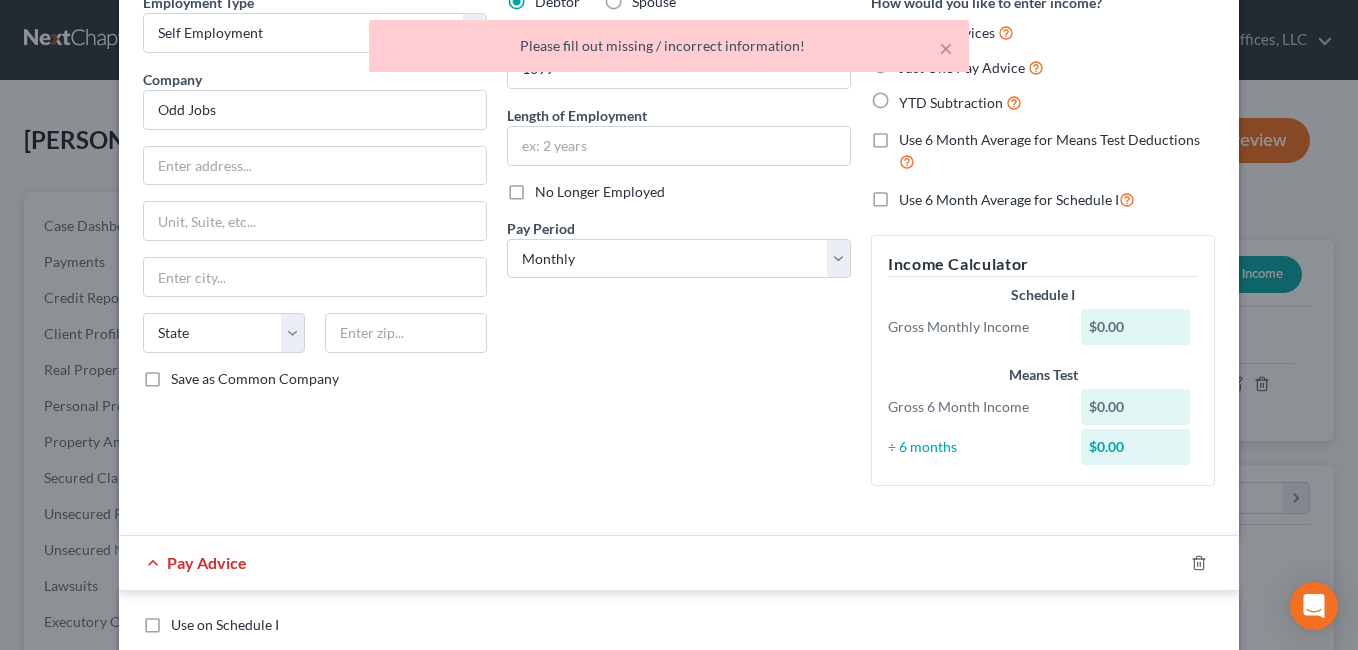 scroll, scrollTop: 0, scrollLeft: 0, axis: both 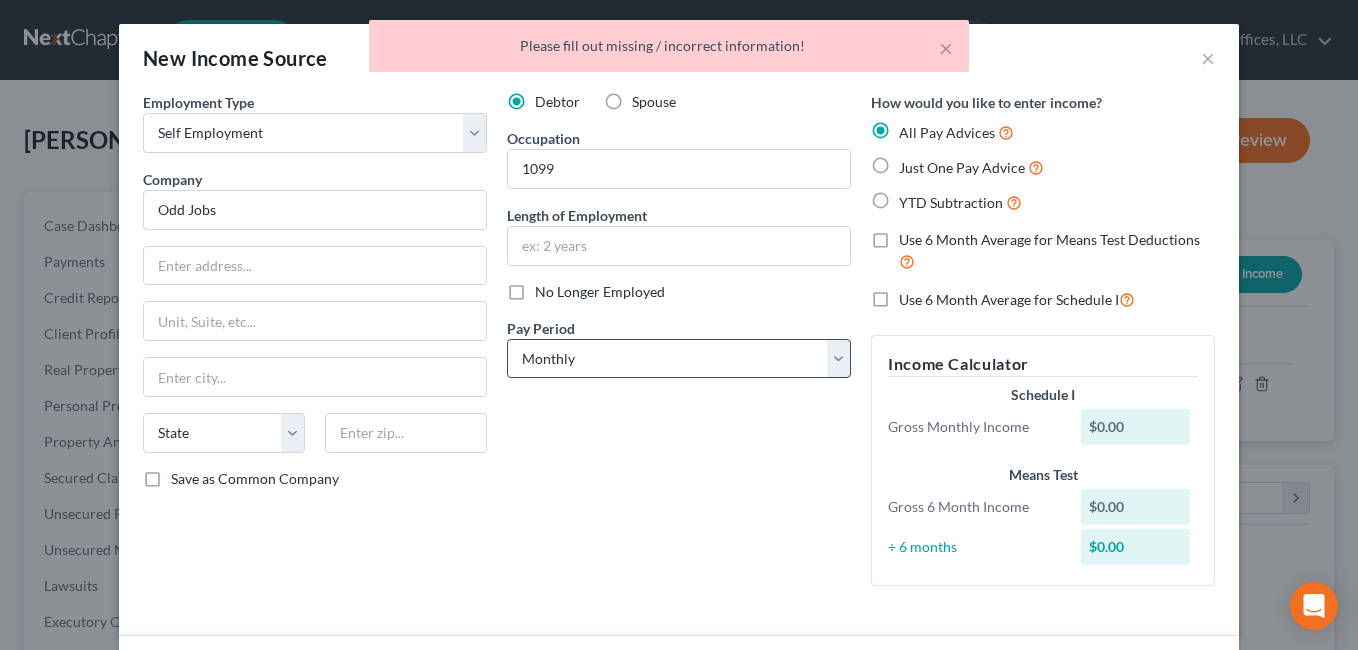 click on "Just One Pay Advice" at bounding box center (971, 167) 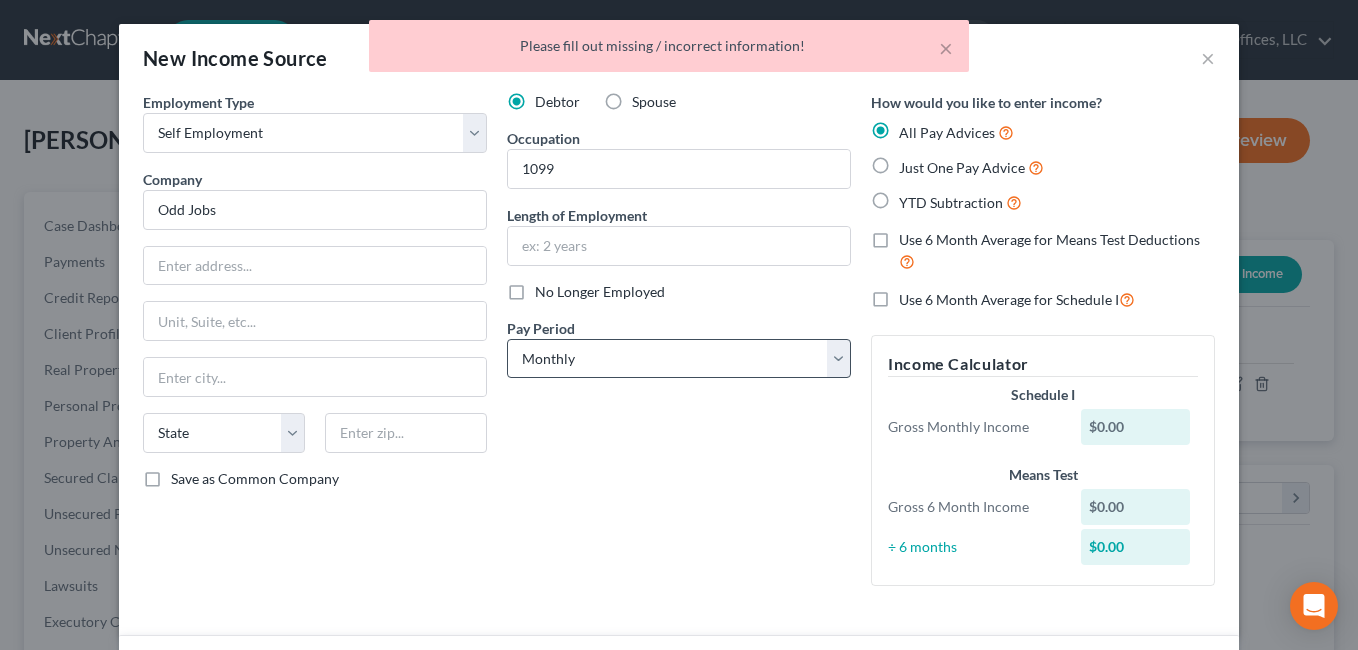 click on "Just One Pay Advice" at bounding box center [913, 162] 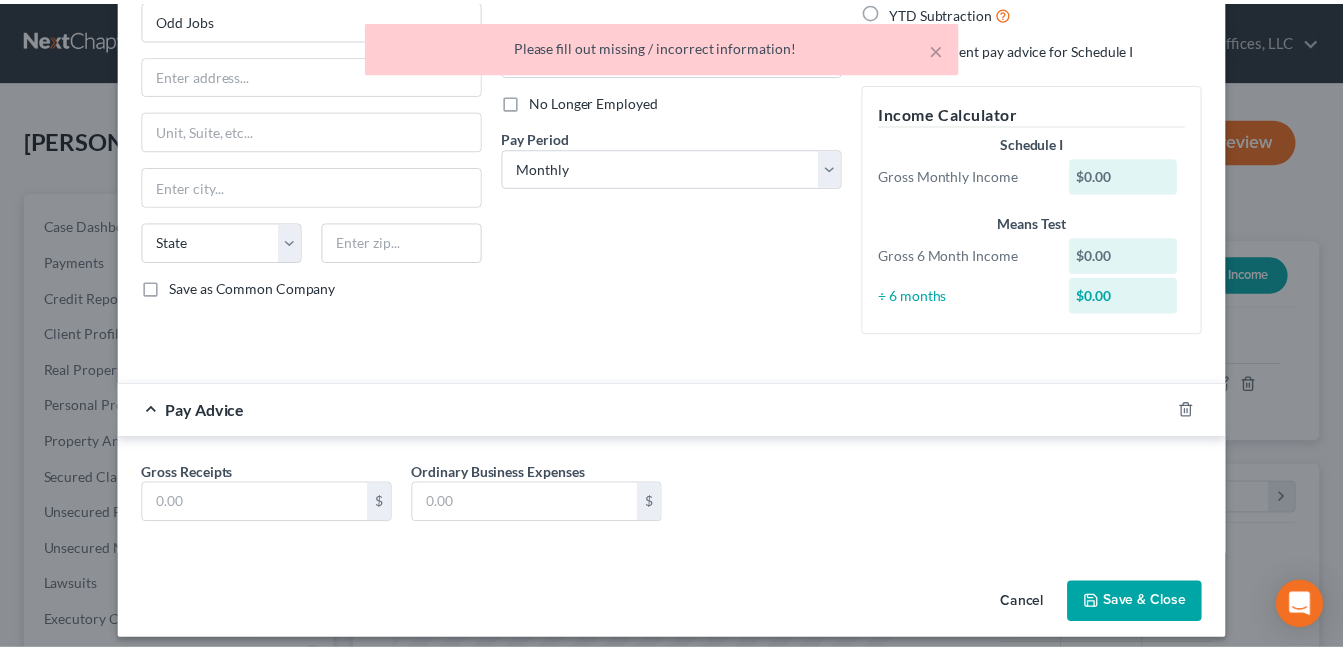 scroll, scrollTop: 205, scrollLeft: 0, axis: vertical 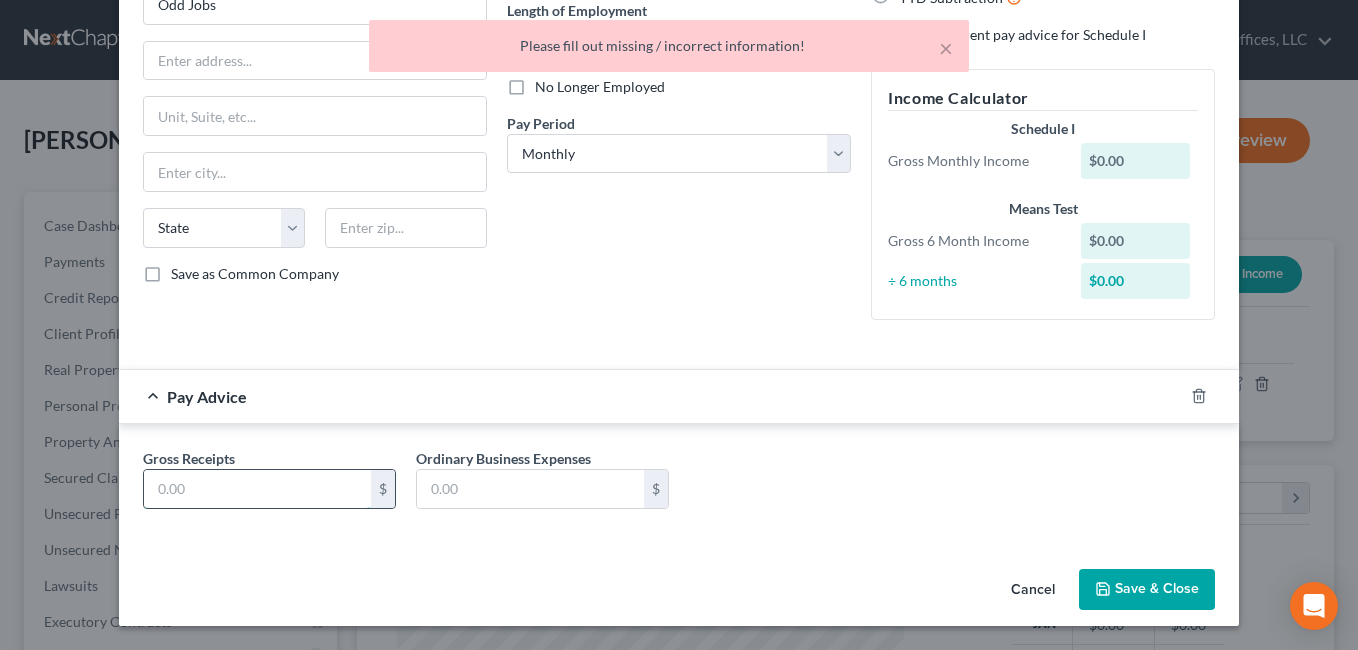 click at bounding box center (257, 489) 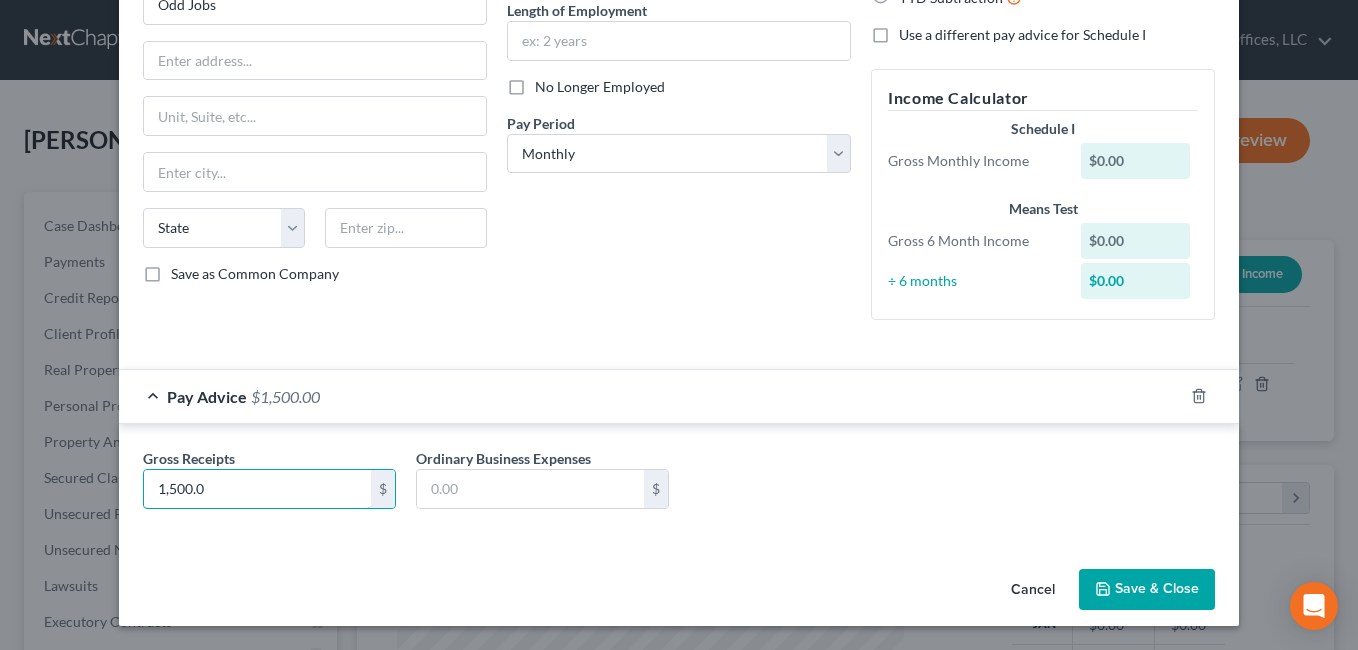 type on "1,500.0" 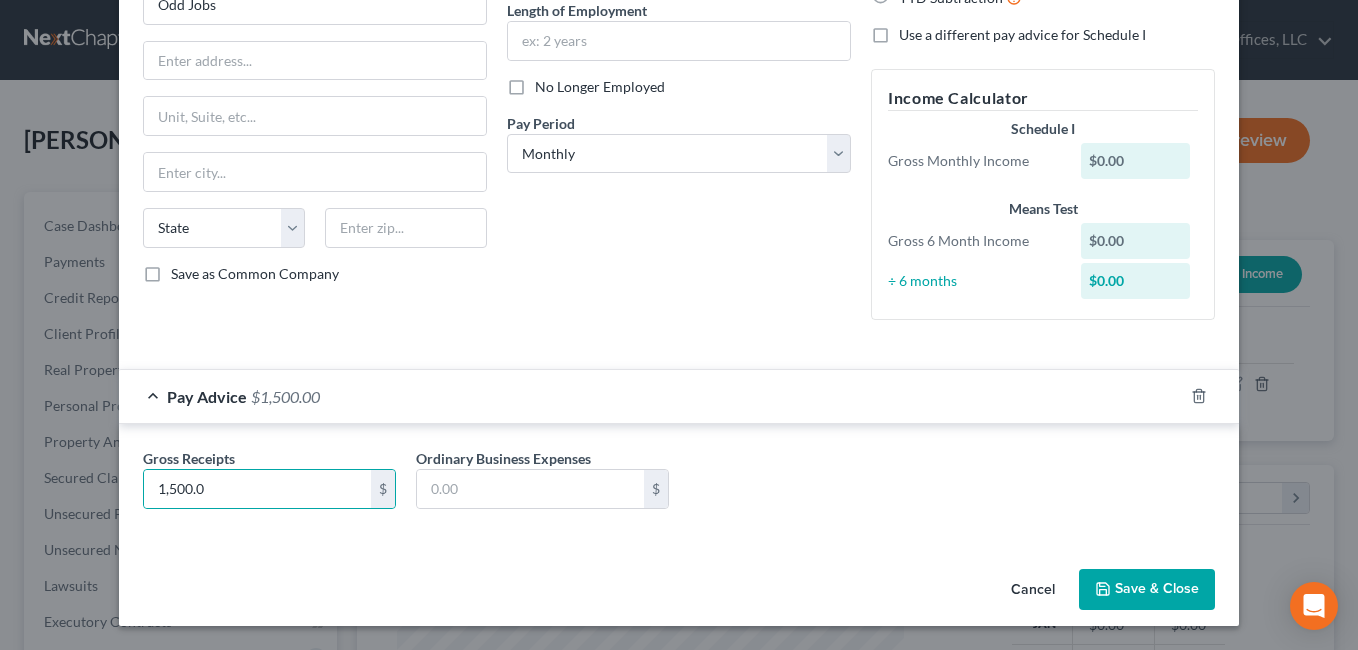 click on "Save & Close" at bounding box center (1147, 590) 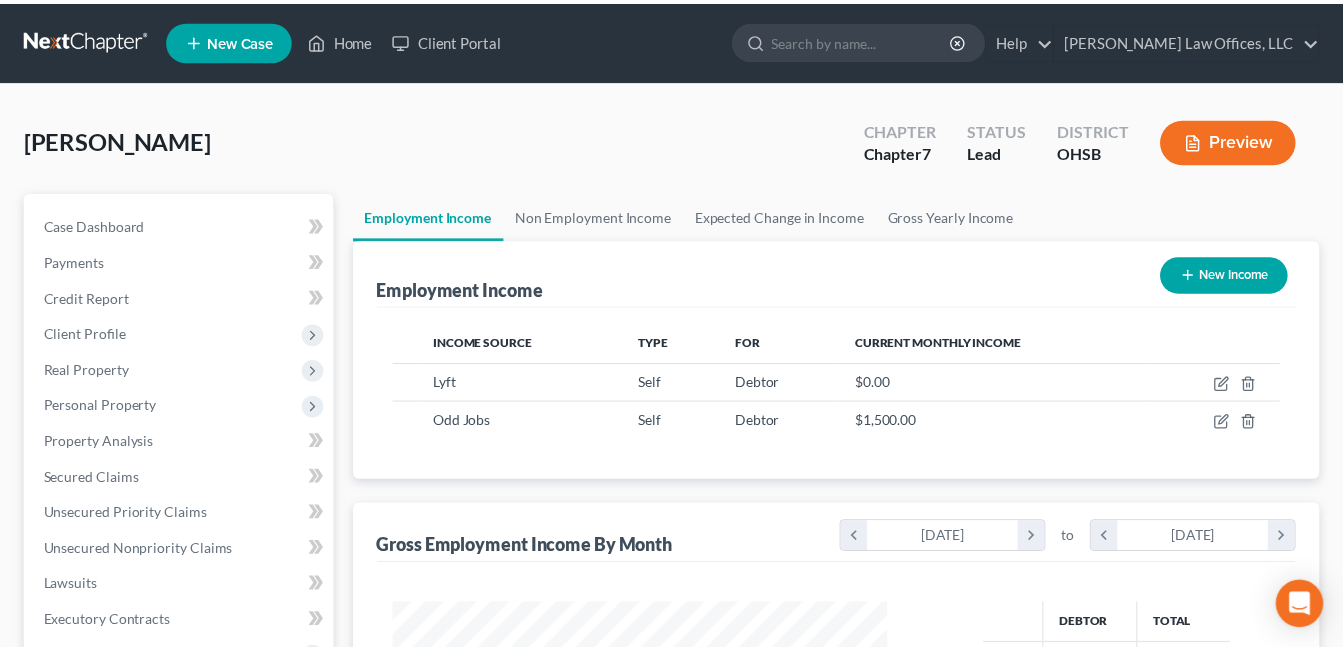 scroll, scrollTop: 359, scrollLeft: 541, axis: both 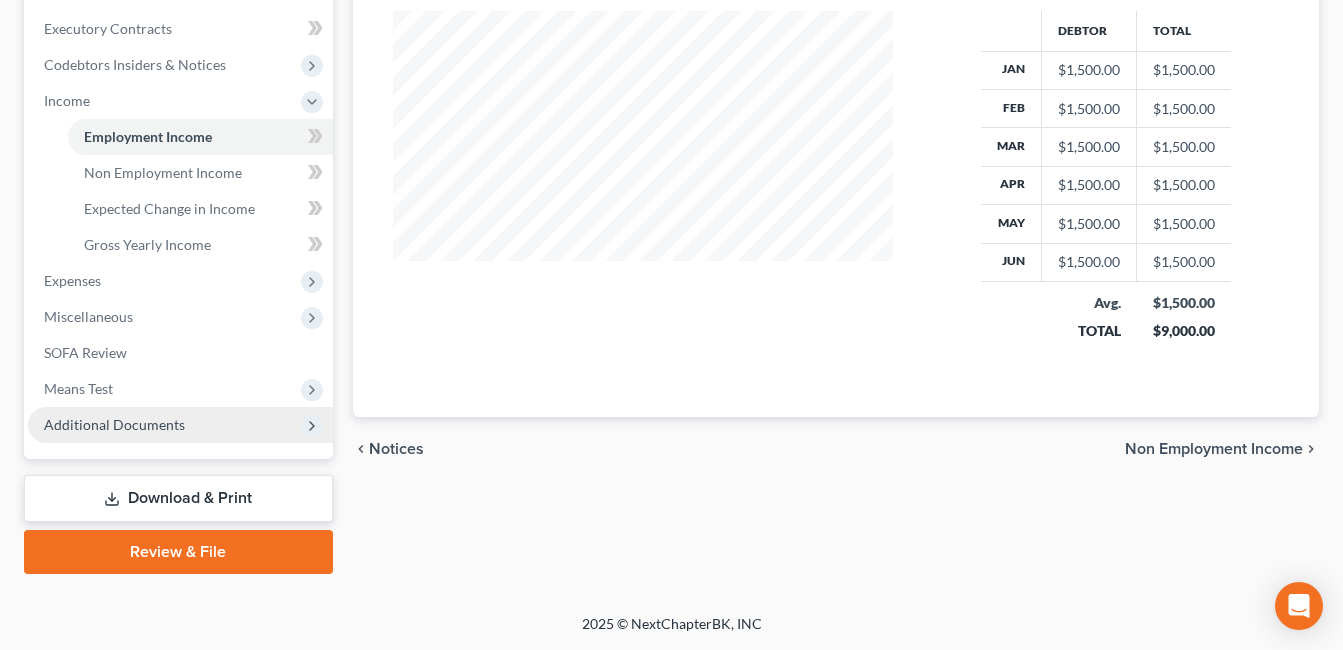 click on "Additional Documents" at bounding box center (180, 425) 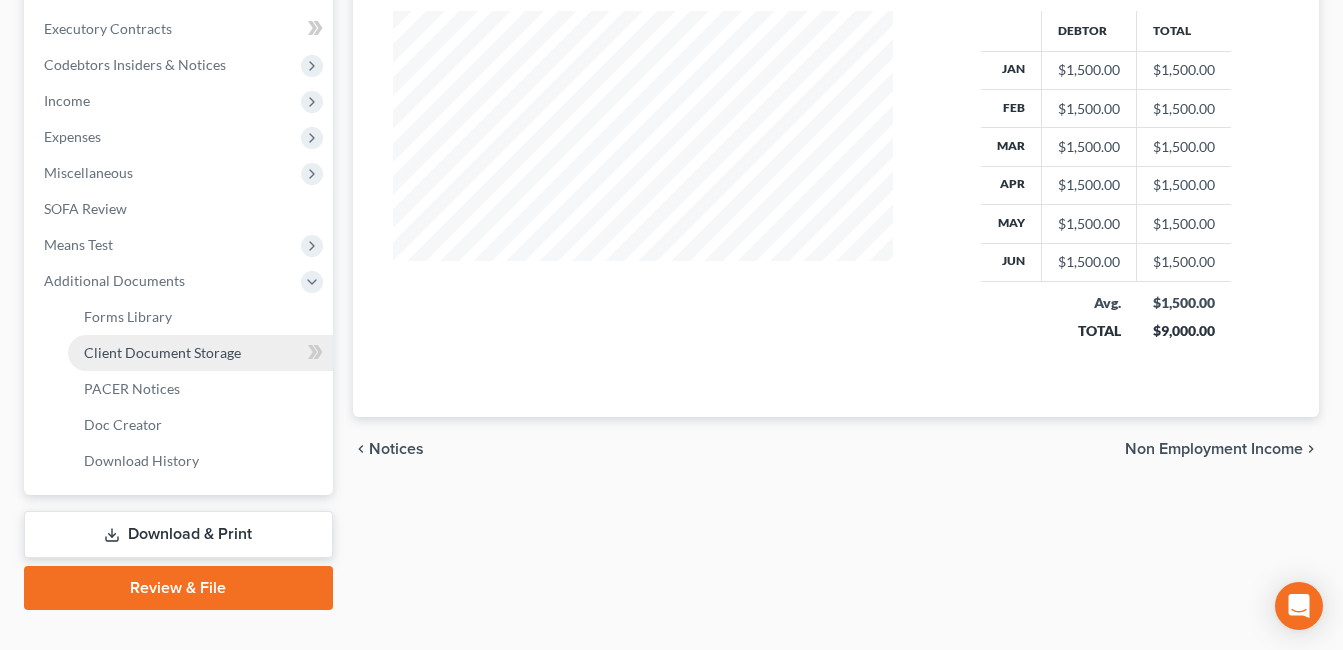 click on "Client Document Storage" at bounding box center [162, 352] 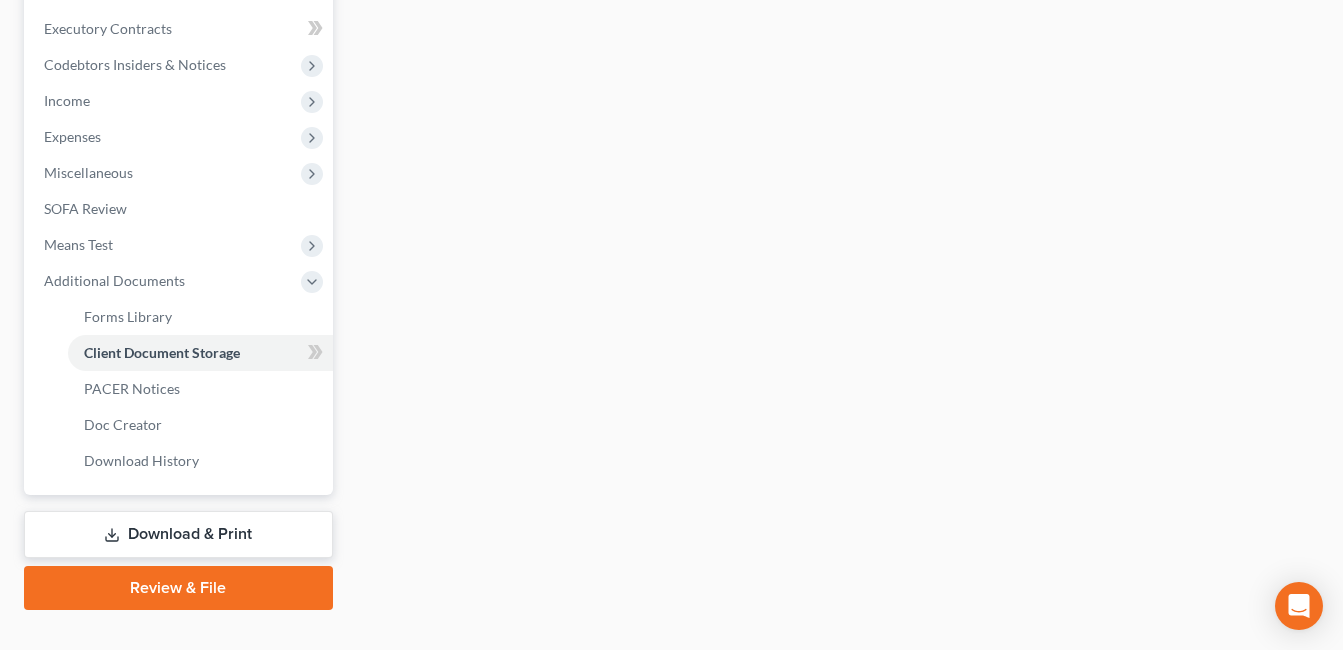 select on "7" 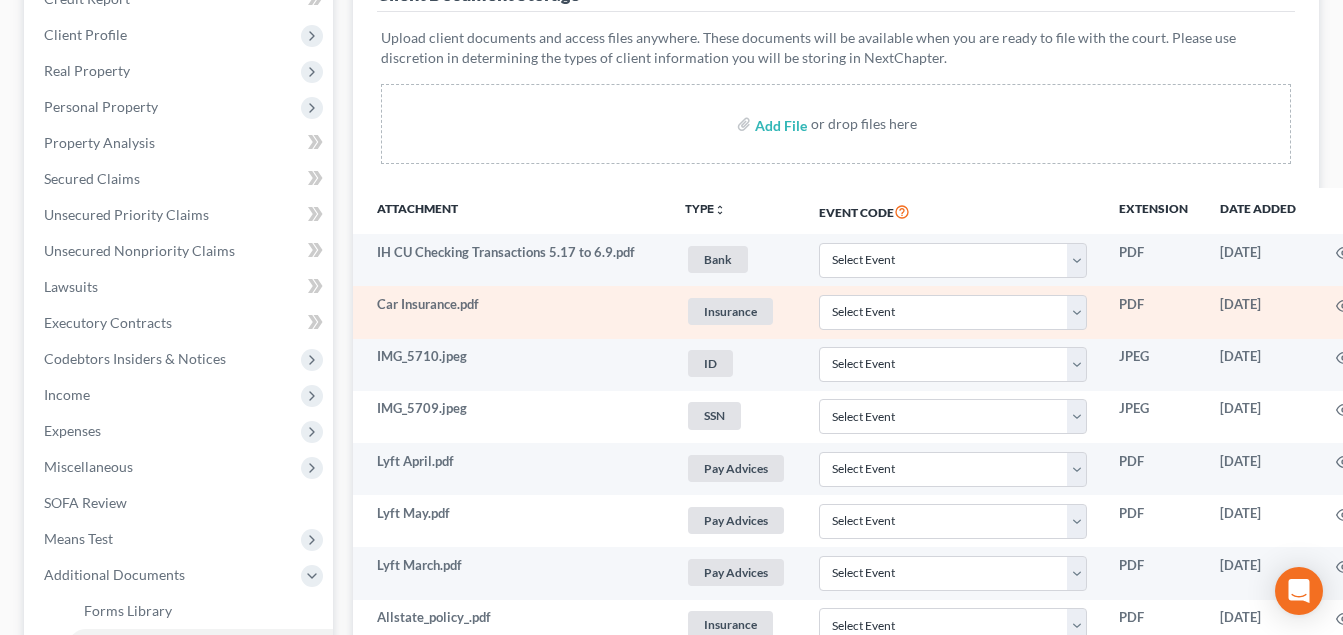 scroll, scrollTop: 300, scrollLeft: 0, axis: vertical 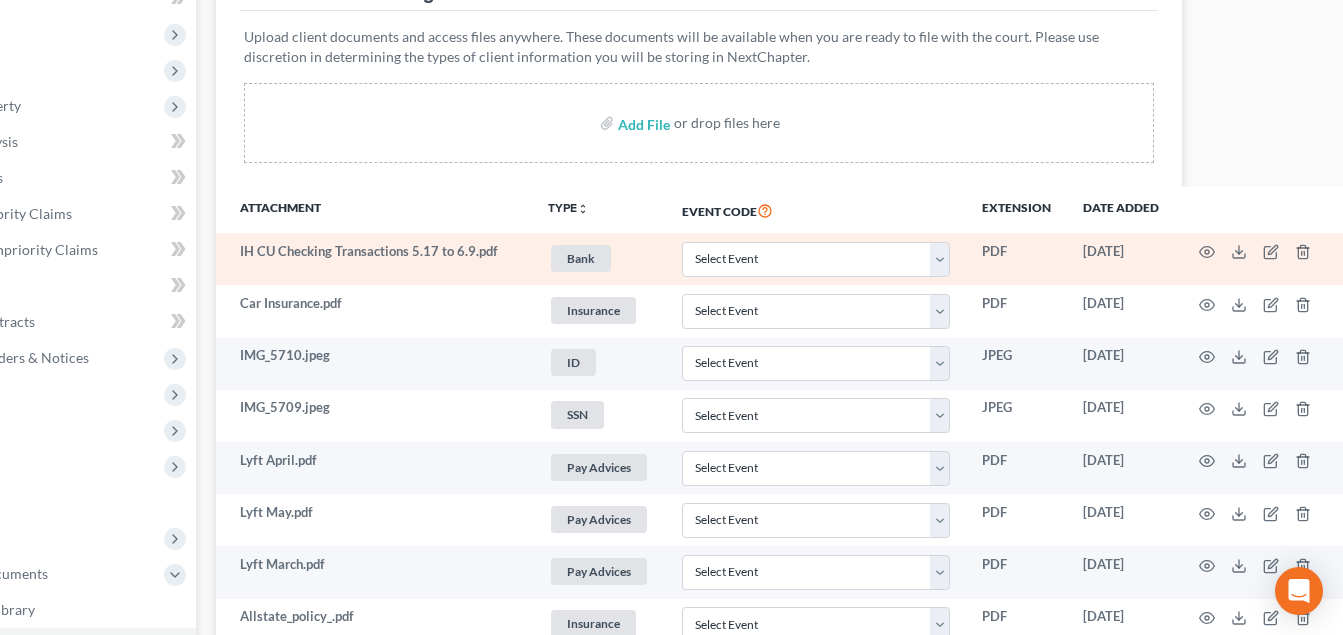 click at bounding box center [1259, 259] 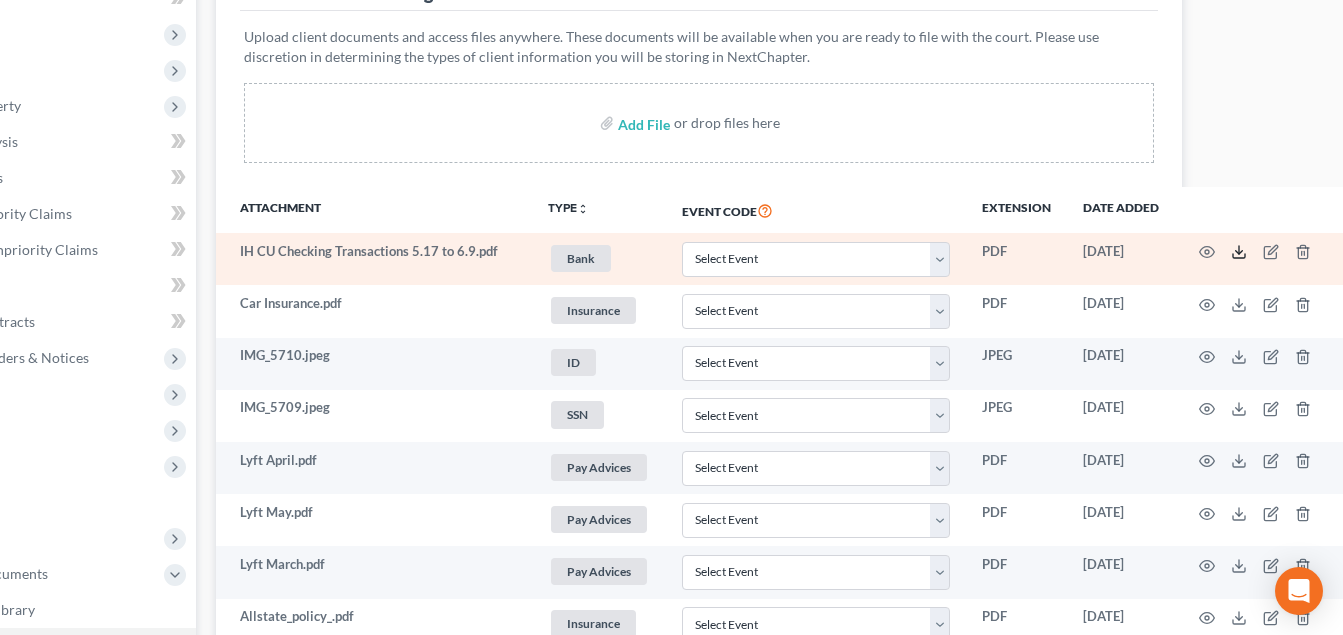 click 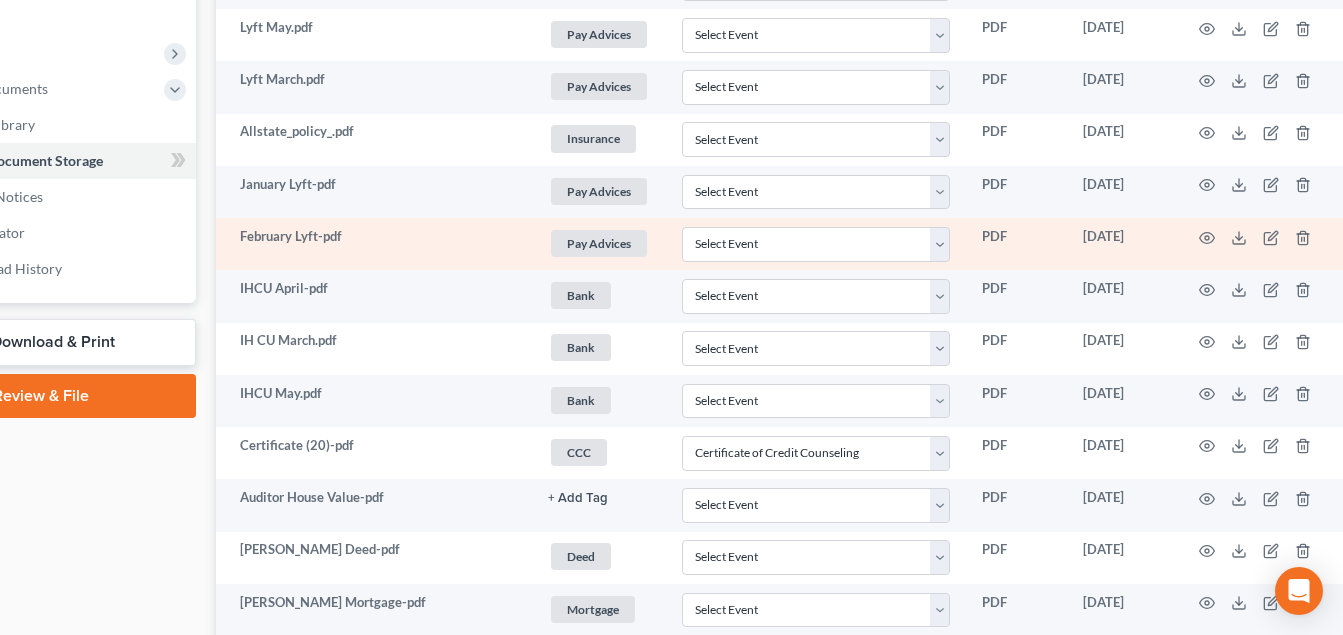 scroll, scrollTop: 800, scrollLeft: 140, axis: both 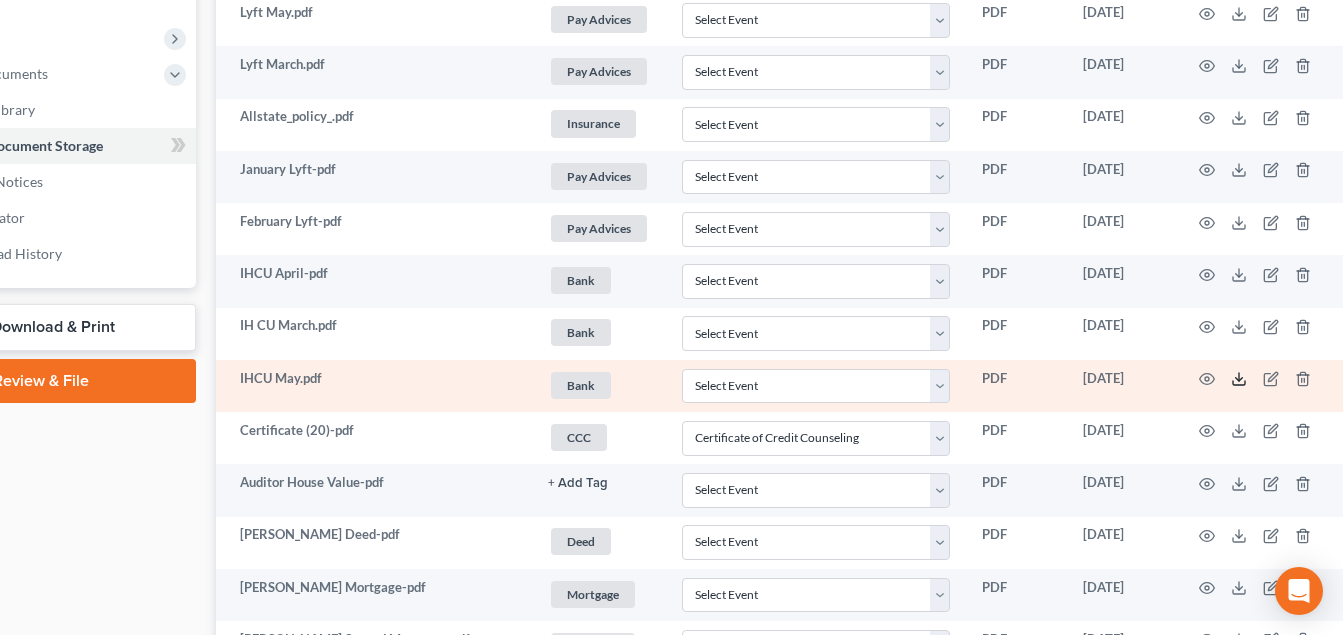 drag, startPoint x: 1235, startPoint y: 377, endPoint x: 1223, endPoint y: 377, distance: 12 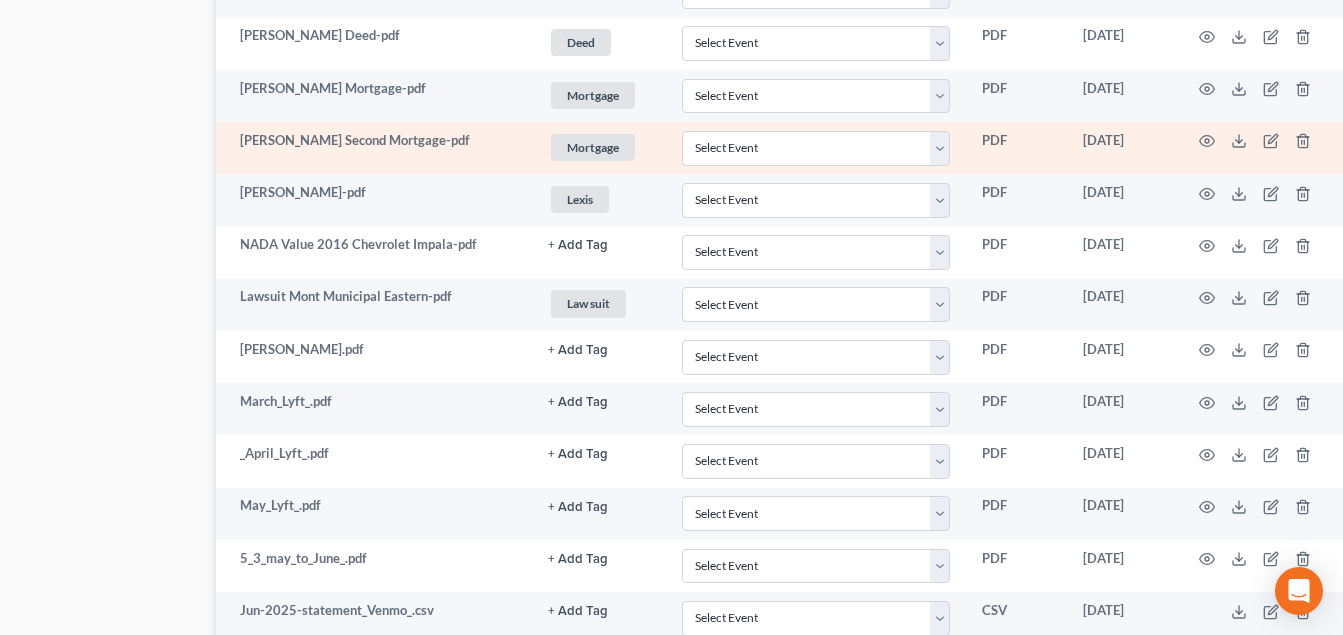 scroll, scrollTop: 1300, scrollLeft: 140, axis: both 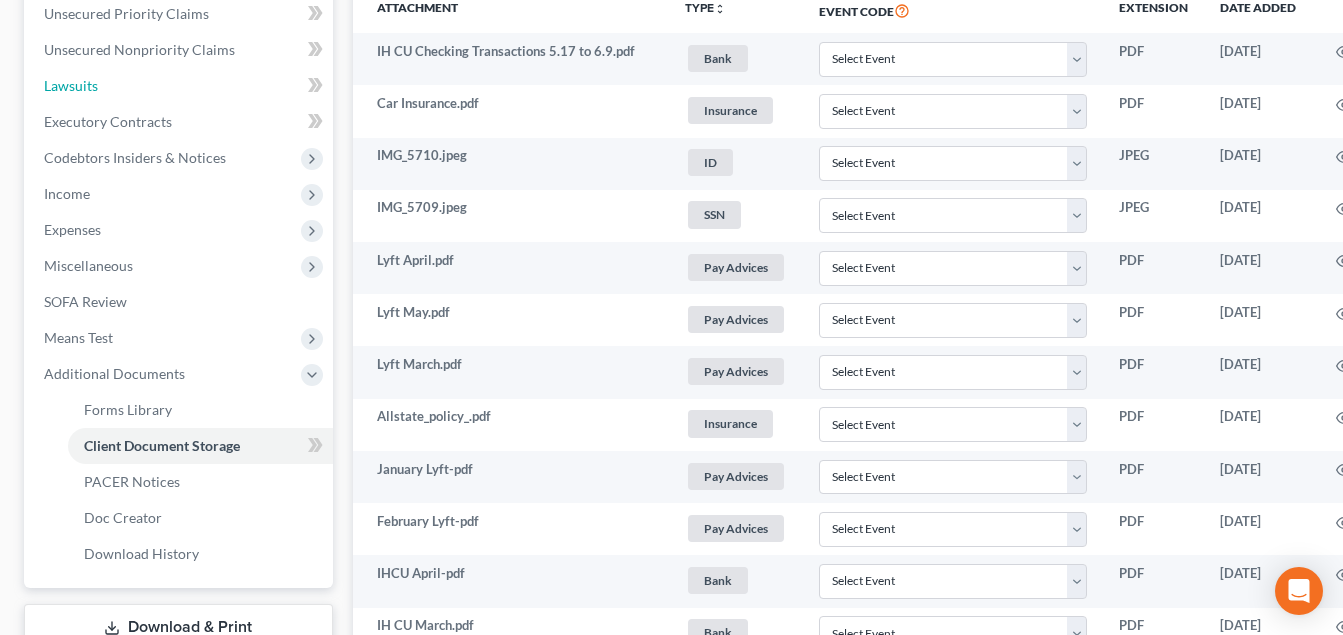 drag, startPoint x: 73, startPoint y: 95, endPoint x: 587, endPoint y: 181, distance: 521.1449 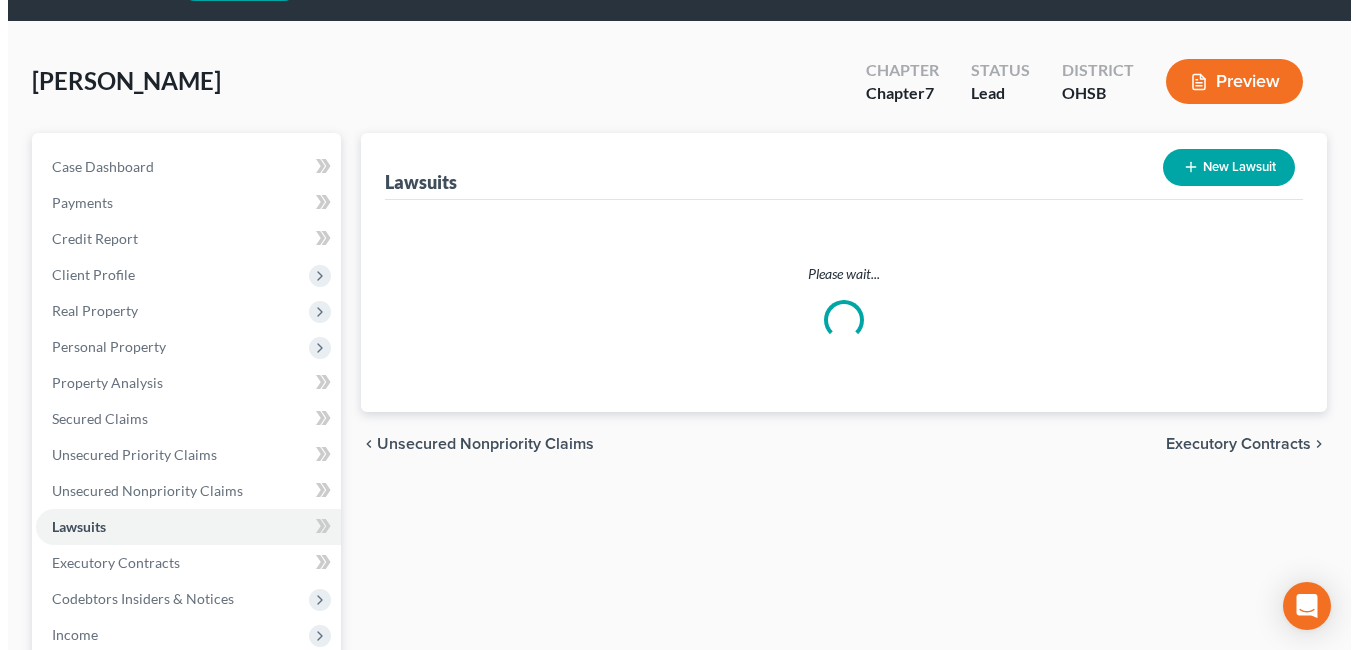 scroll, scrollTop: 0, scrollLeft: 0, axis: both 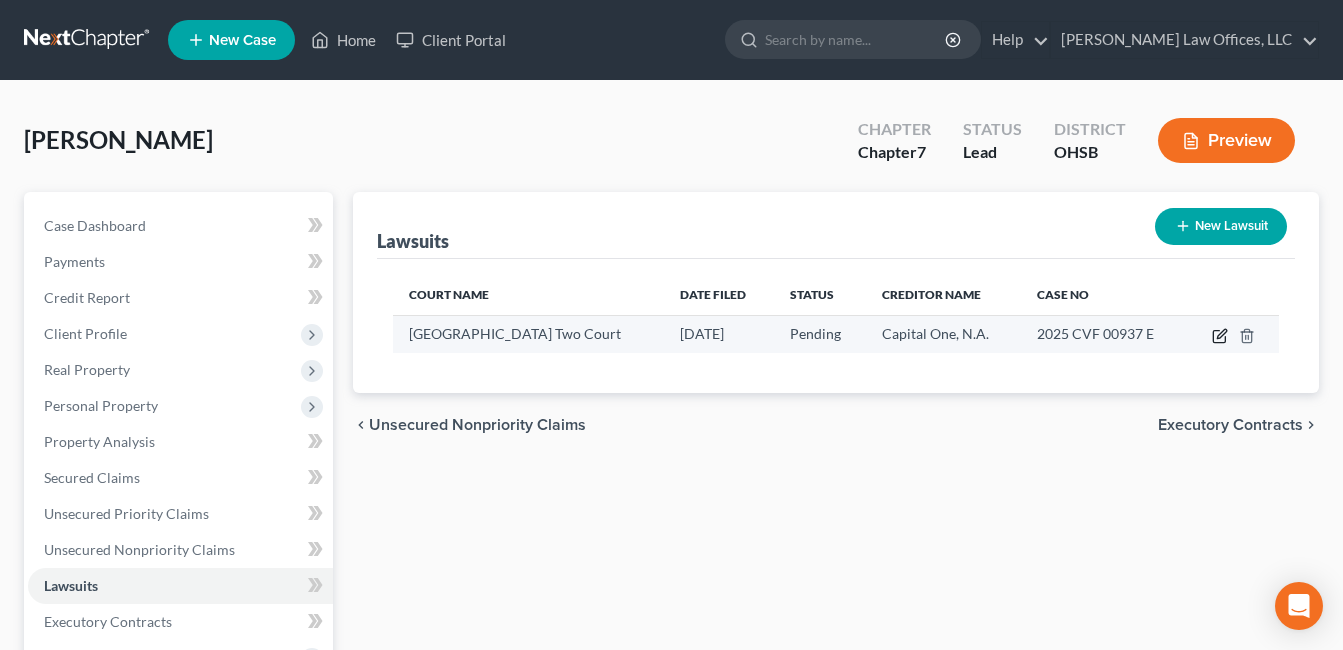 click 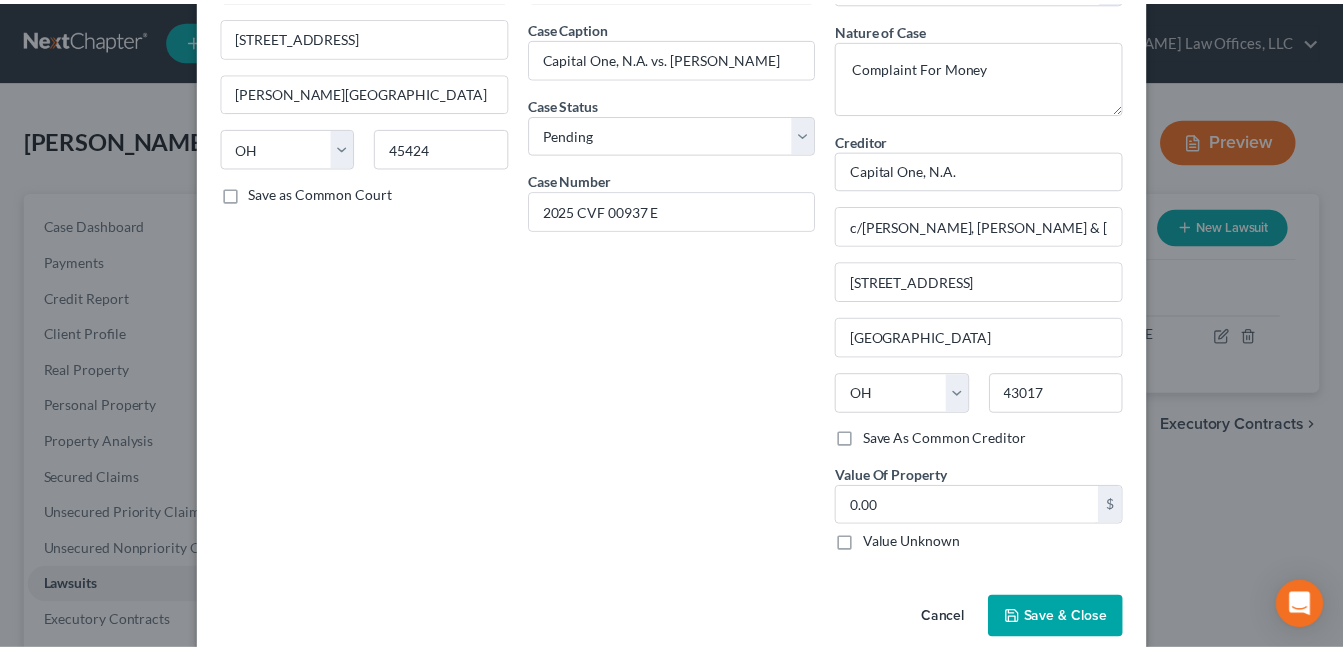 scroll, scrollTop: 182, scrollLeft: 0, axis: vertical 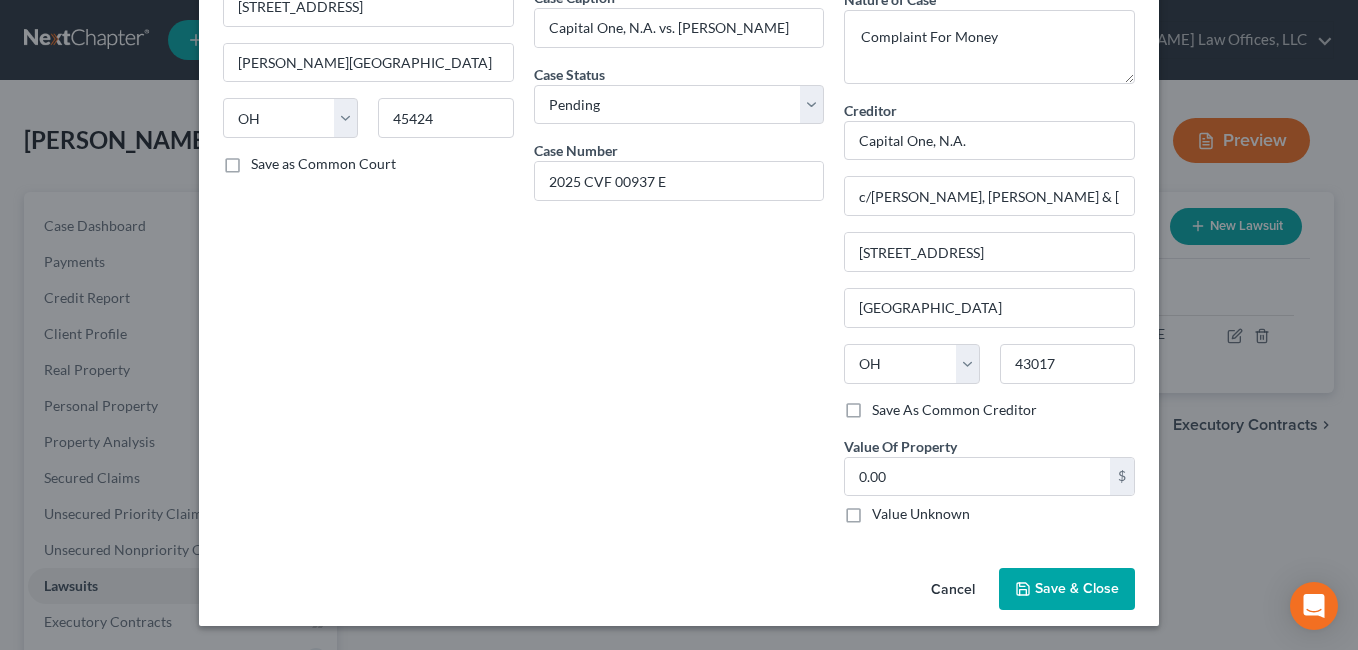 click on "Save & Close" at bounding box center [1077, 588] 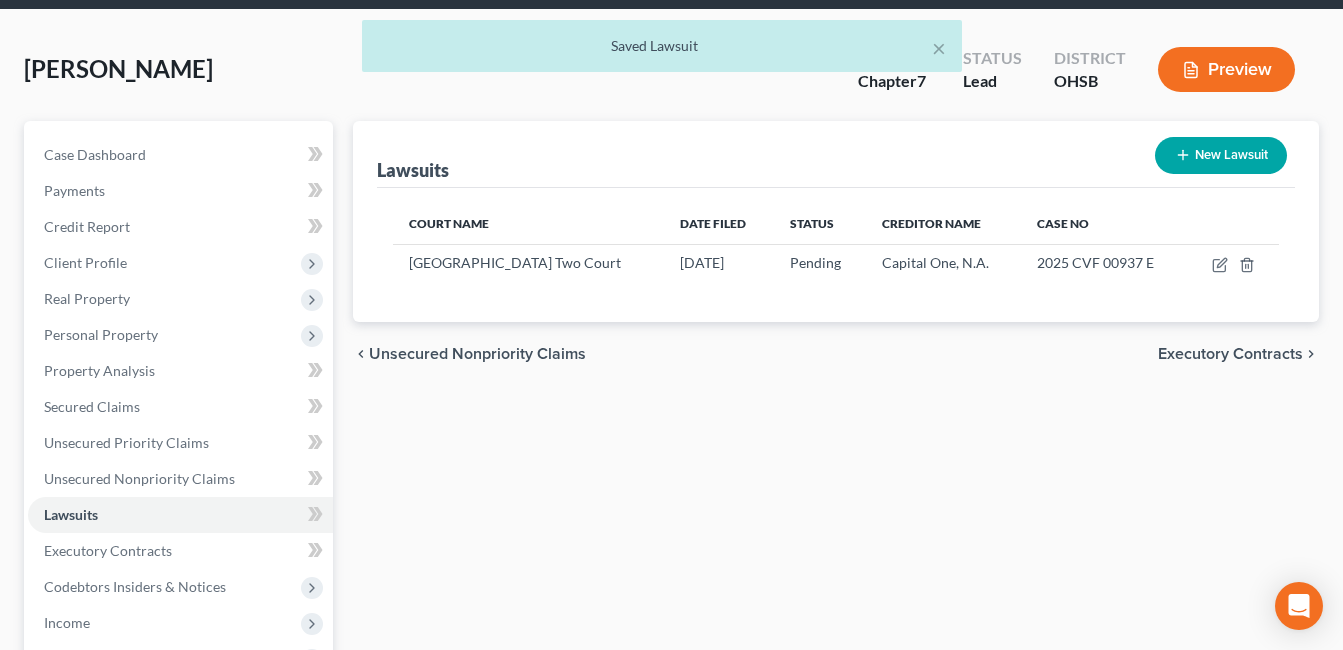 scroll, scrollTop: 300, scrollLeft: 0, axis: vertical 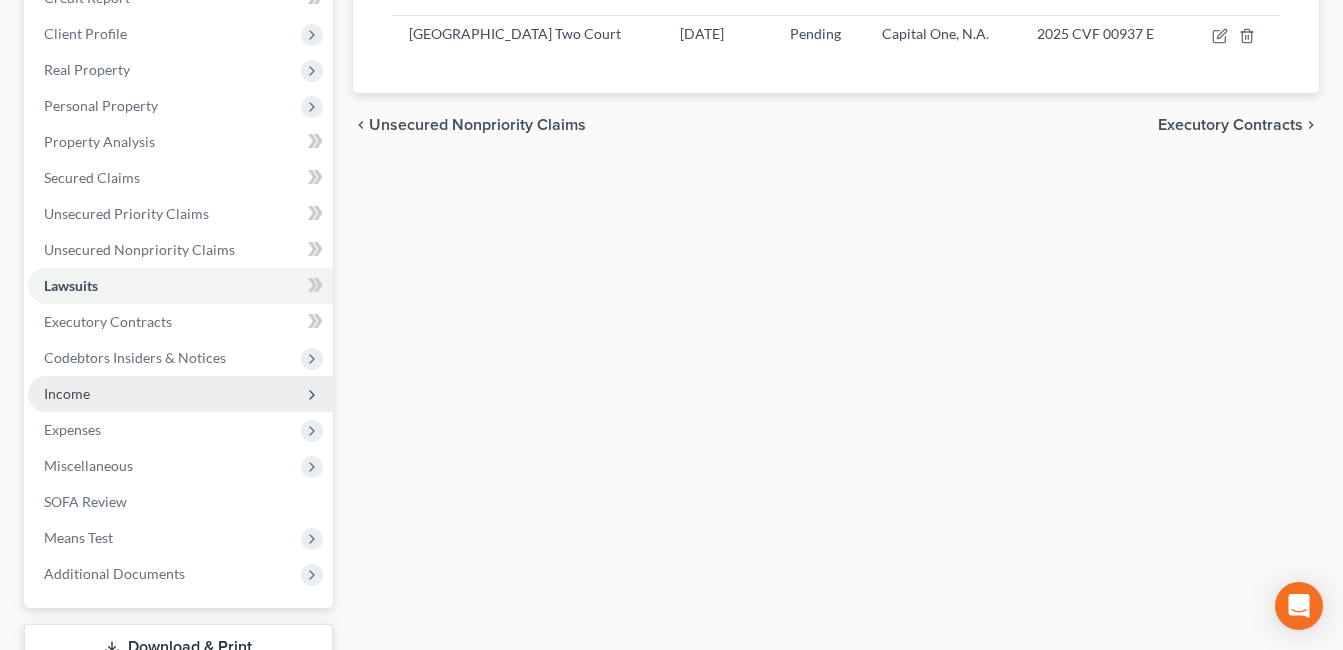 click on "Income" at bounding box center [180, 394] 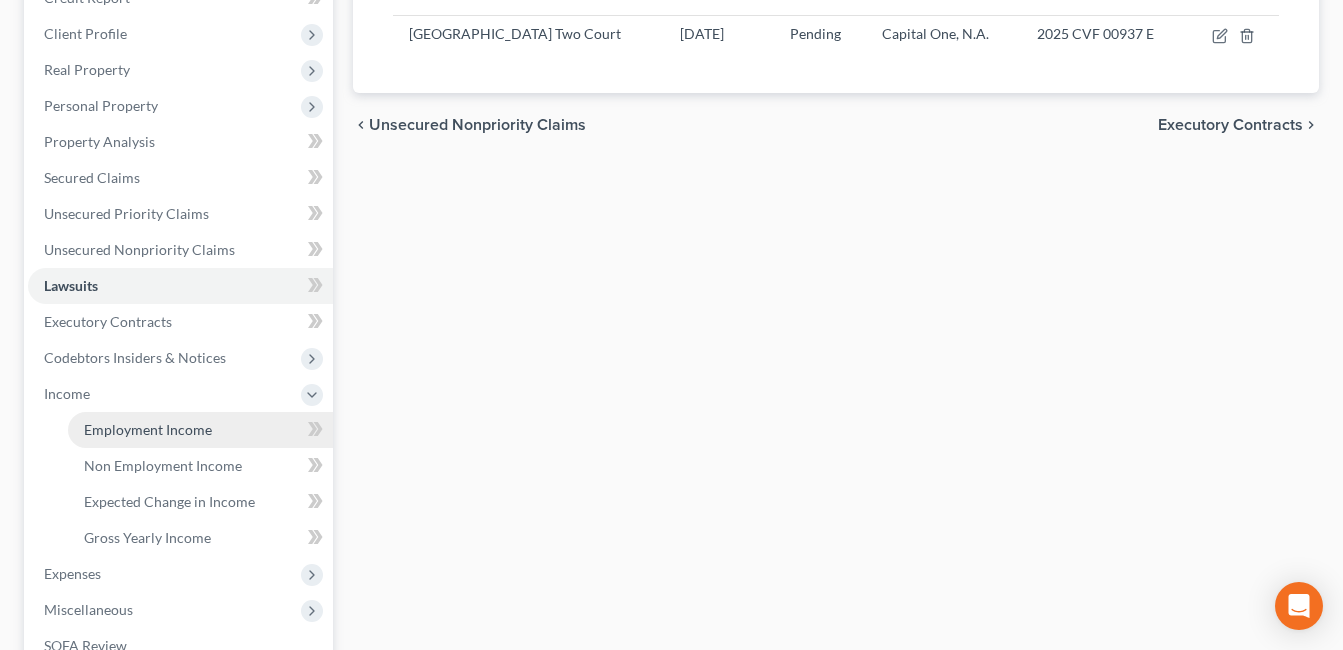 click on "Employment Income" at bounding box center (200, 430) 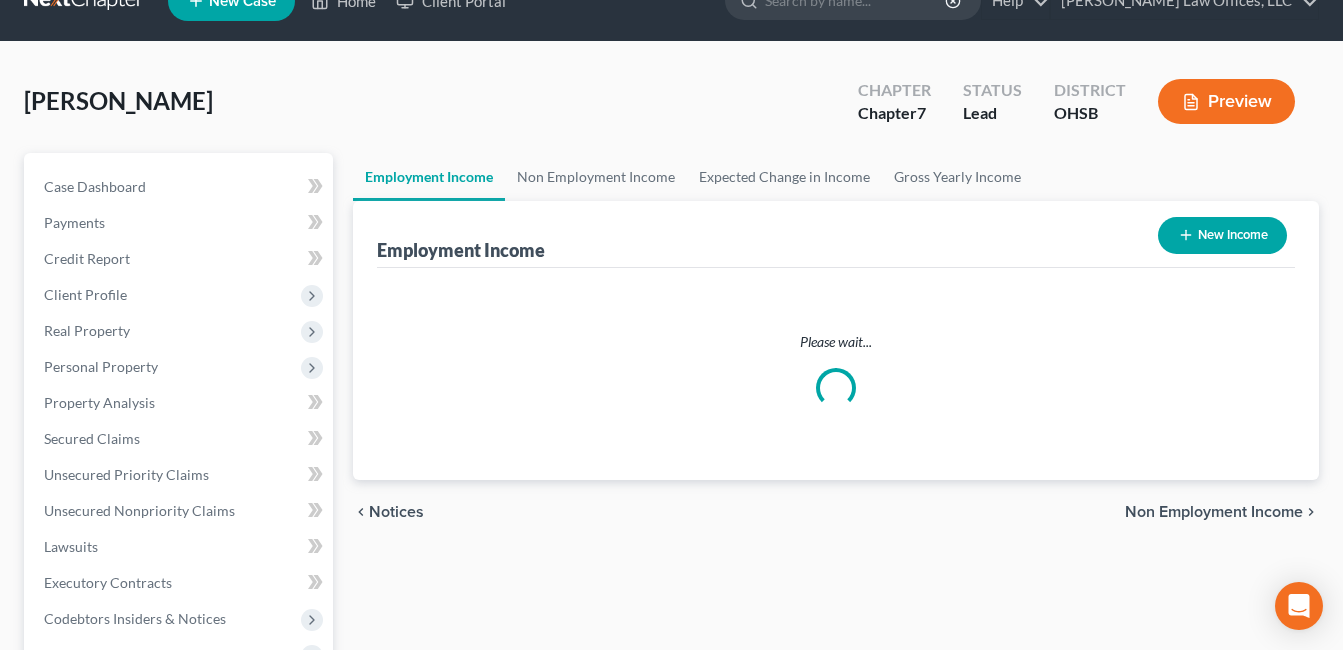 scroll, scrollTop: 0, scrollLeft: 0, axis: both 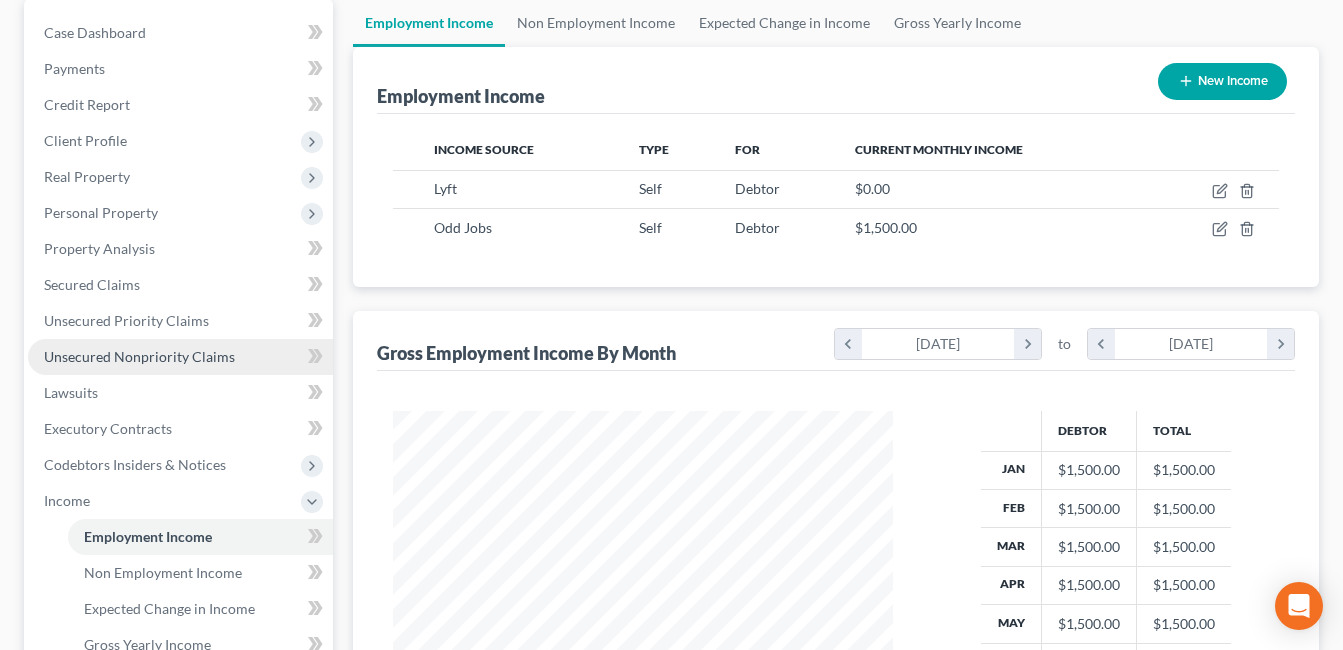 click on "Unsecured Nonpriority Claims" at bounding box center [139, 356] 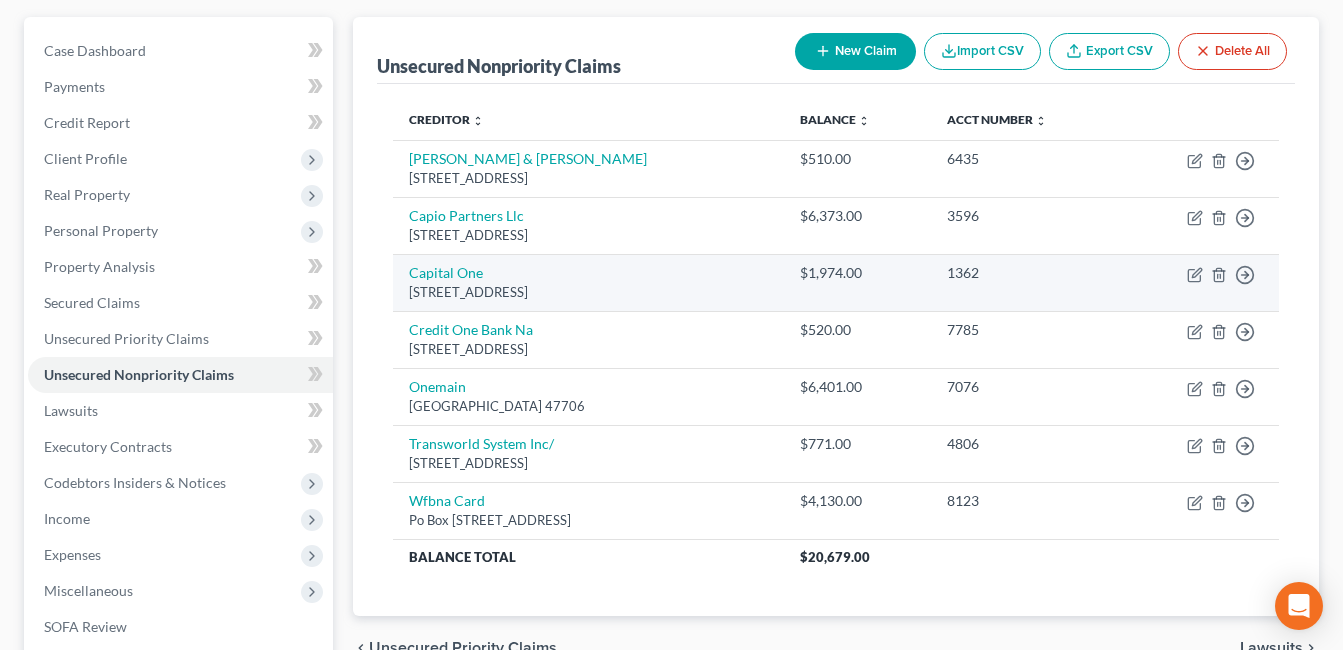 scroll, scrollTop: 300, scrollLeft: 0, axis: vertical 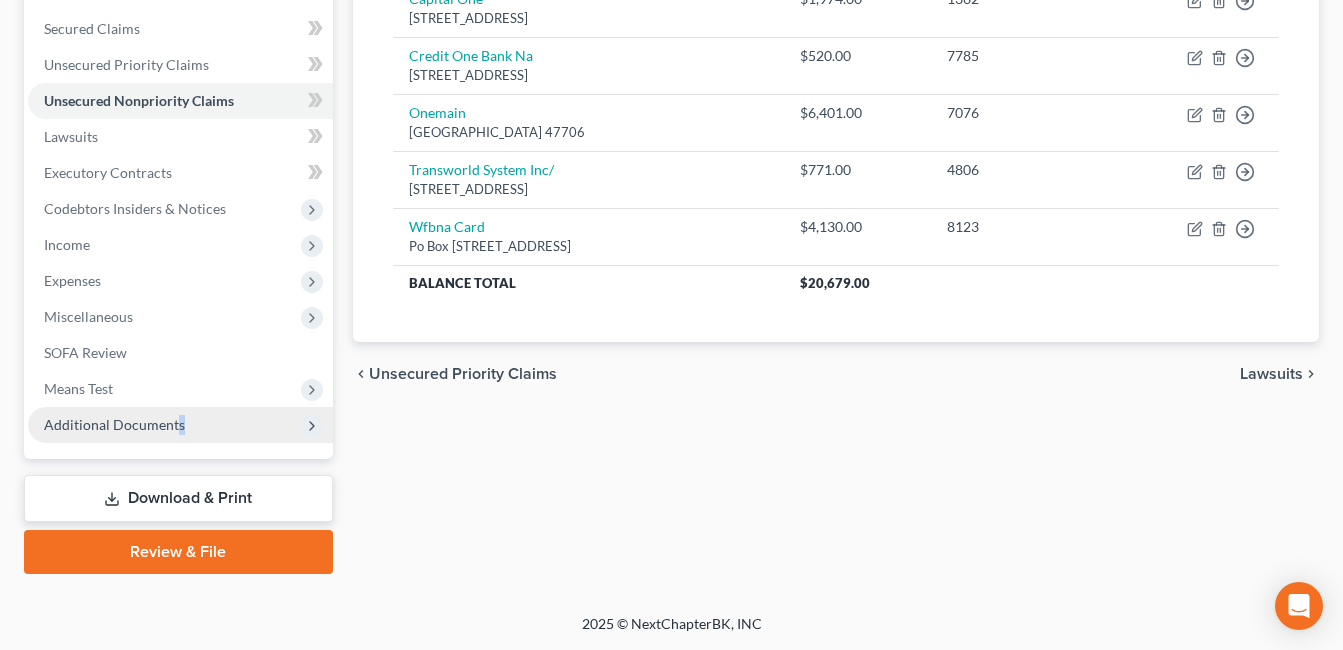 click on "Additional Documents" at bounding box center (114, 424) 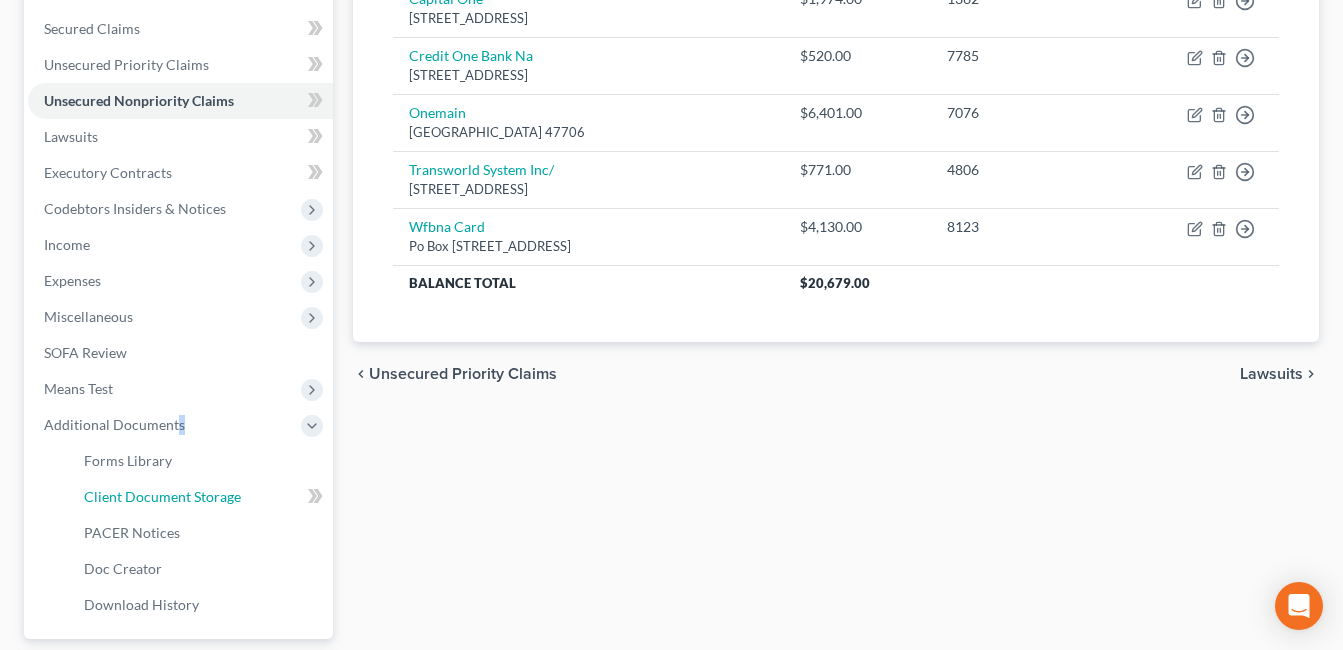 drag, startPoint x: 252, startPoint y: 430, endPoint x: 411, endPoint y: 502, distance: 174.54225 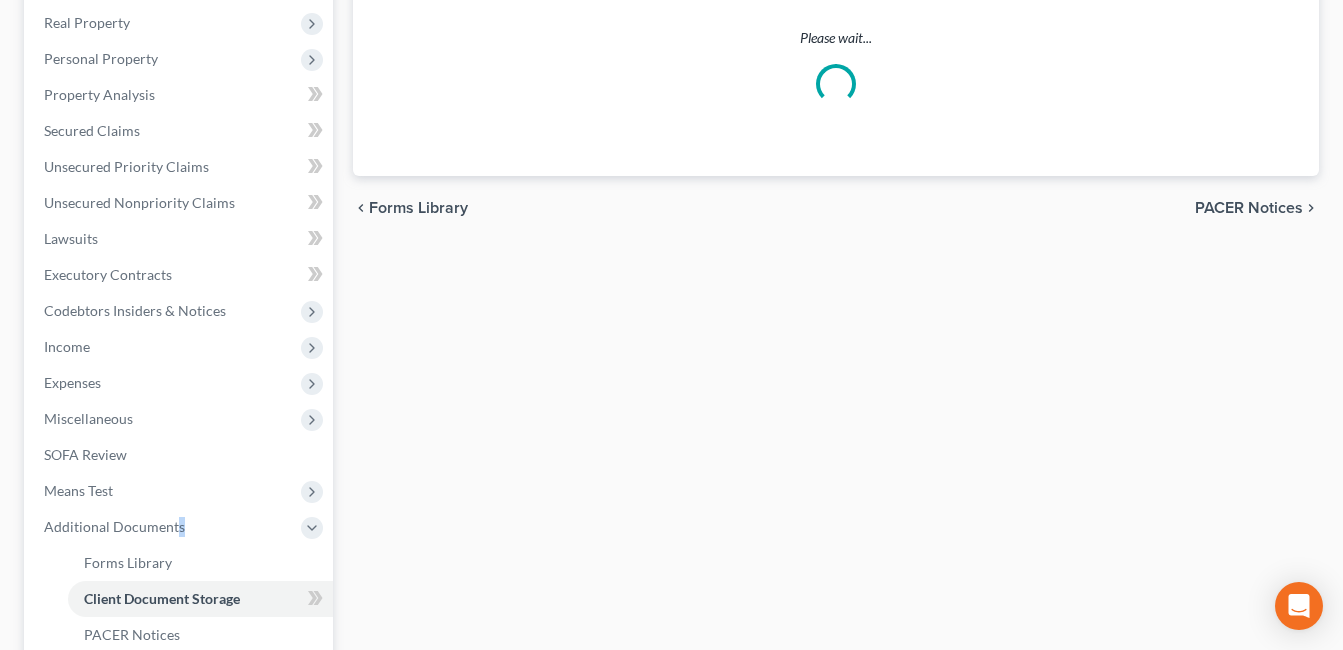 scroll, scrollTop: 174, scrollLeft: 0, axis: vertical 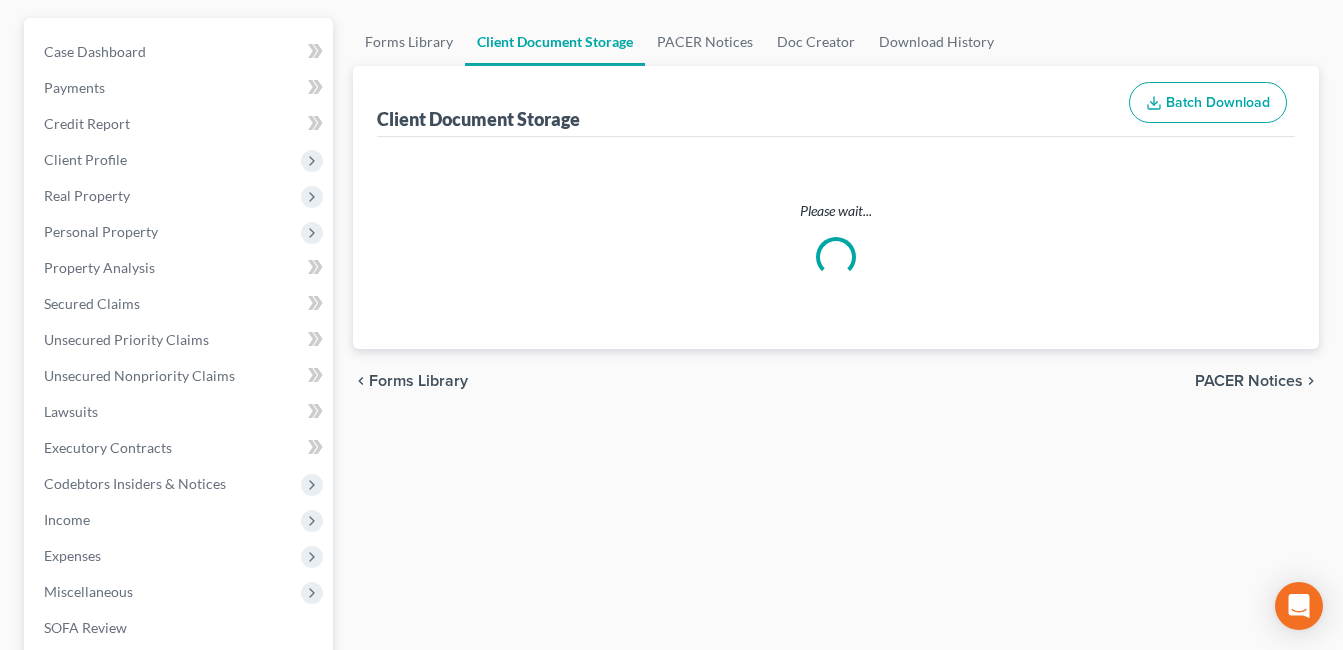 select on "7" 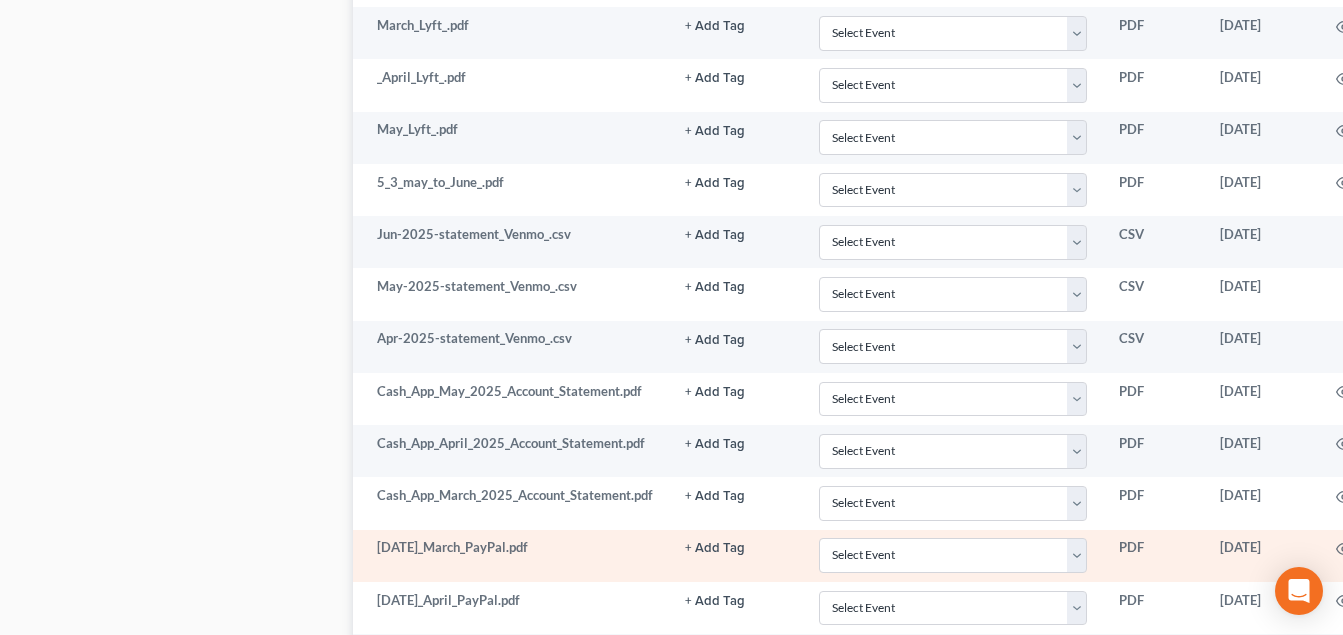 scroll, scrollTop: 1700, scrollLeft: 0, axis: vertical 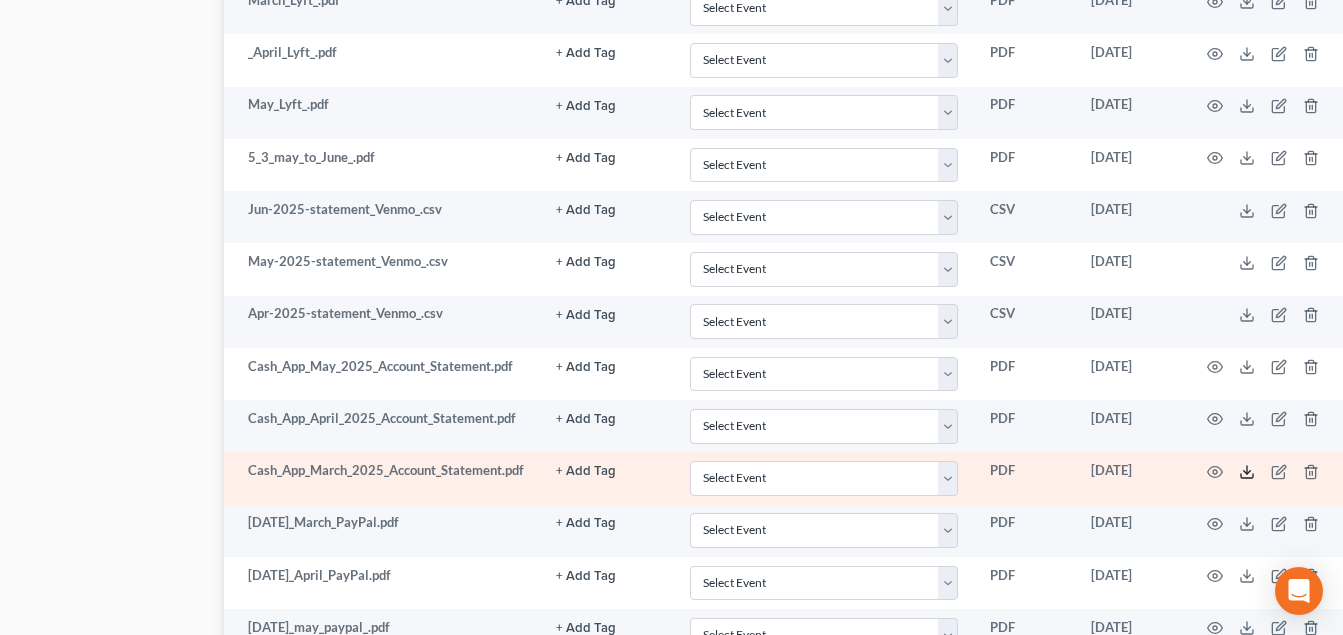 click 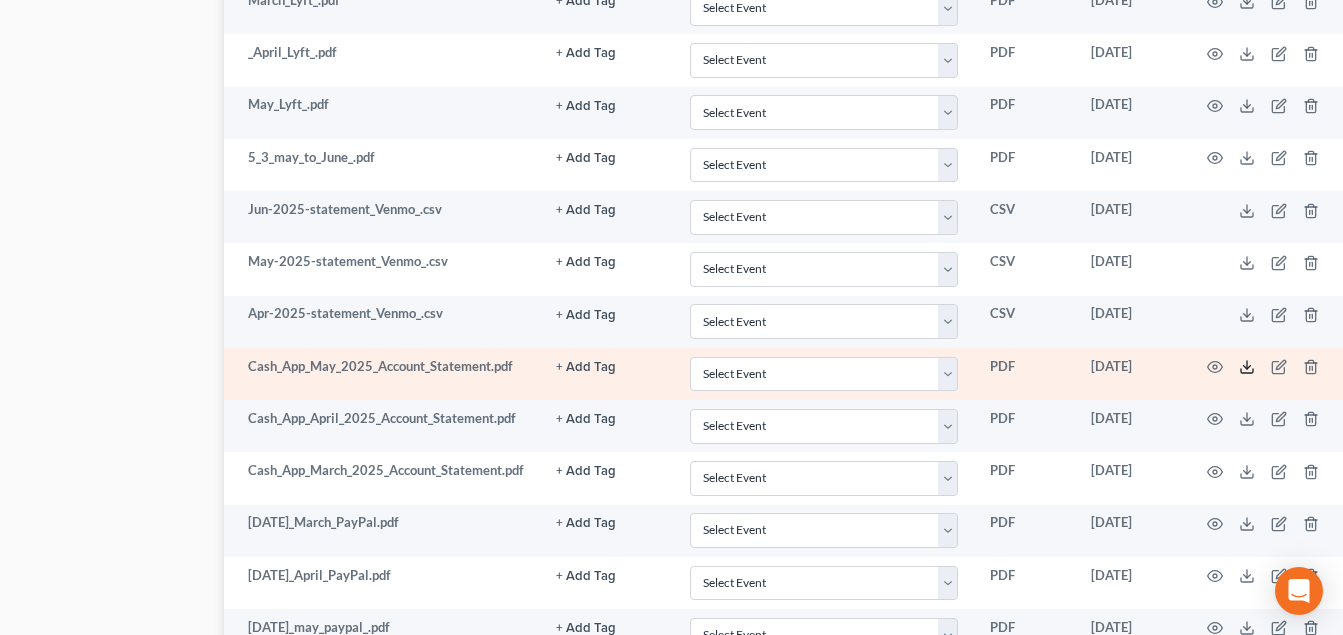 click 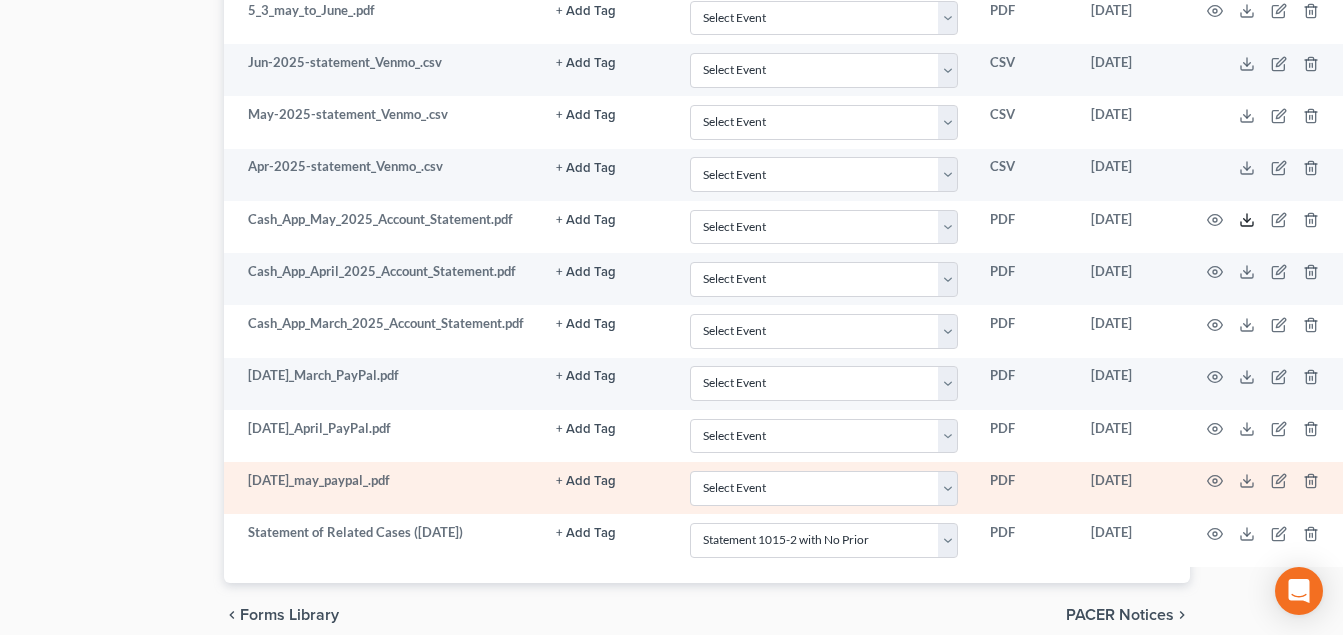 scroll, scrollTop: 1800, scrollLeft: 129, axis: both 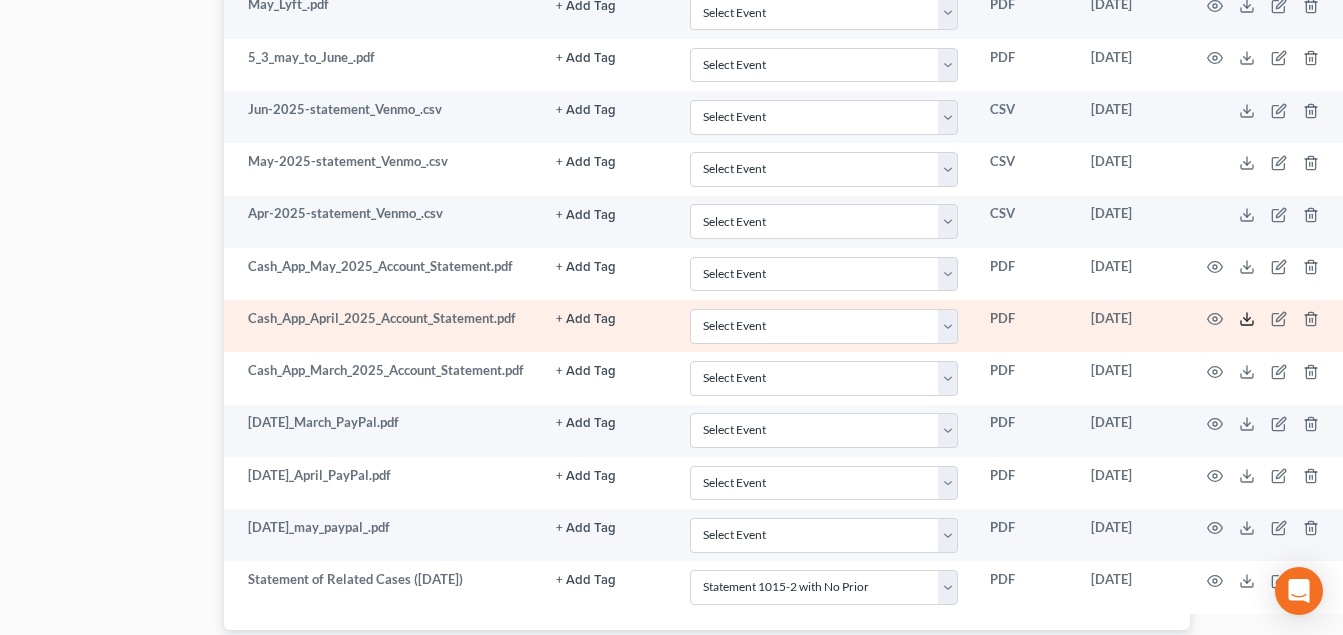 click 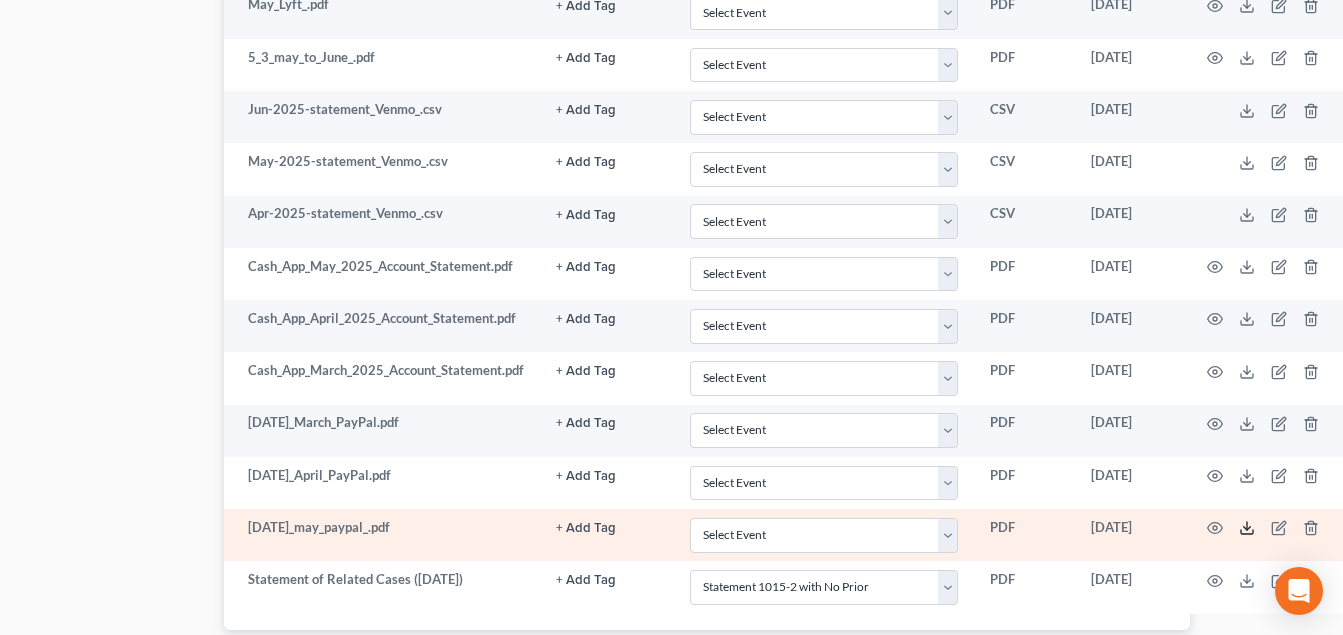 drag, startPoint x: 1245, startPoint y: 529, endPoint x: 1235, endPoint y: 512, distance: 19.723083 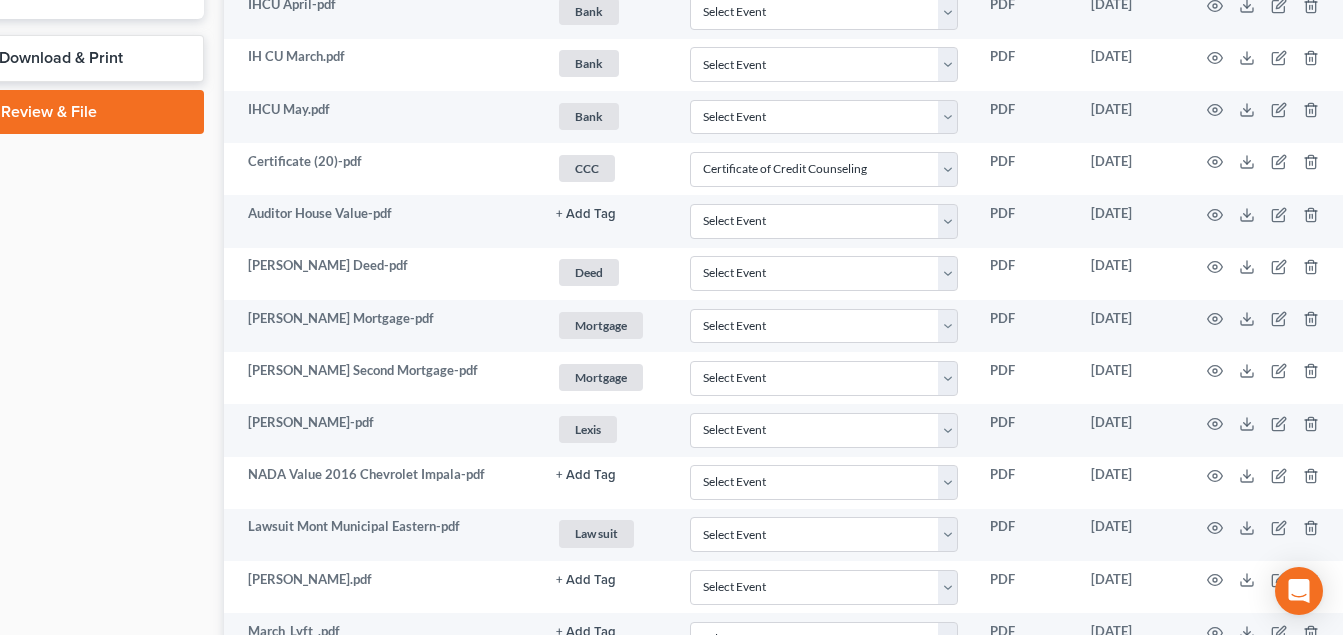 scroll, scrollTop: 1000, scrollLeft: 129, axis: both 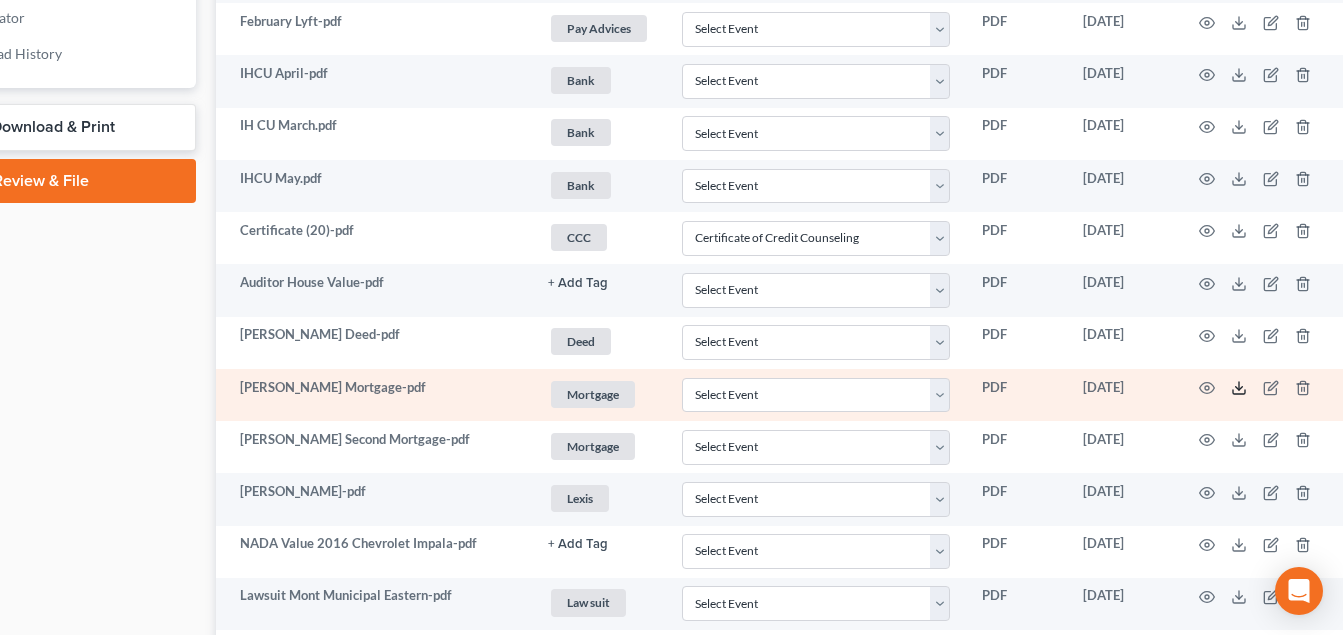 click 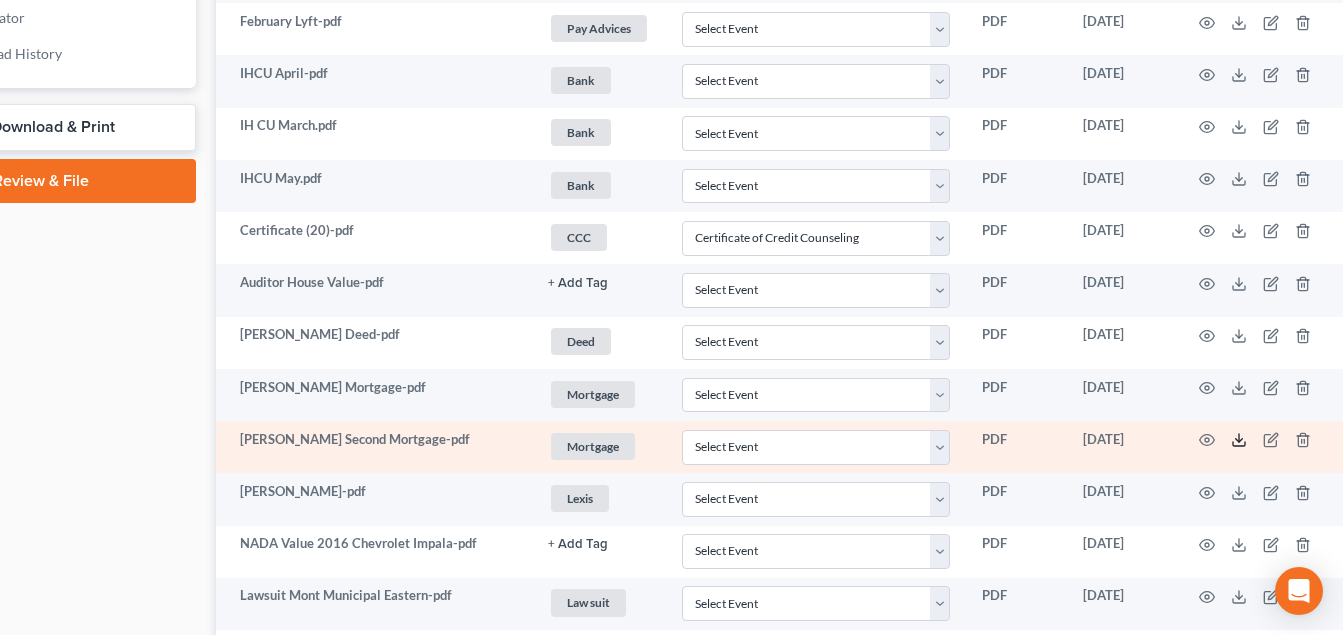 click 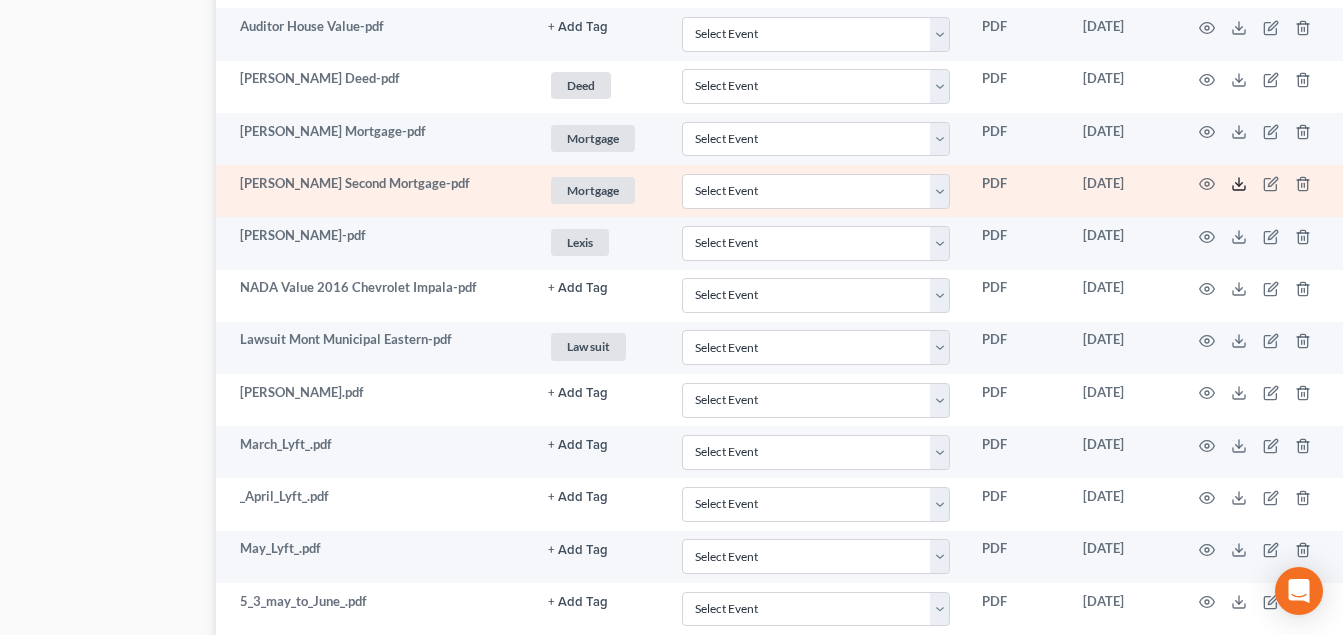 scroll, scrollTop: 1300, scrollLeft: 140, axis: both 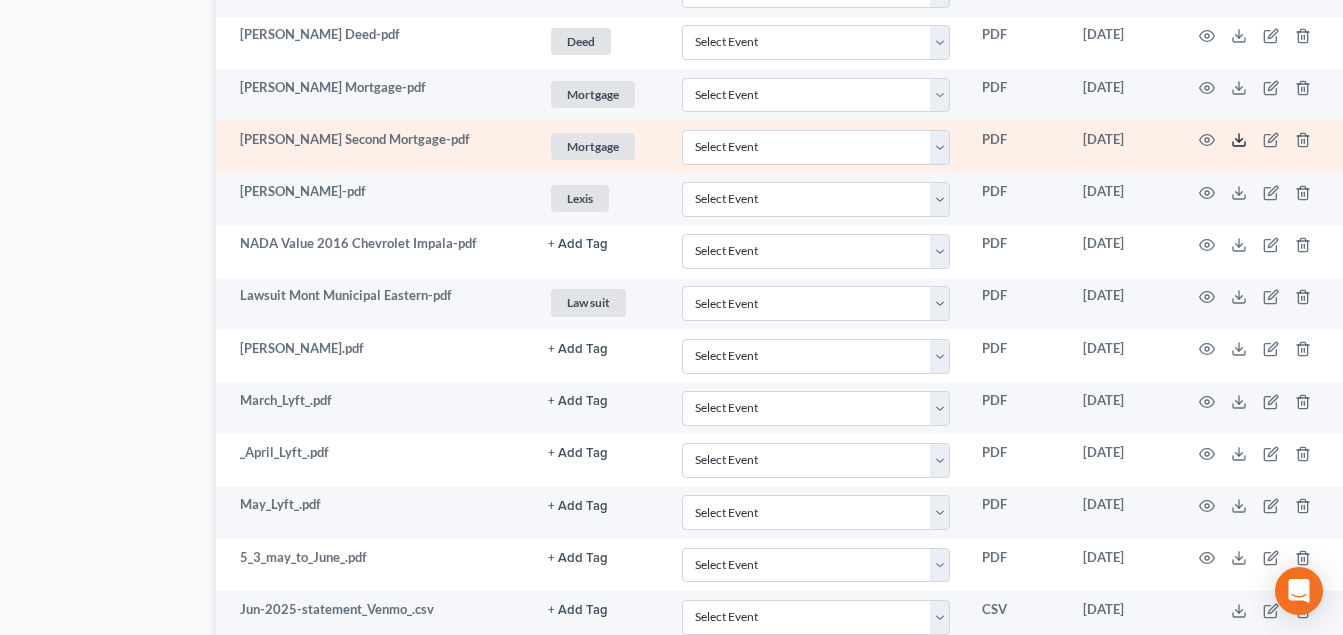 click 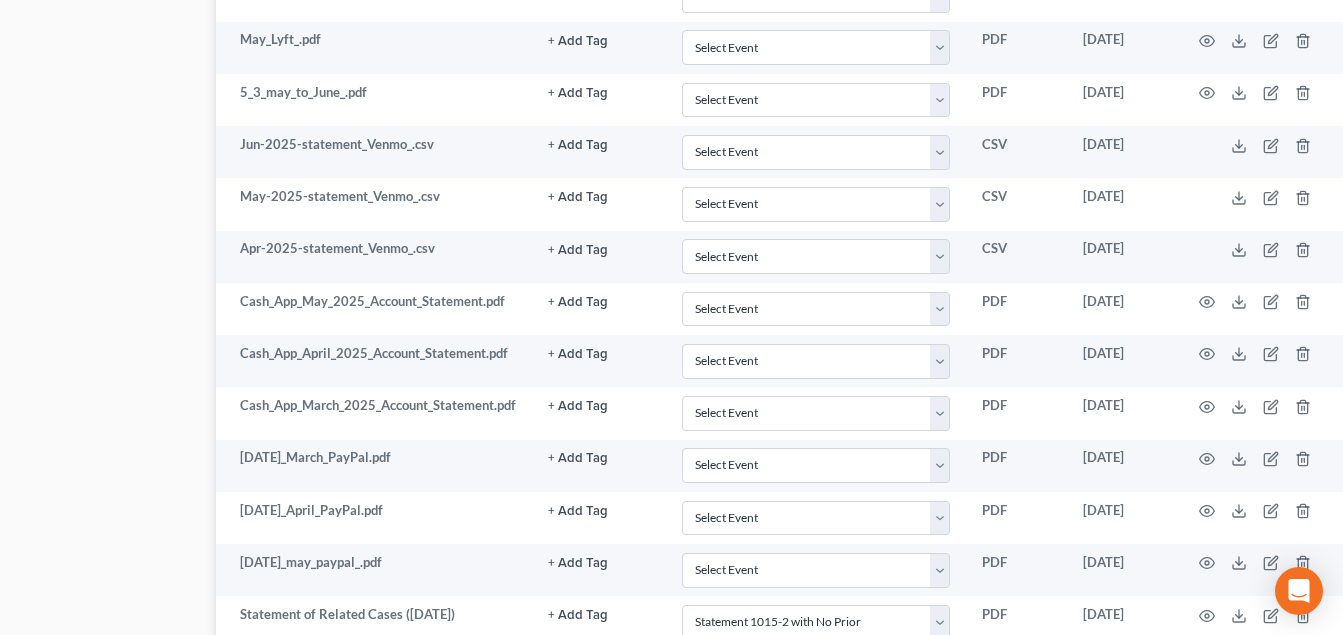 scroll, scrollTop: 1800, scrollLeft: 140, axis: both 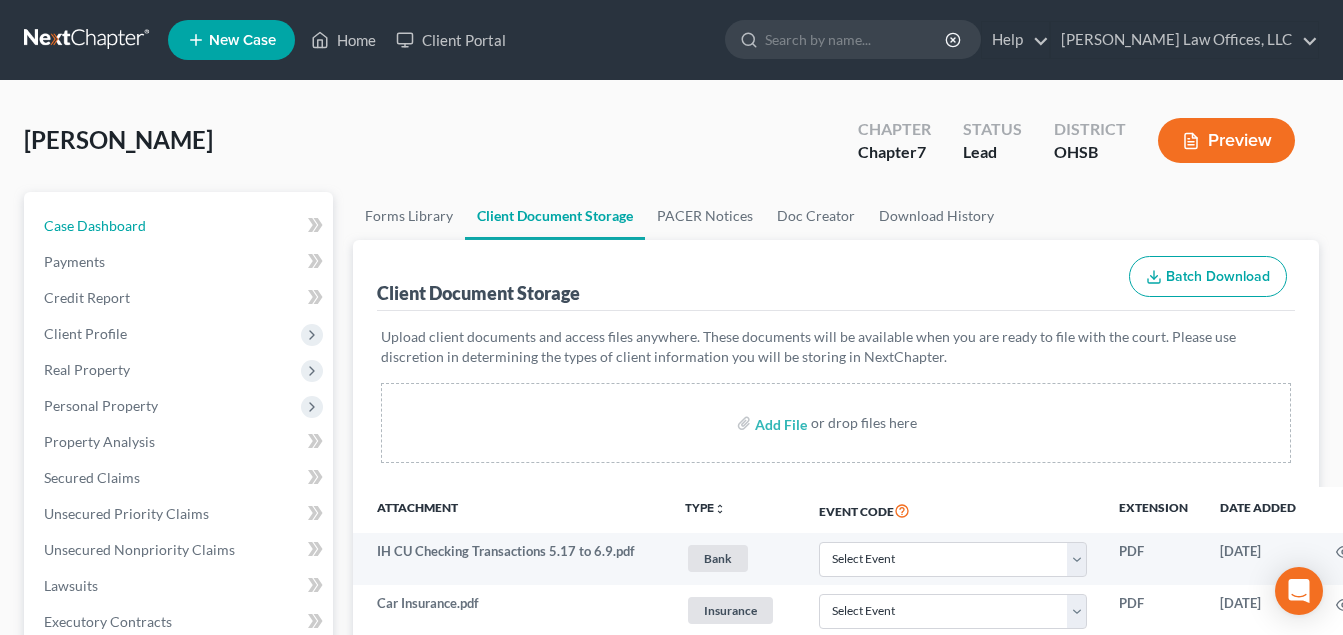 drag, startPoint x: 122, startPoint y: 223, endPoint x: 1178, endPoint y: 276, distance: 1057.3292 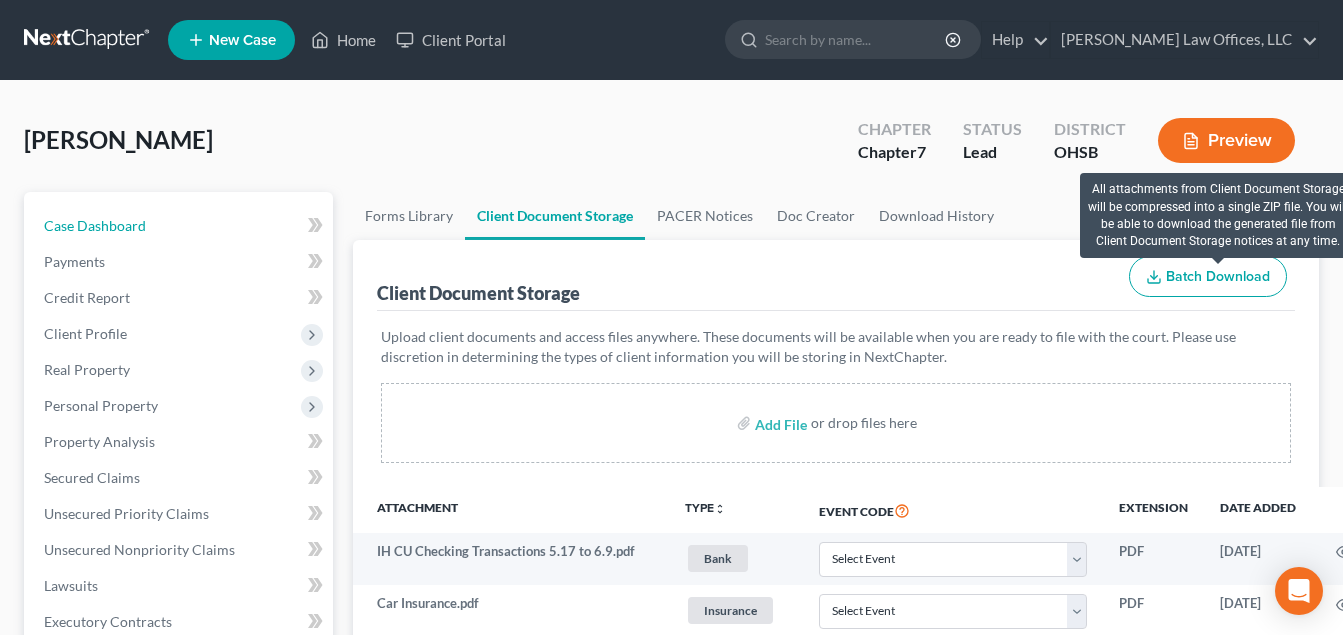 select on "0" 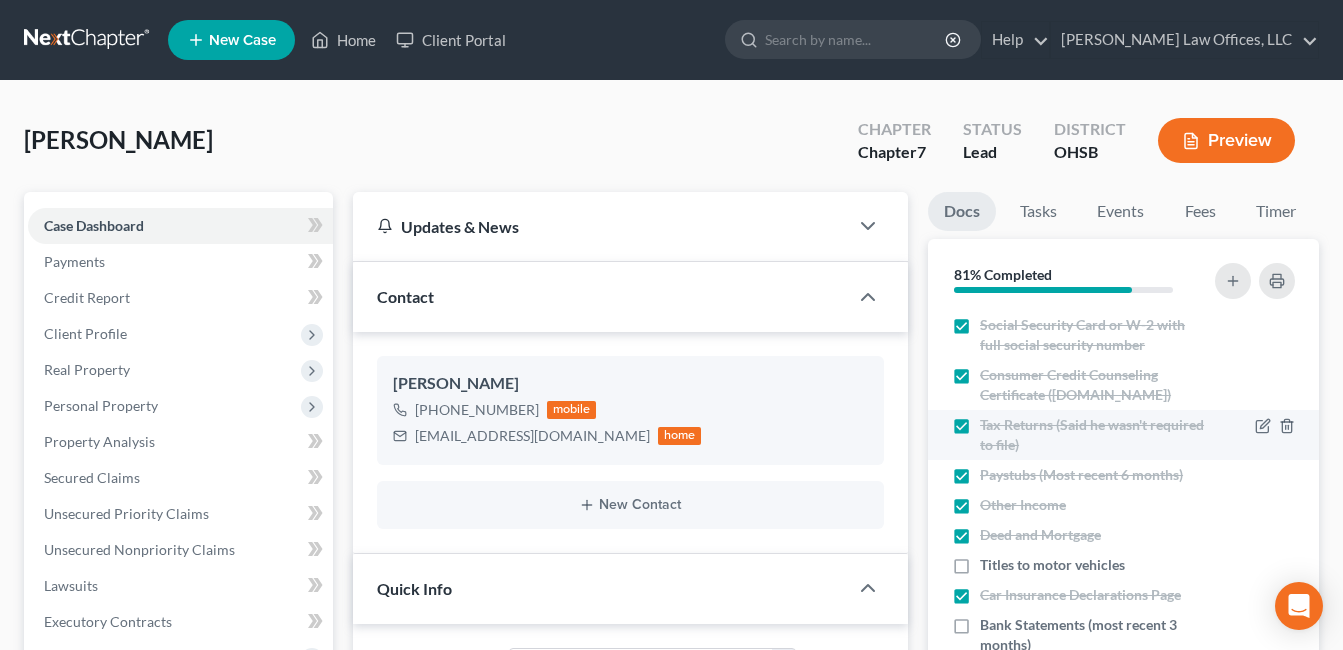 scroll, scrollTop: 32, scrollLeft: 0, axis: vertical 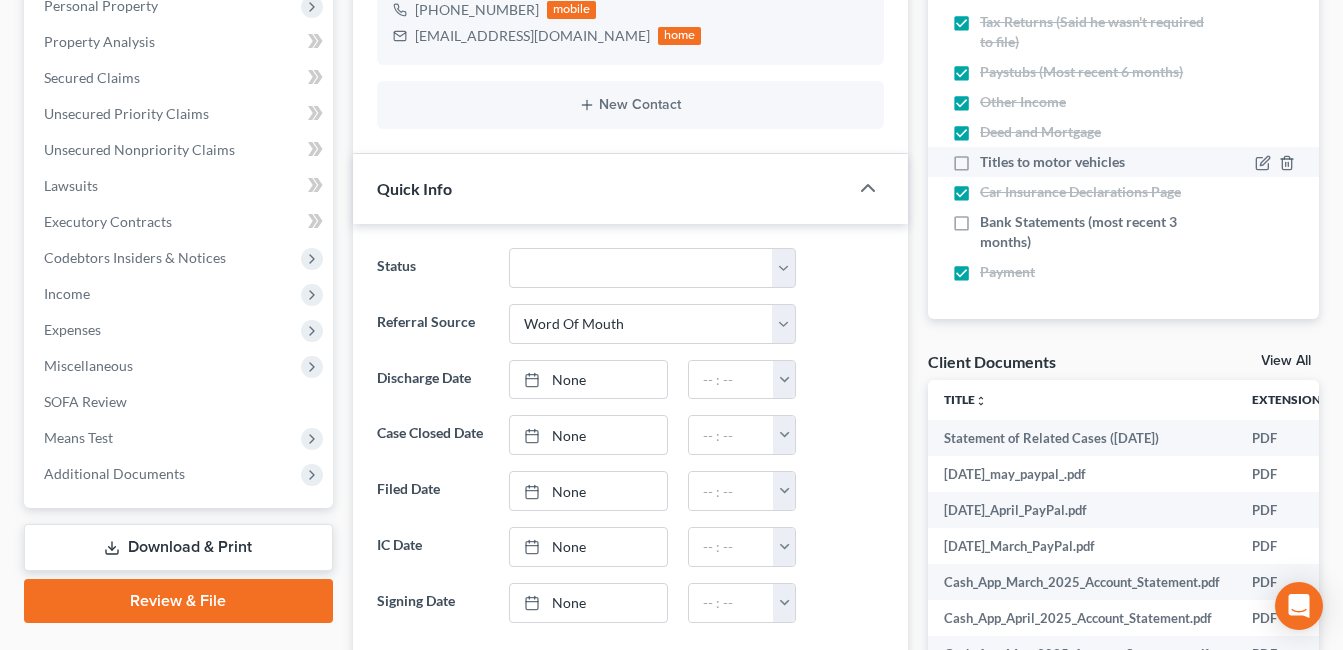 click on "Titles to motor vehicles" at bounding box center (1052, 162) 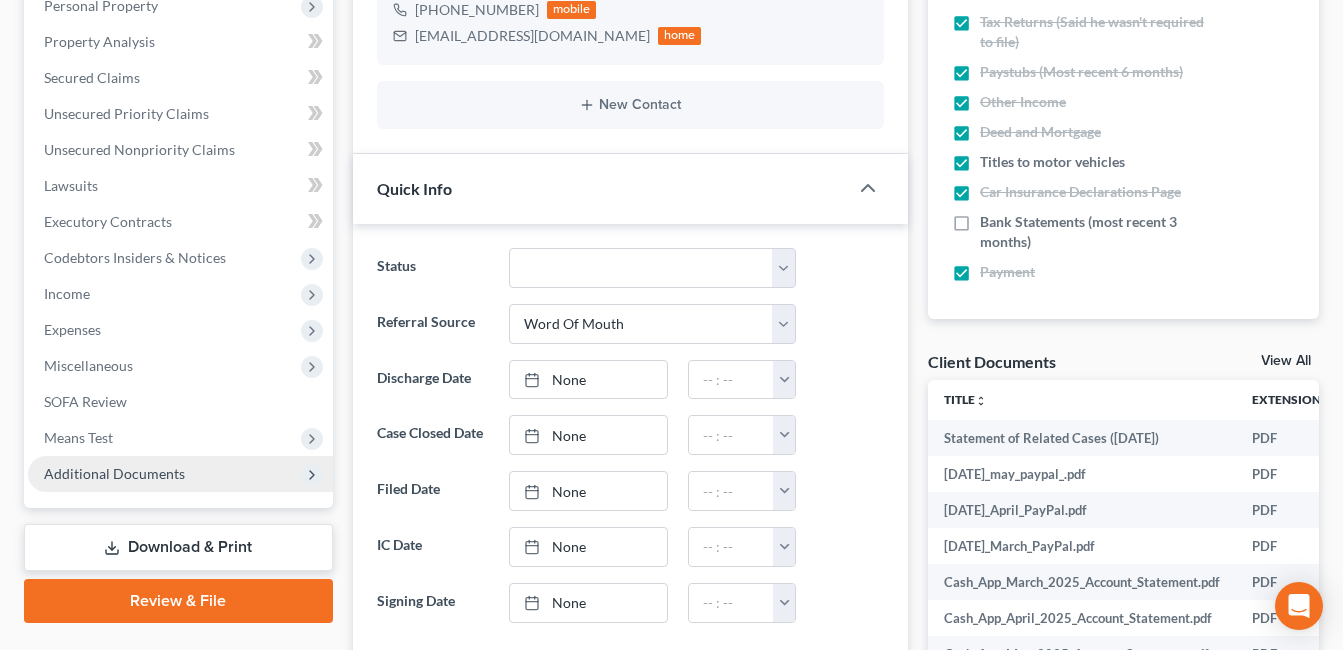click on "Additional Documents" at bounding box center [180, 474] 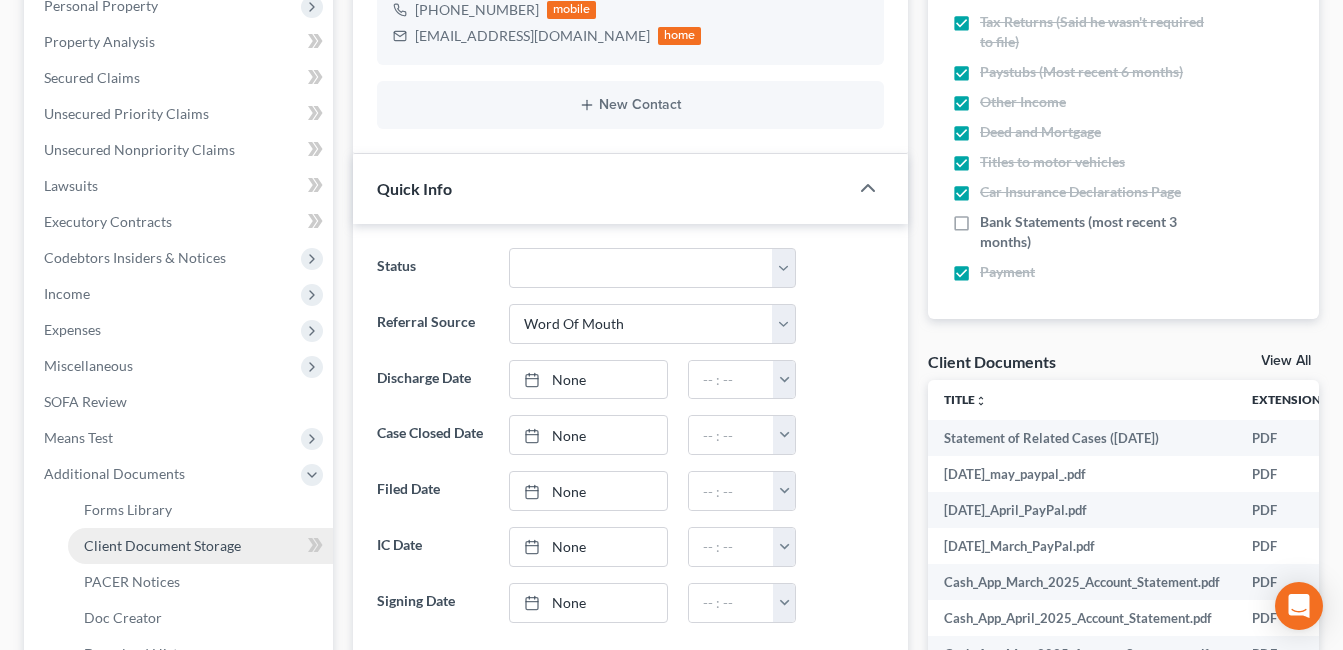 click on "Client Document Storage" at bounding box center [162, 545] 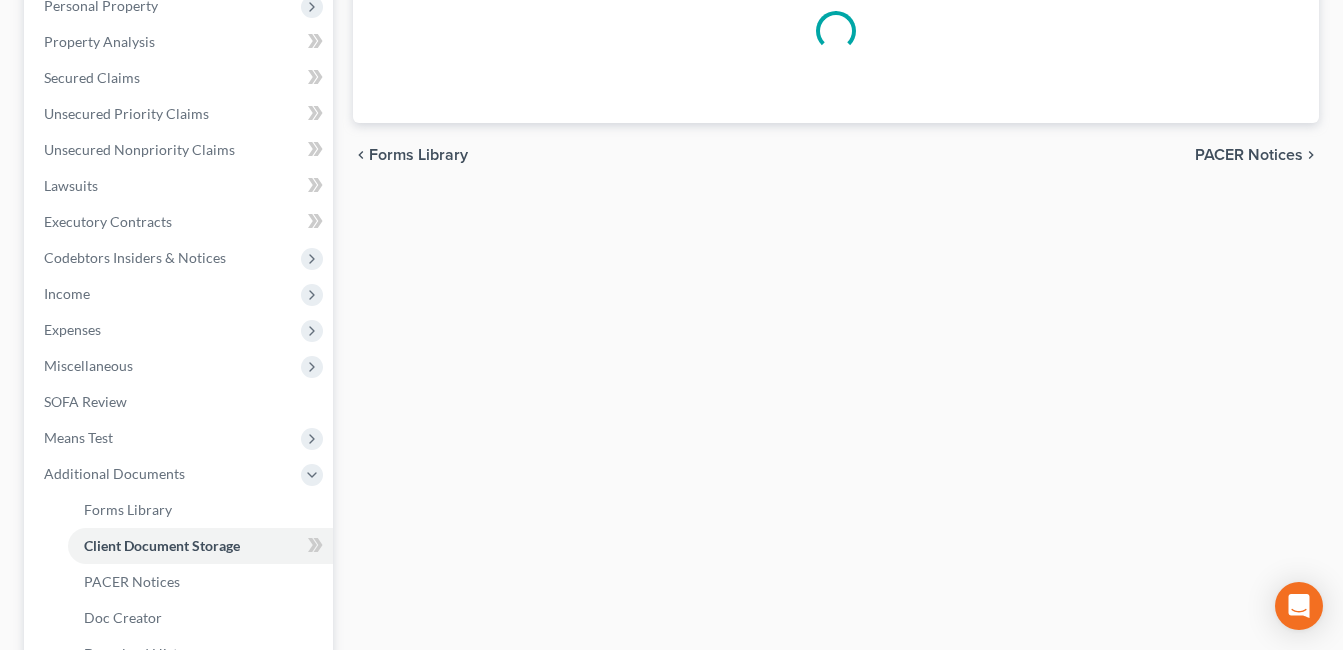 scroll, scrollTop: 392, scrollLeft: 0, axis: vertical 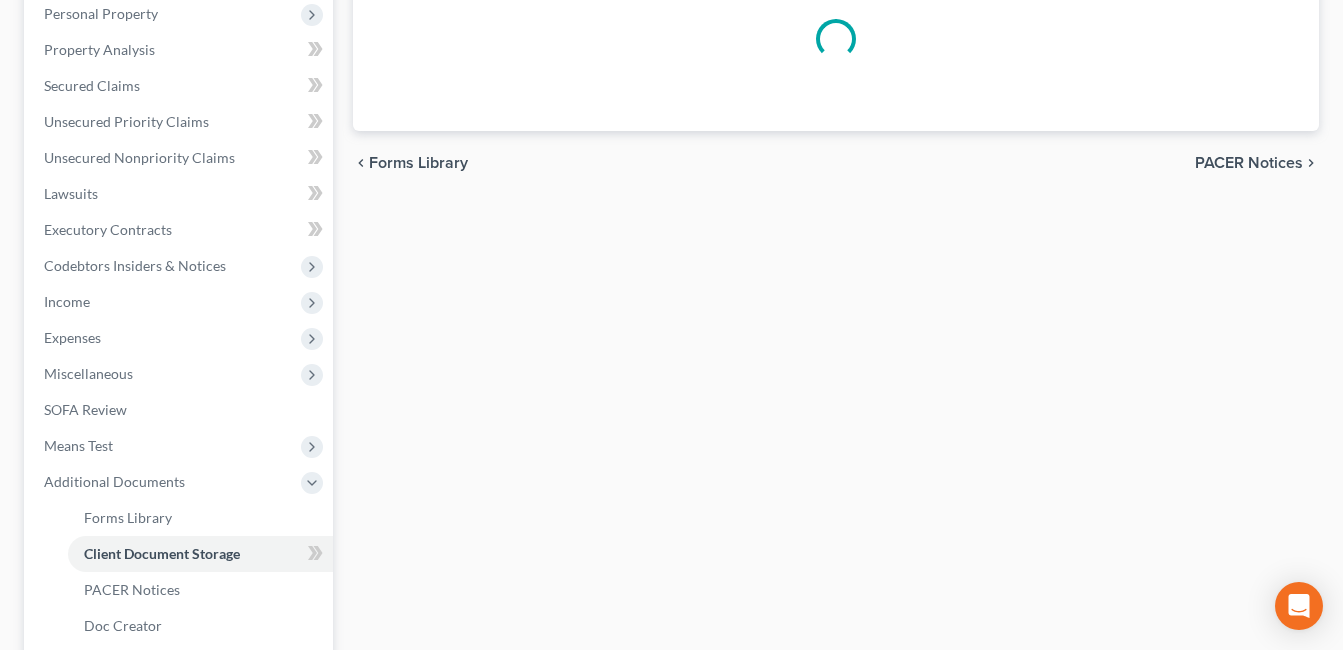 select on "7" 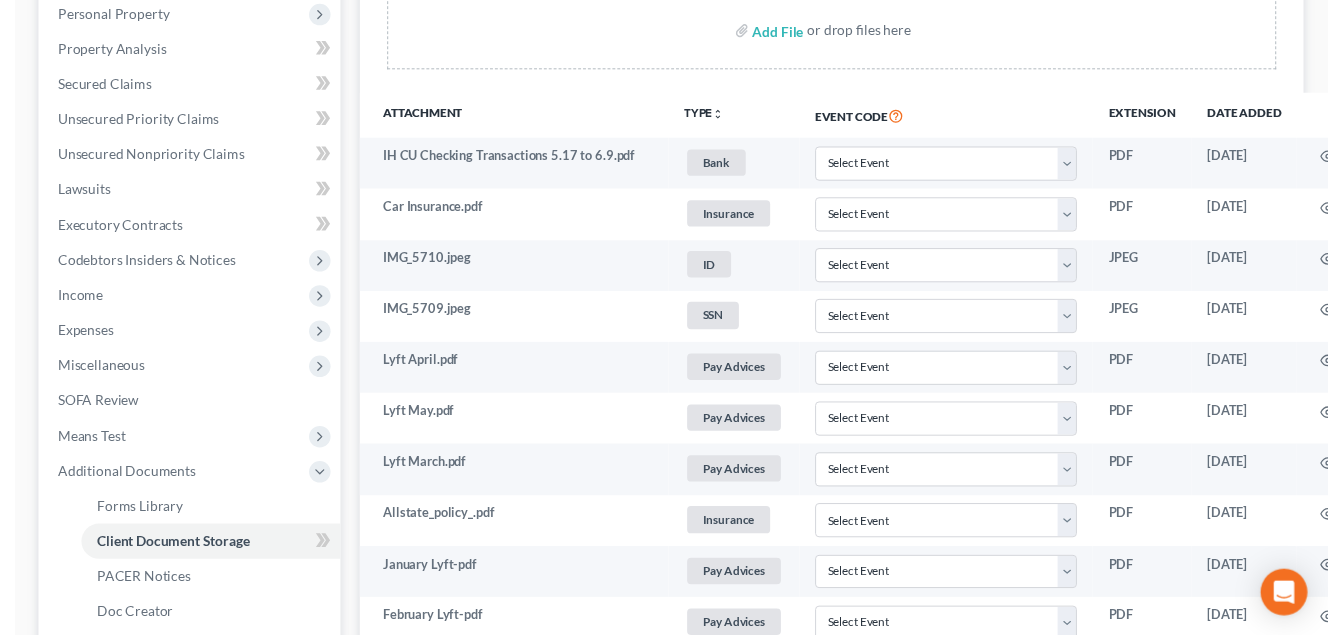 scroll, scrollTop: 0, scrollLeft: 0, axis: both 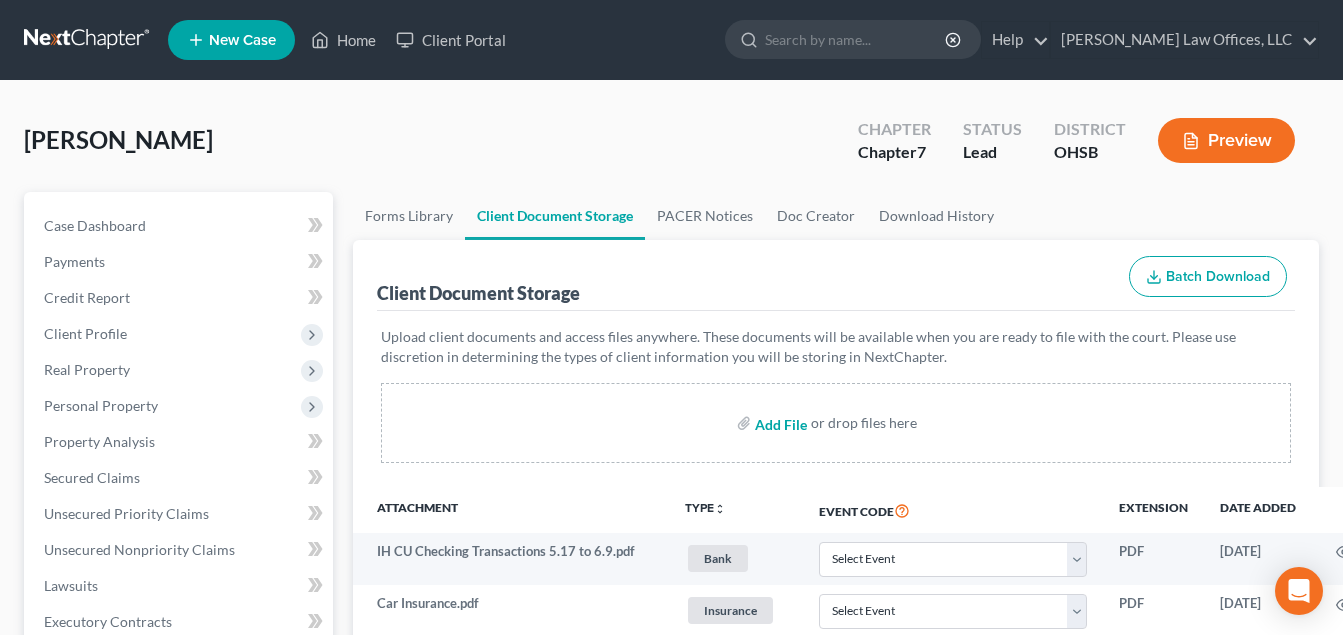 click at bounding box center [779, 423] 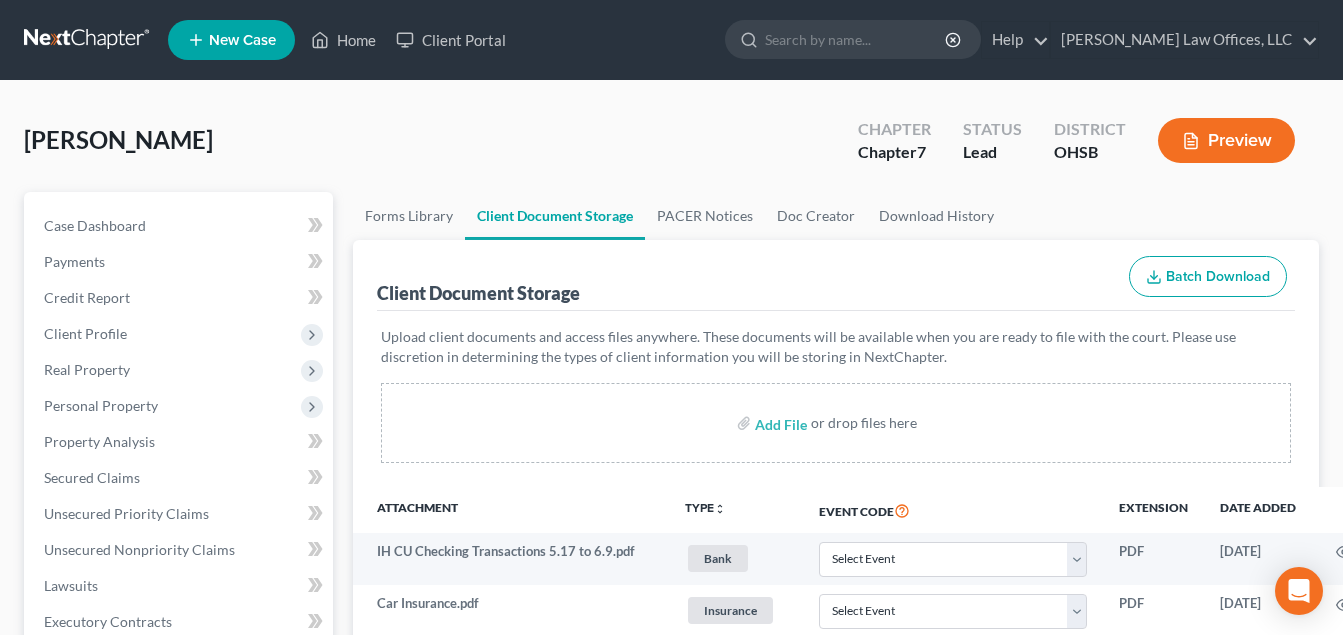 select on "7" 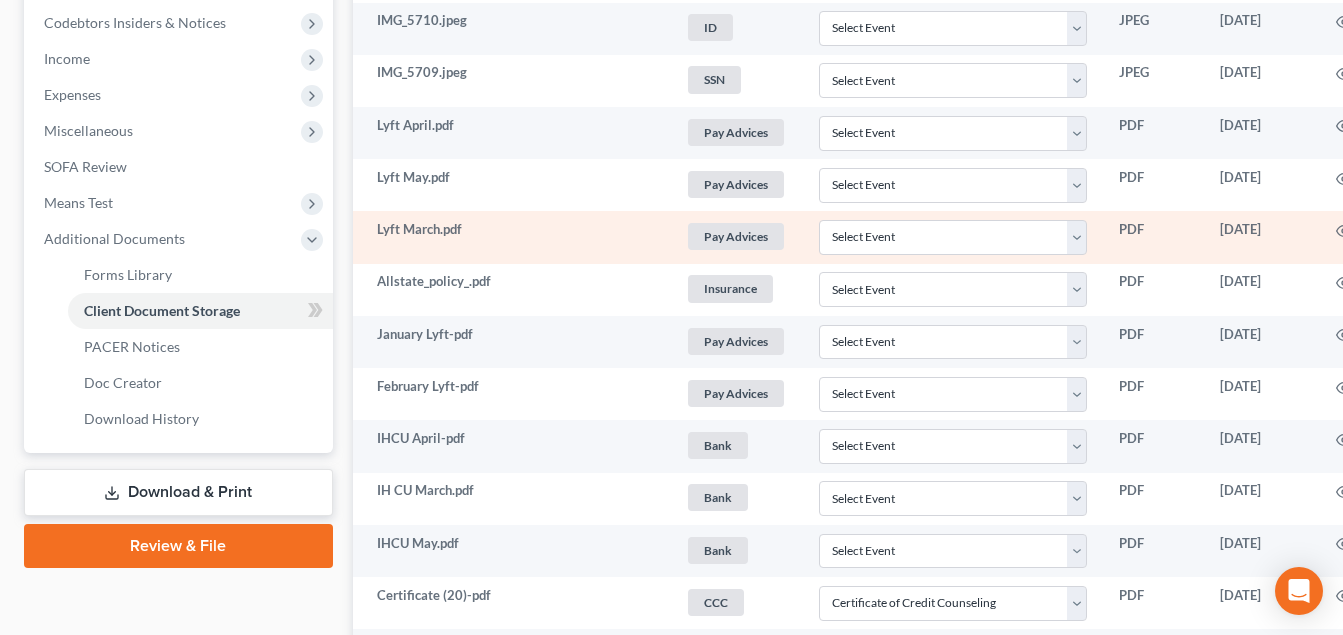 scroll, scrollTop: 600, scrollLeft: 0, axis: vertical 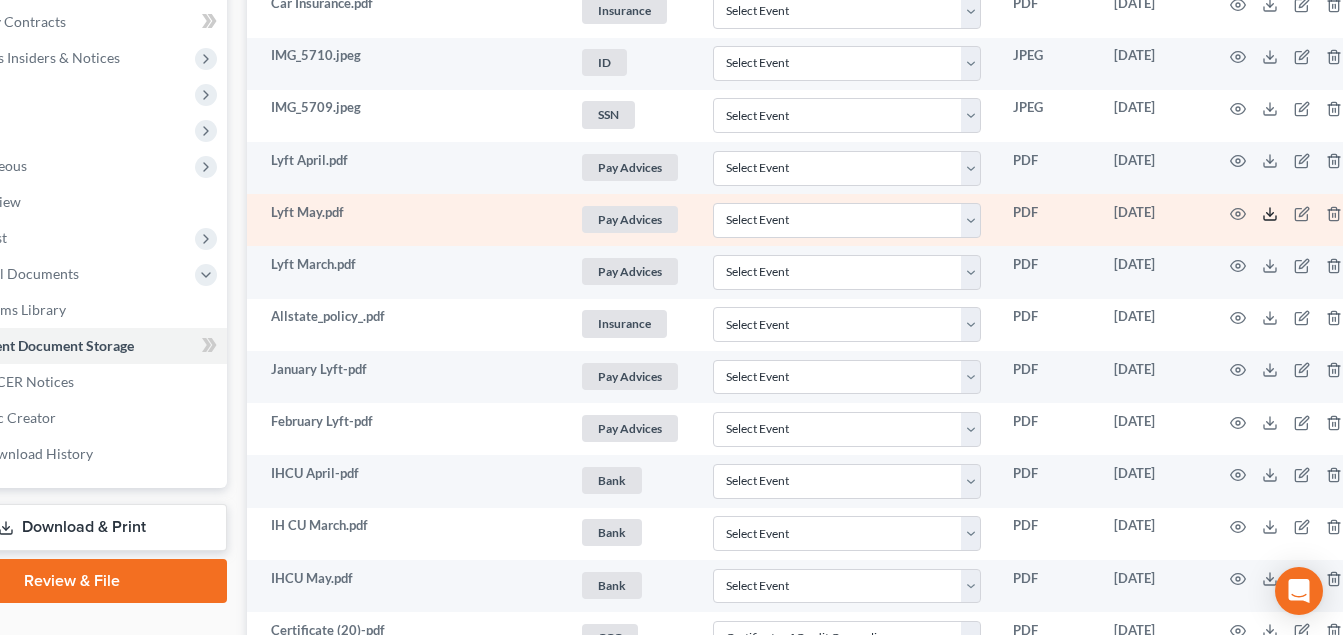 click 